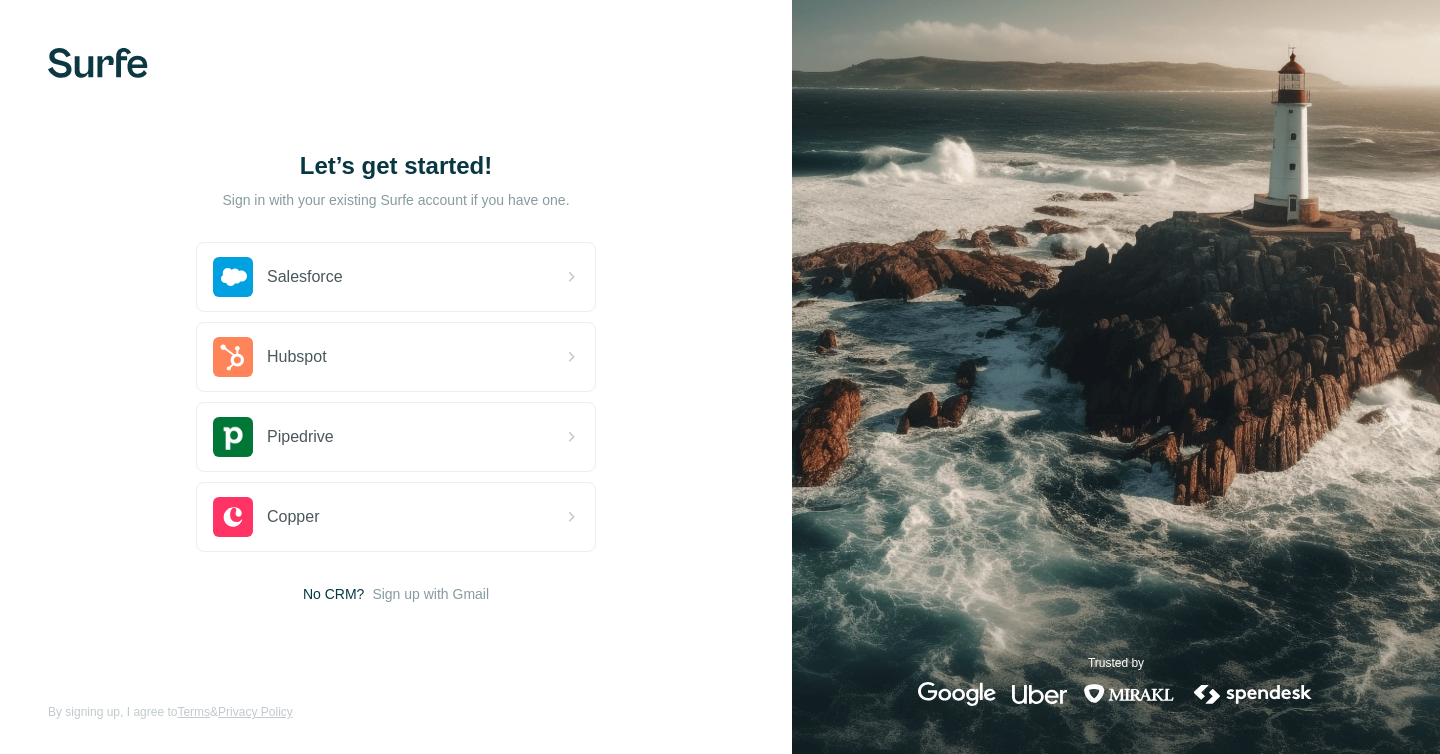scroll, scrollTop: 0, scrollLeft: 0, axis: both 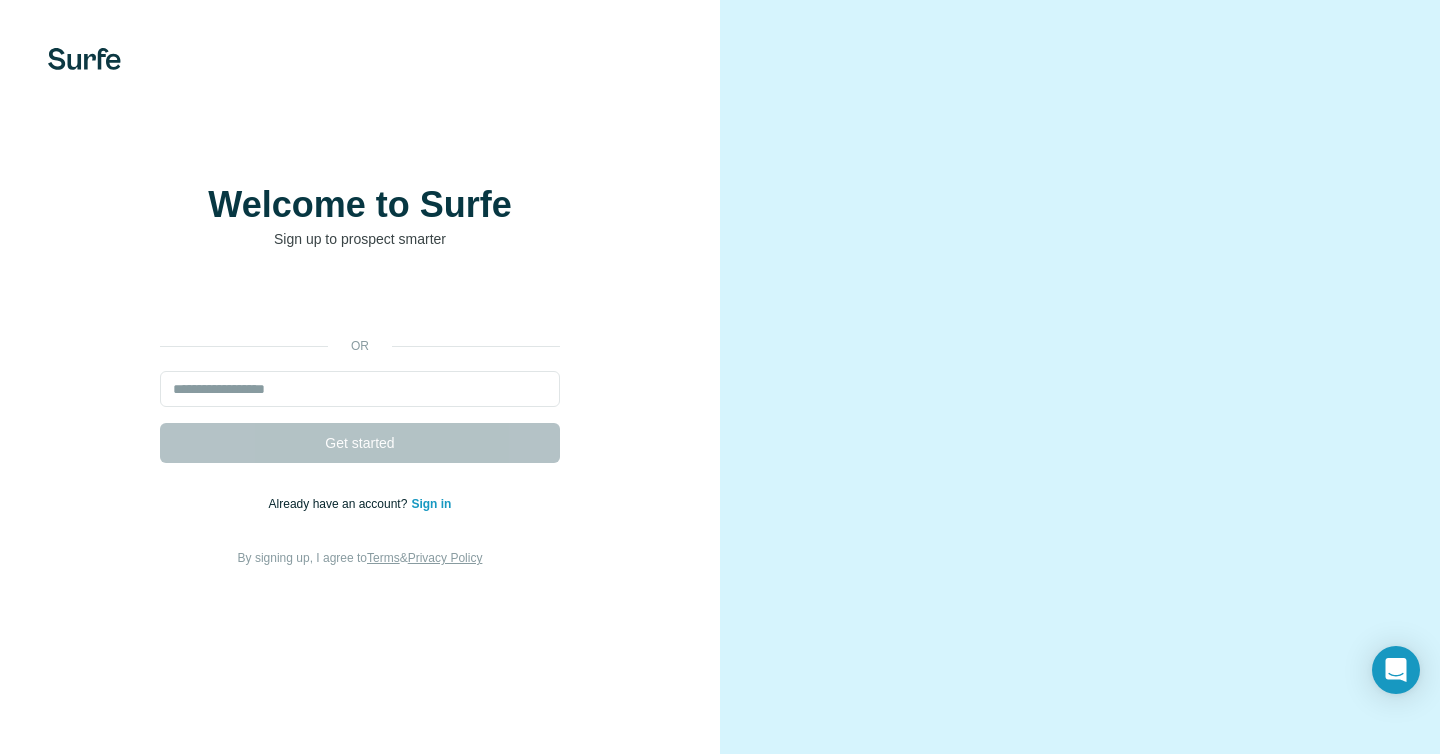 click on "Already have an account? Sign in" at bounding box center (360, 504) 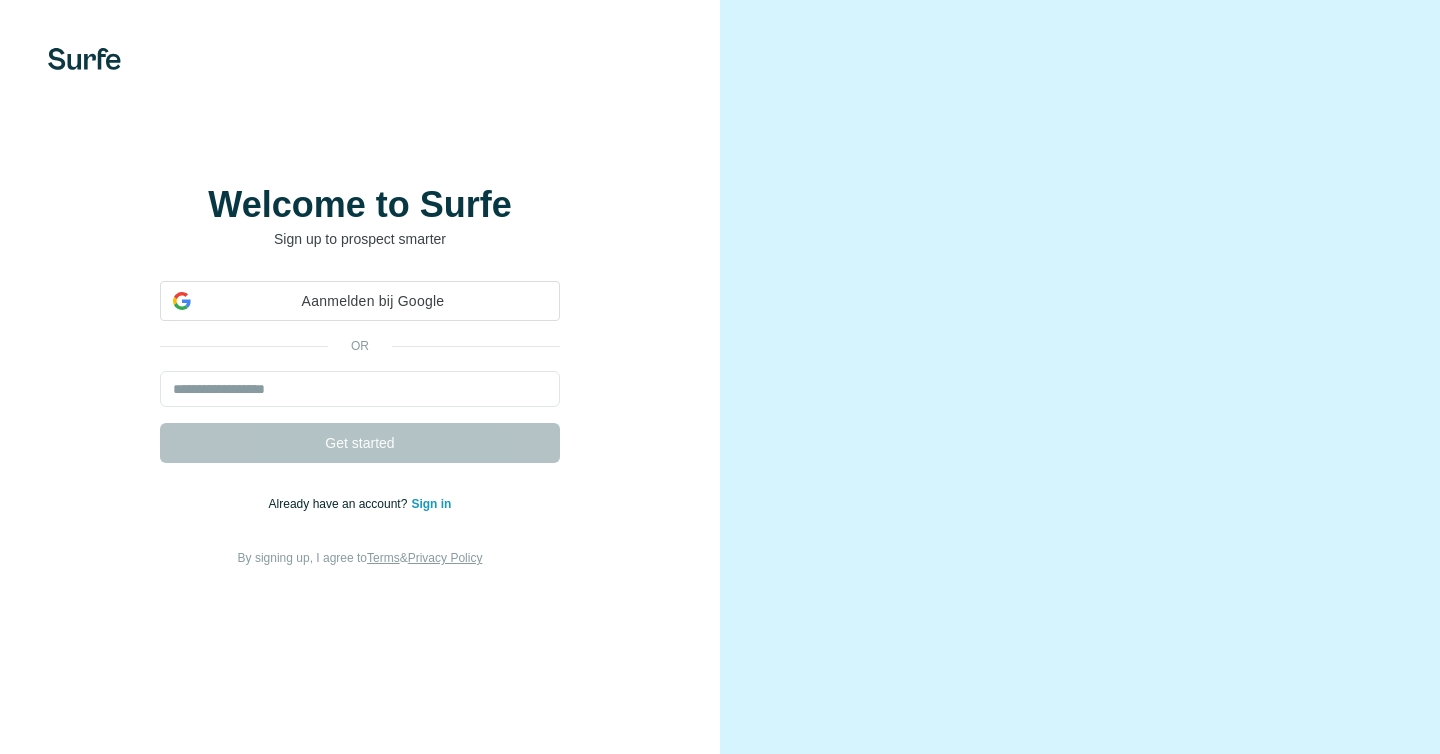 scroll, scrollTop: 0, scrollLeft: 0, axis: both 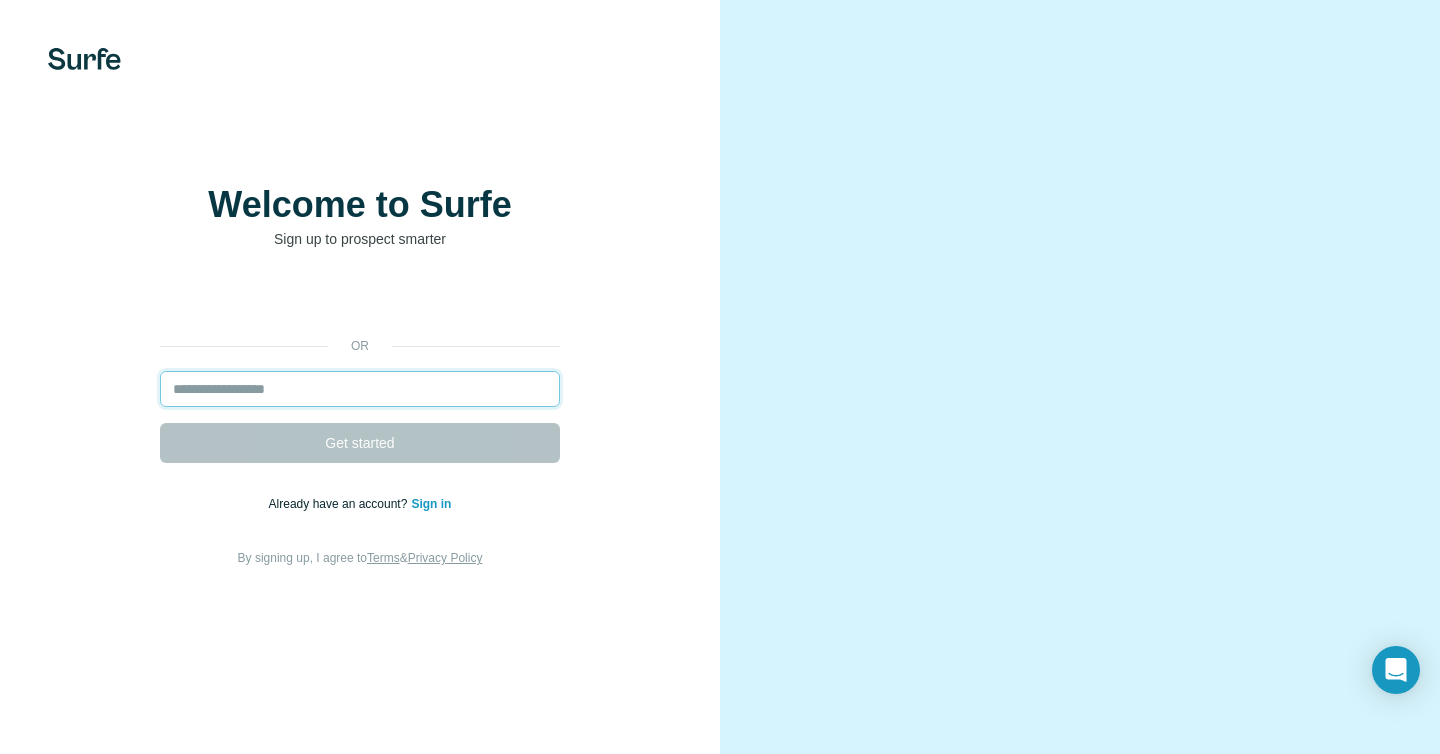 click at bounding box center [360, 389] 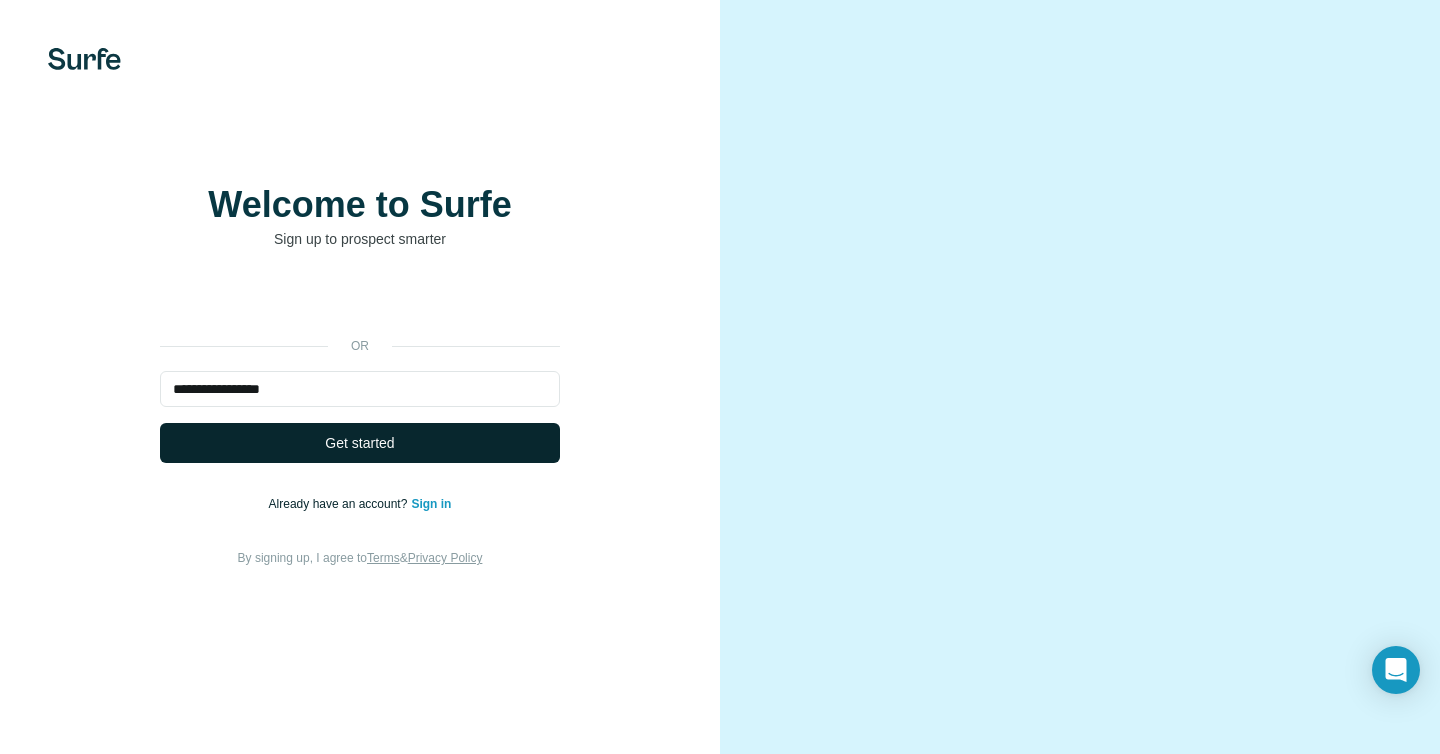 click on "Get started" at bounding box center [359, 443] 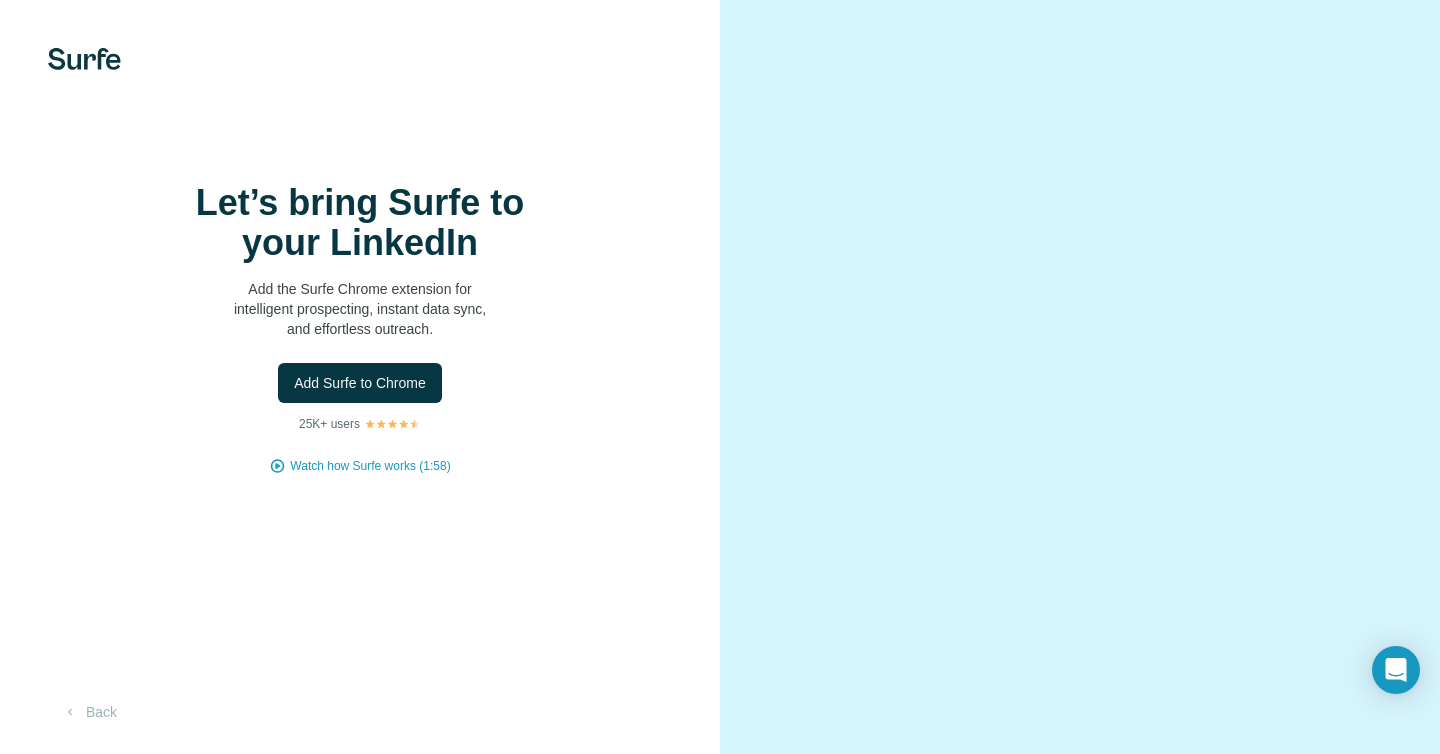 click on "Add Surfe to Chrome" at bounding box center [360, 383] 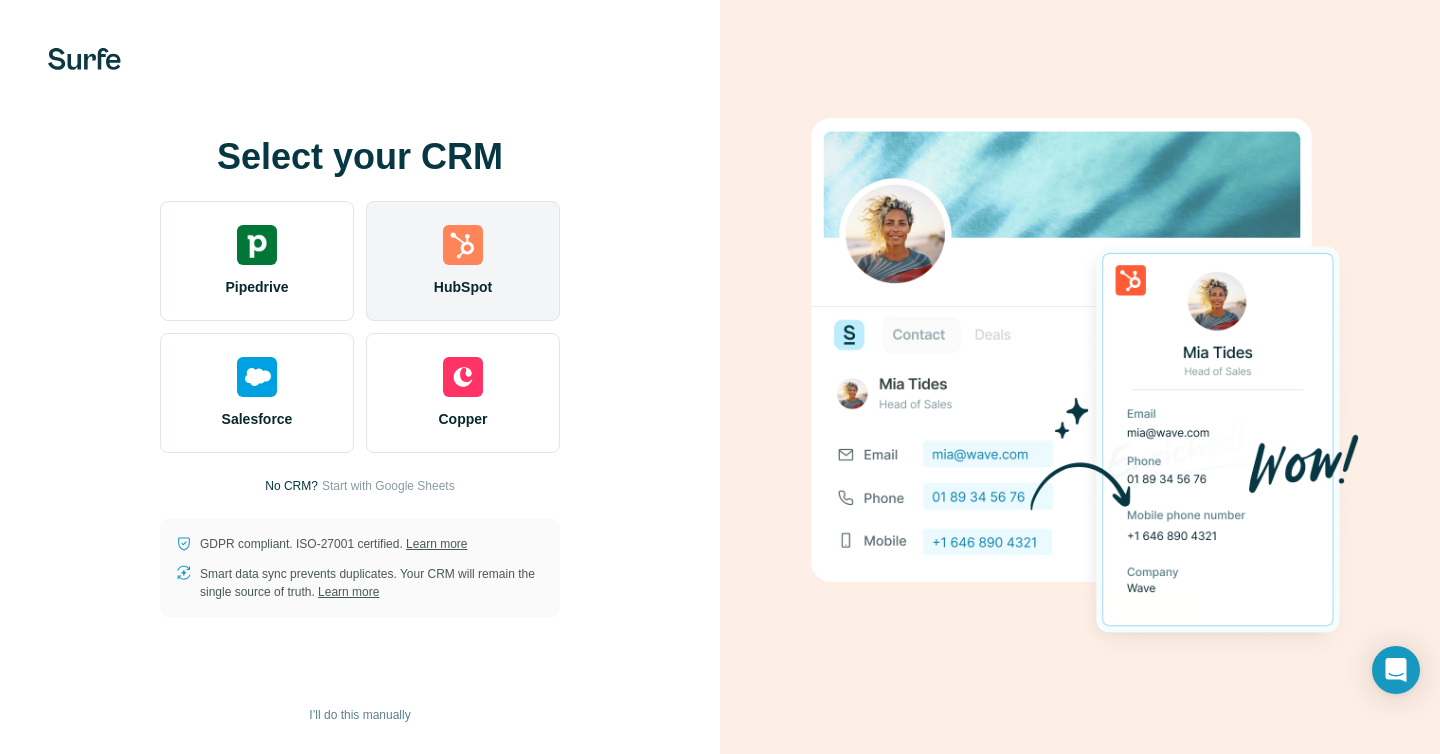 click on "HubSpot" at bounding box center (463, 261) 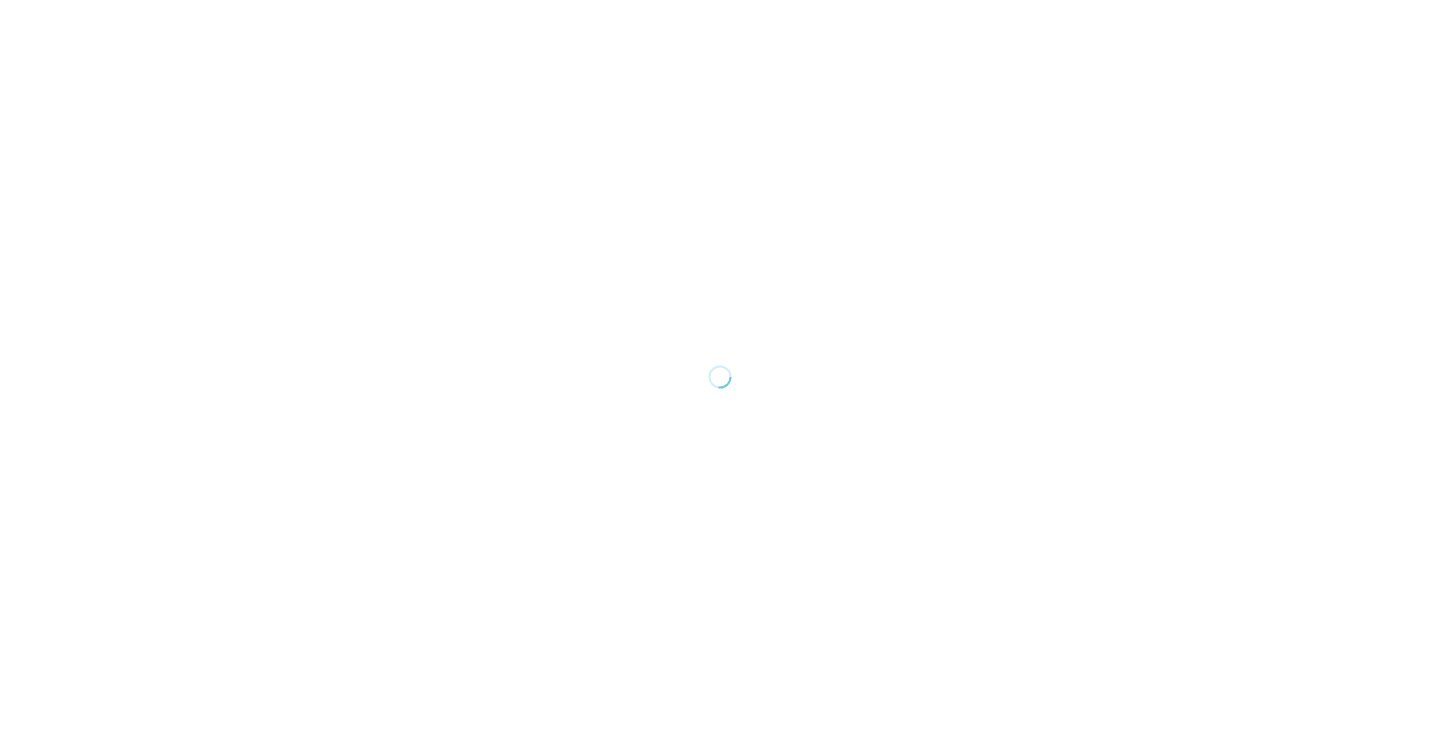scroll, scrollTop: 0, scrollLeft: 0, axis: both 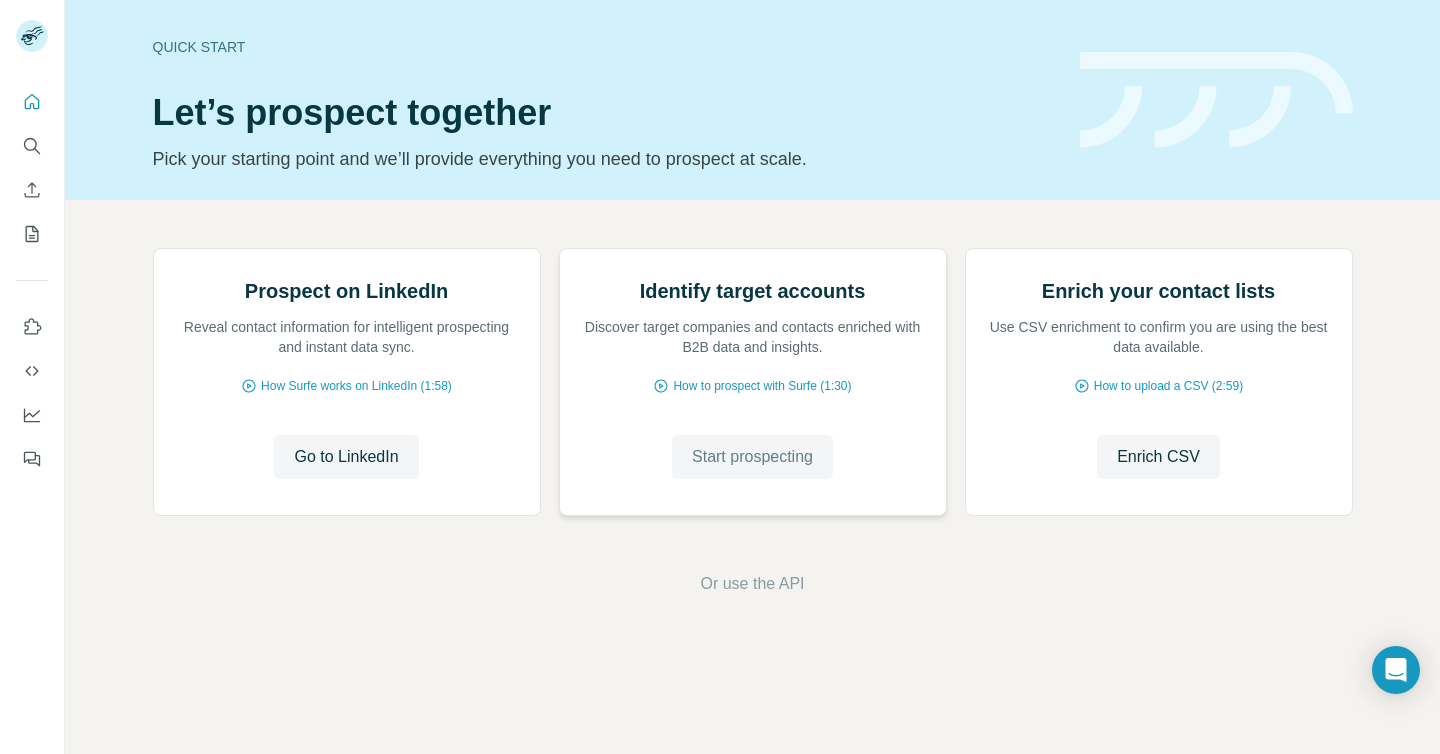 click on "Start prospecting" at bounding box center [752, 457] 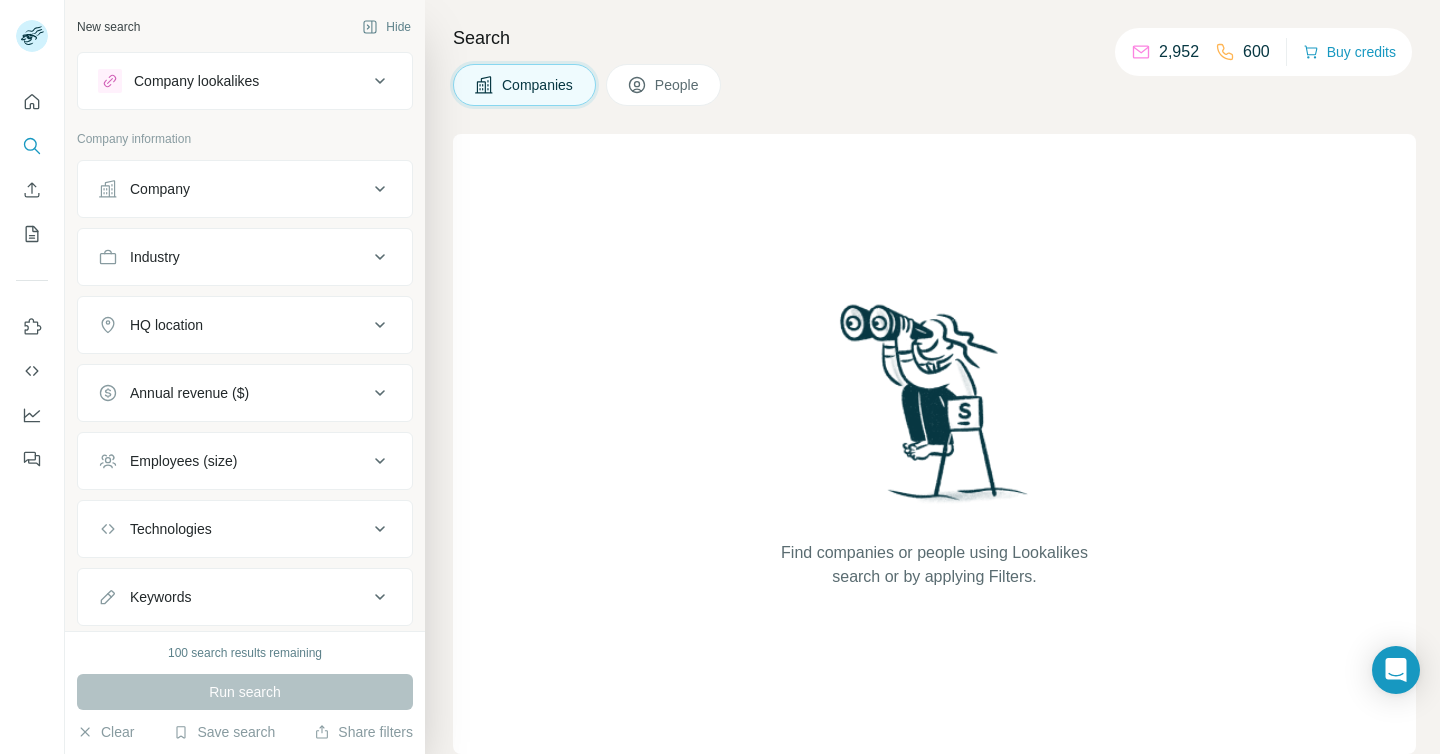 click on "Company" at bounding box center [233, 189] 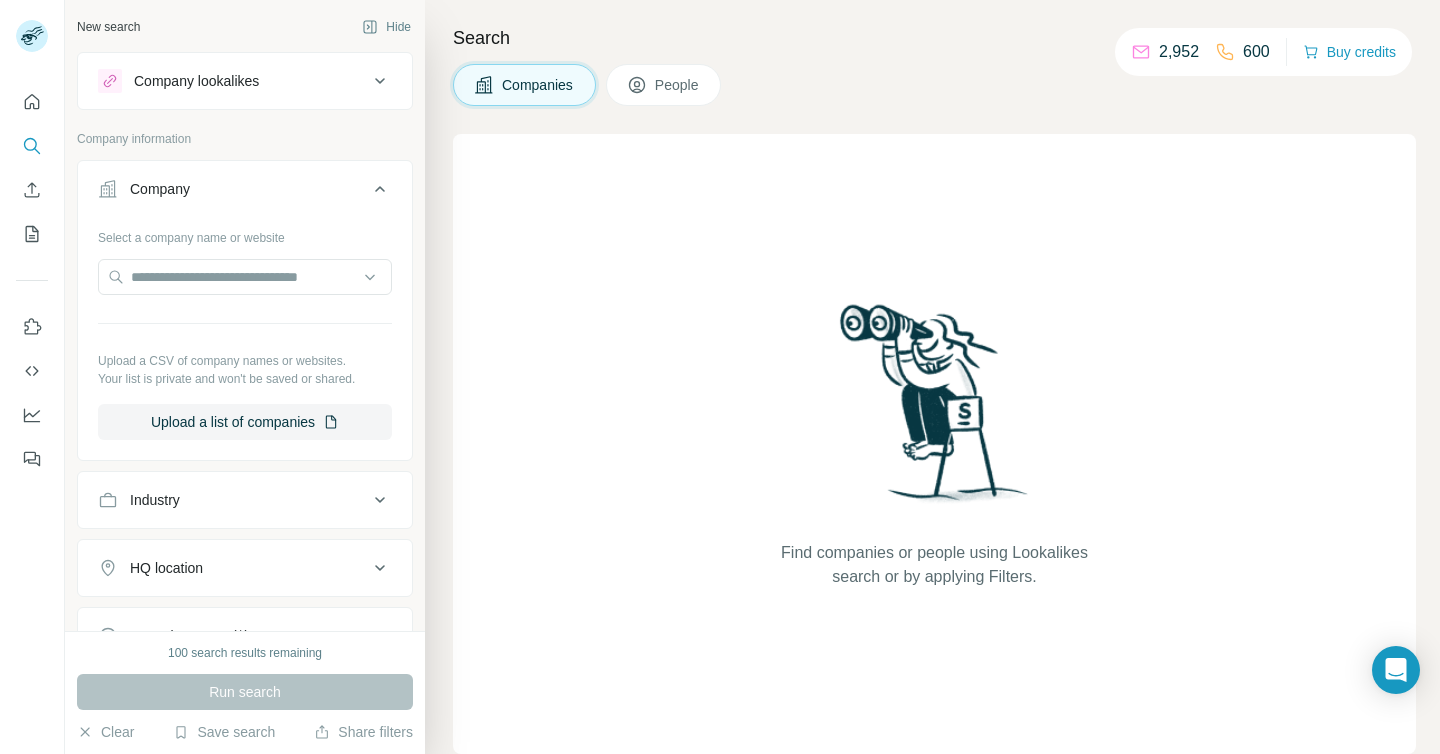 click on "Company" at bounding box center (233, 189) 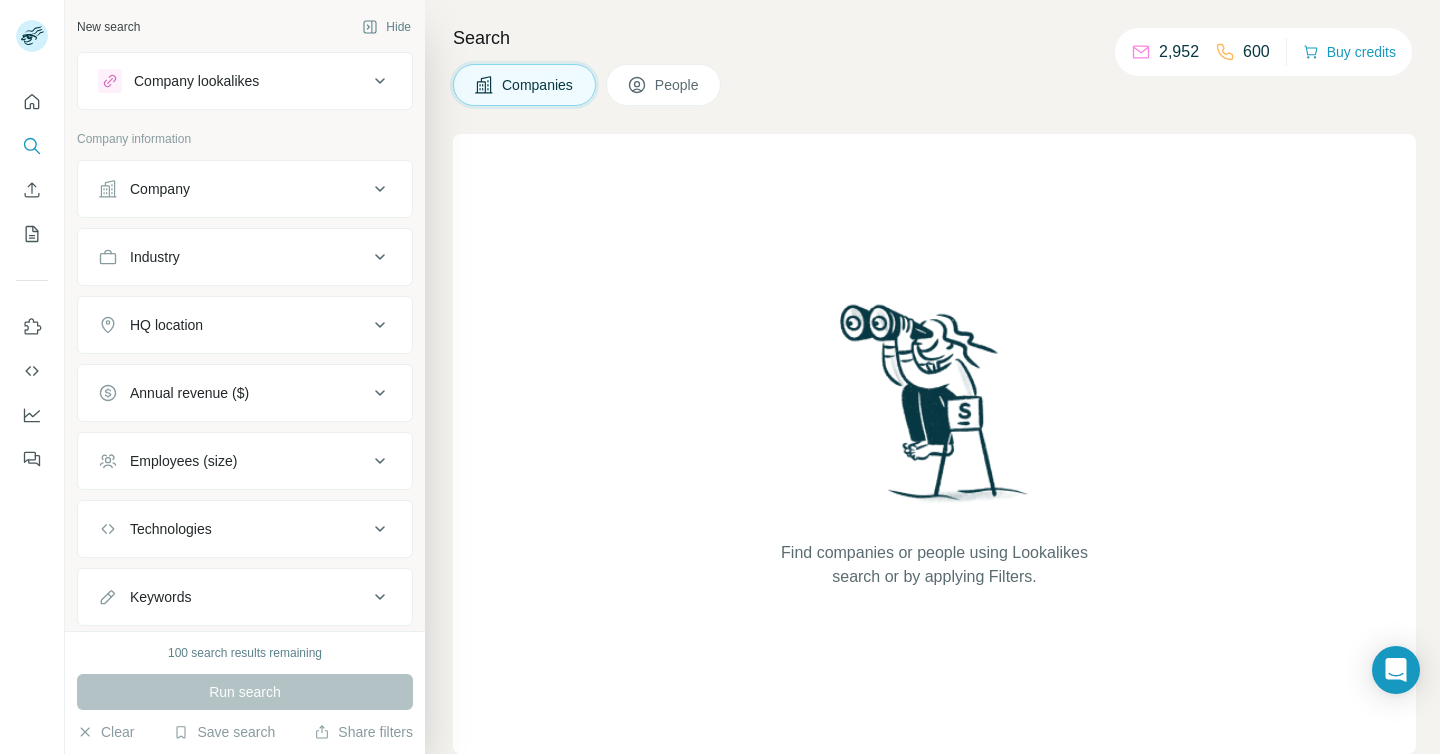 click on "Company" at bounding box center (245, 189) 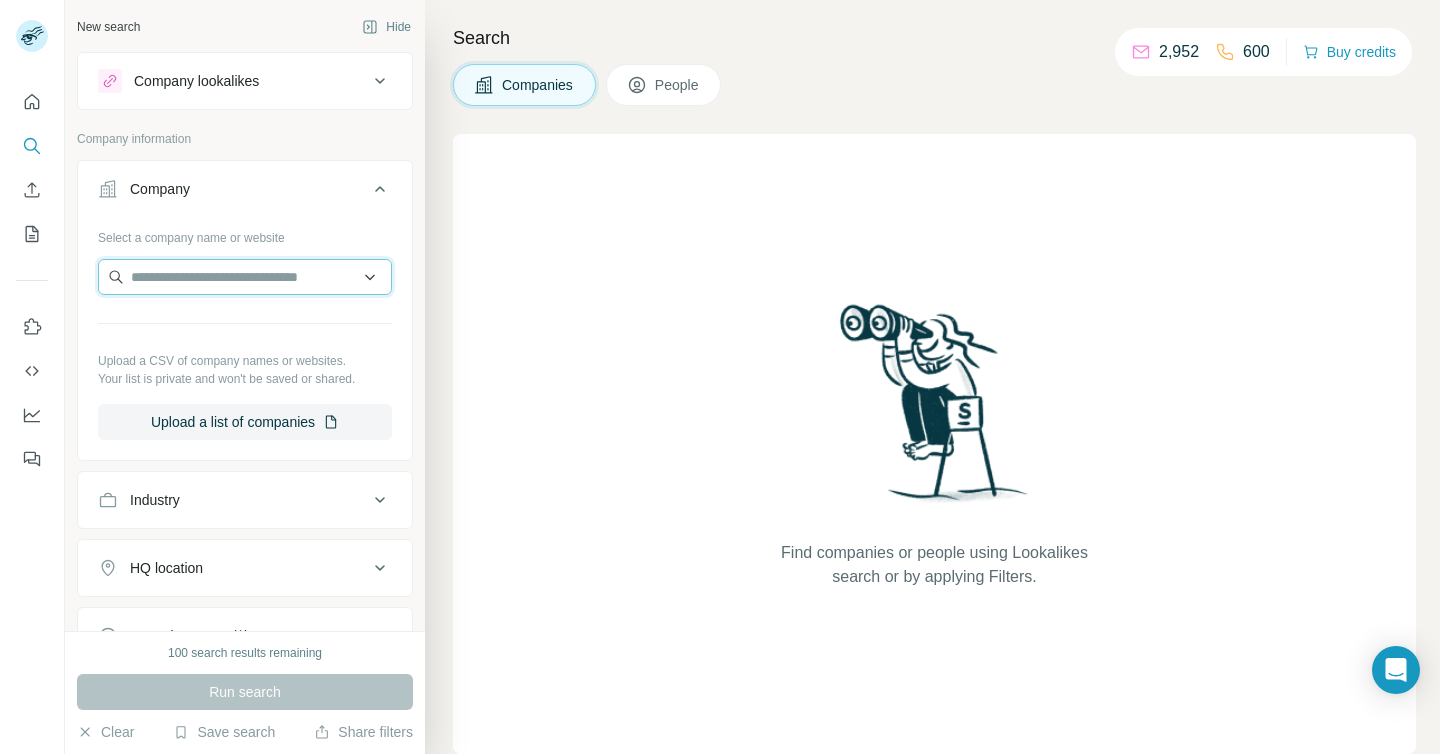 click at bounding box center (245, 277) 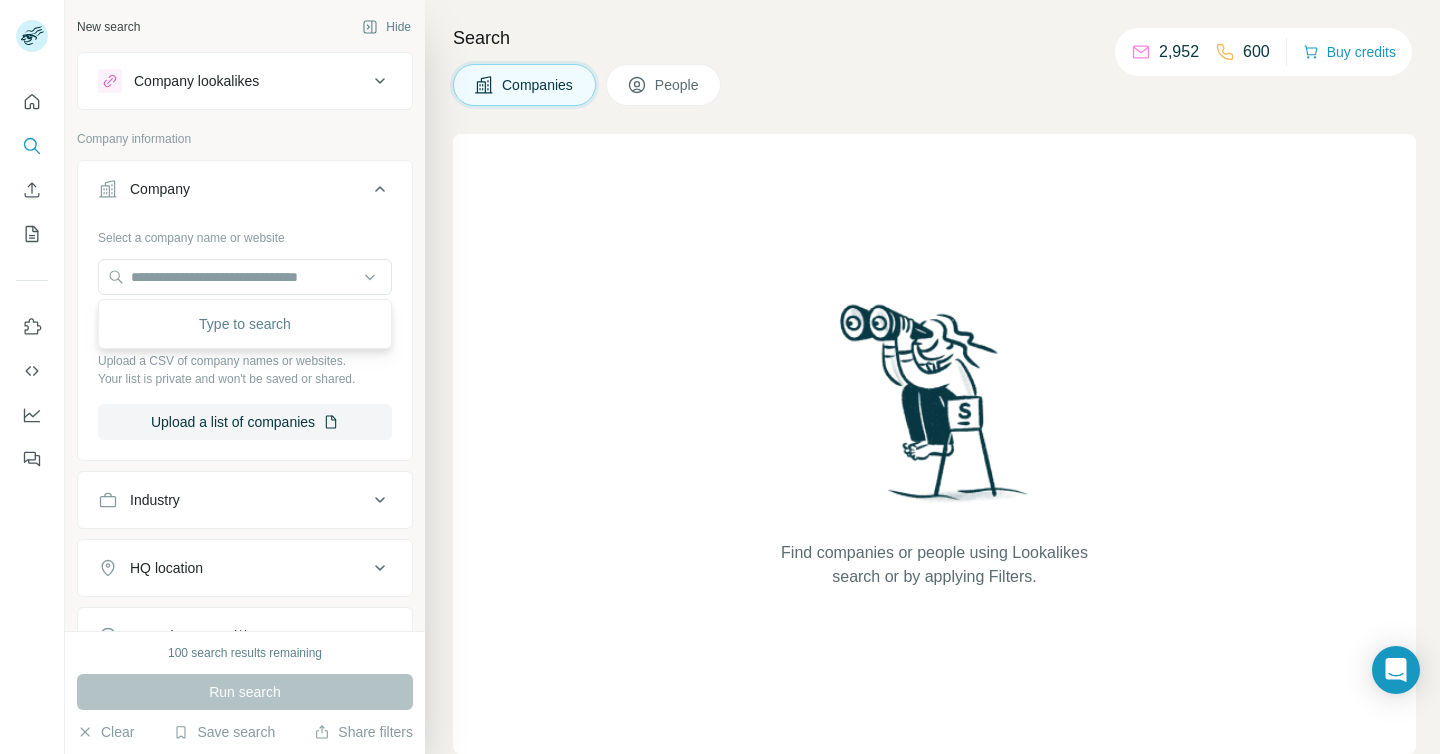 click on "Type to search" at bounding box center [245, 324] 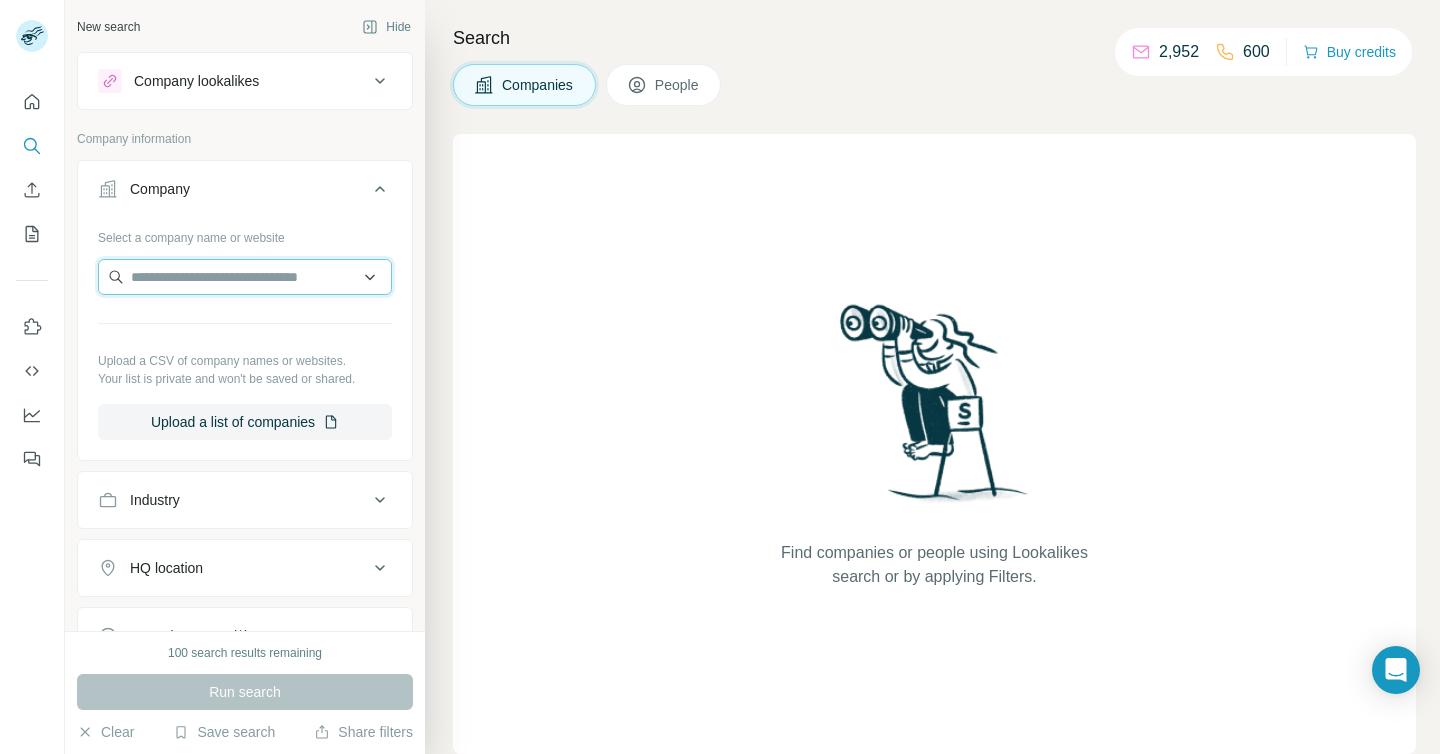 click at bounding box center (245, 277) 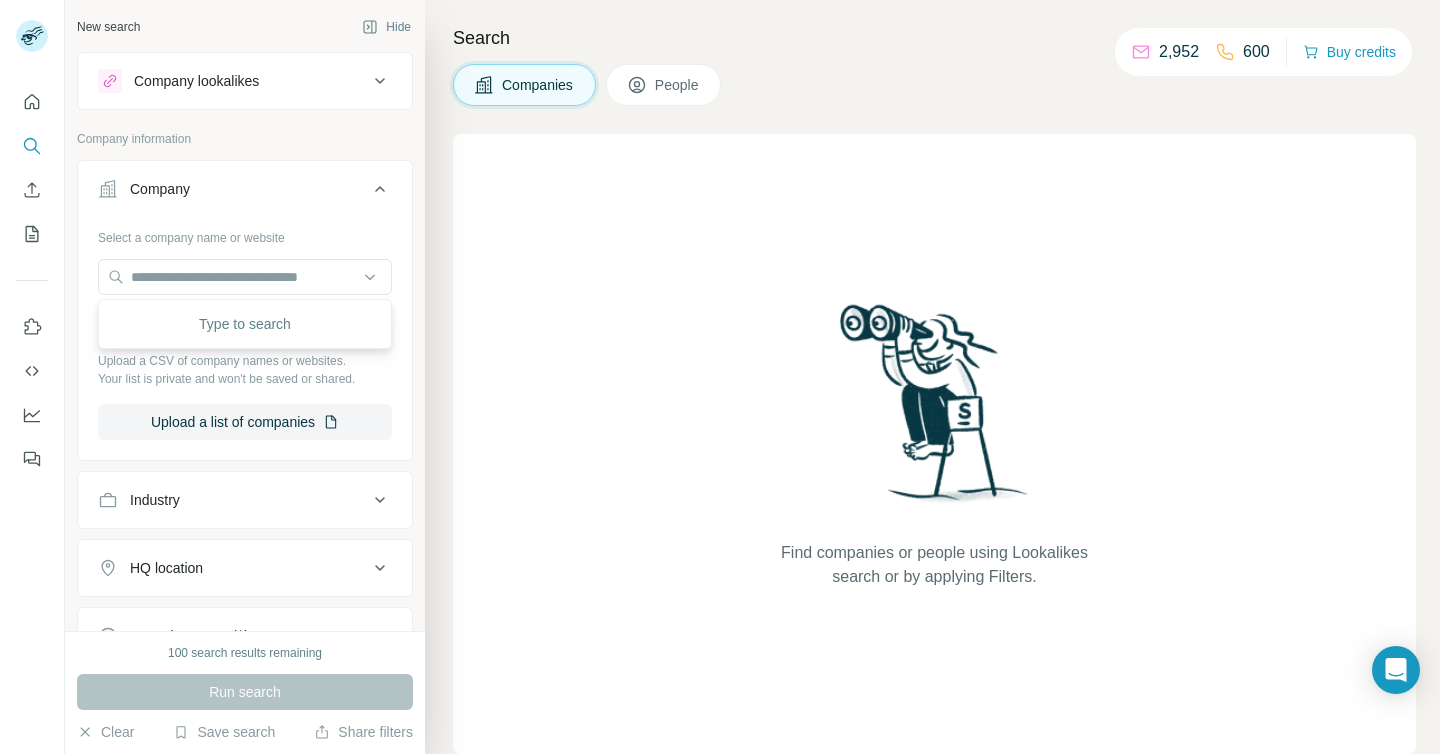 click on "Industry" at bounding box center (155, 500) 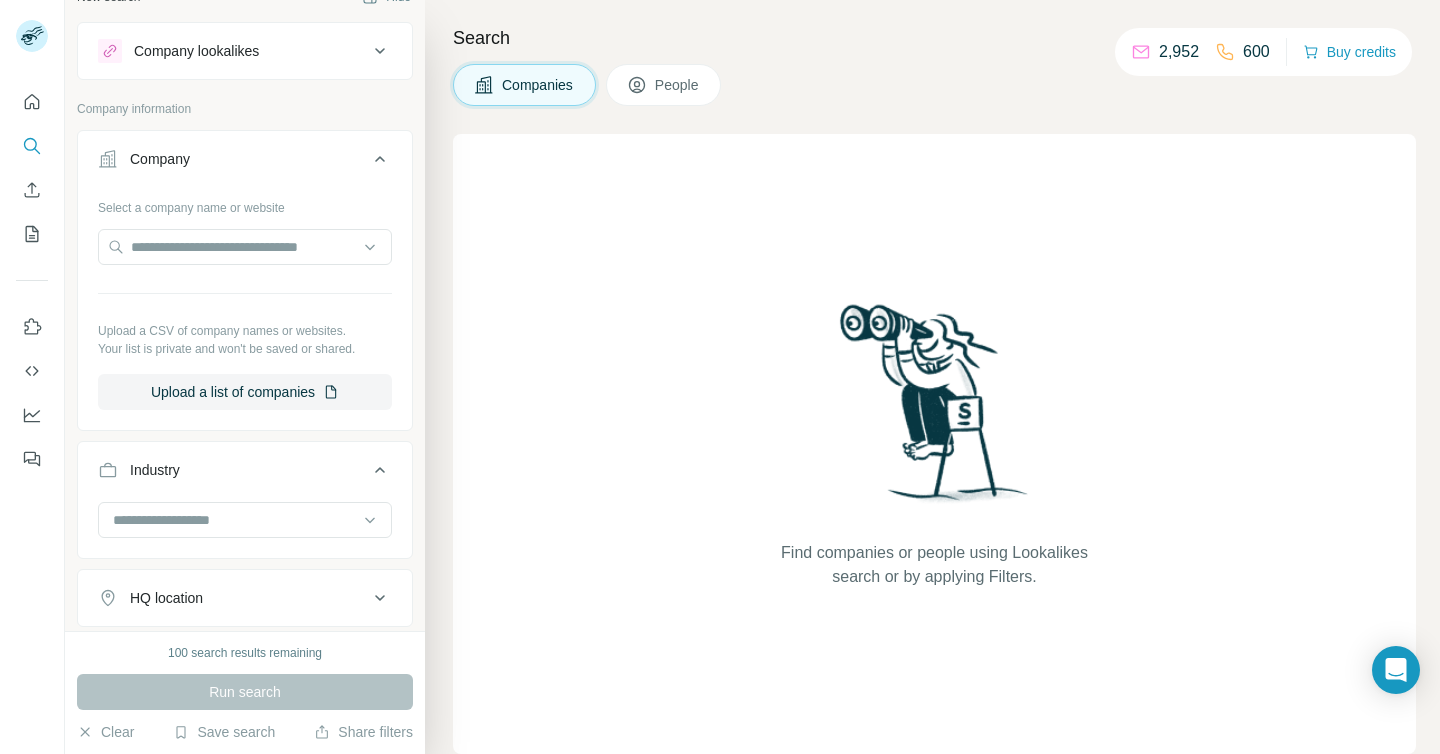 scroll, scrollTop: 54, scrollLeft: 0, axis: vertical 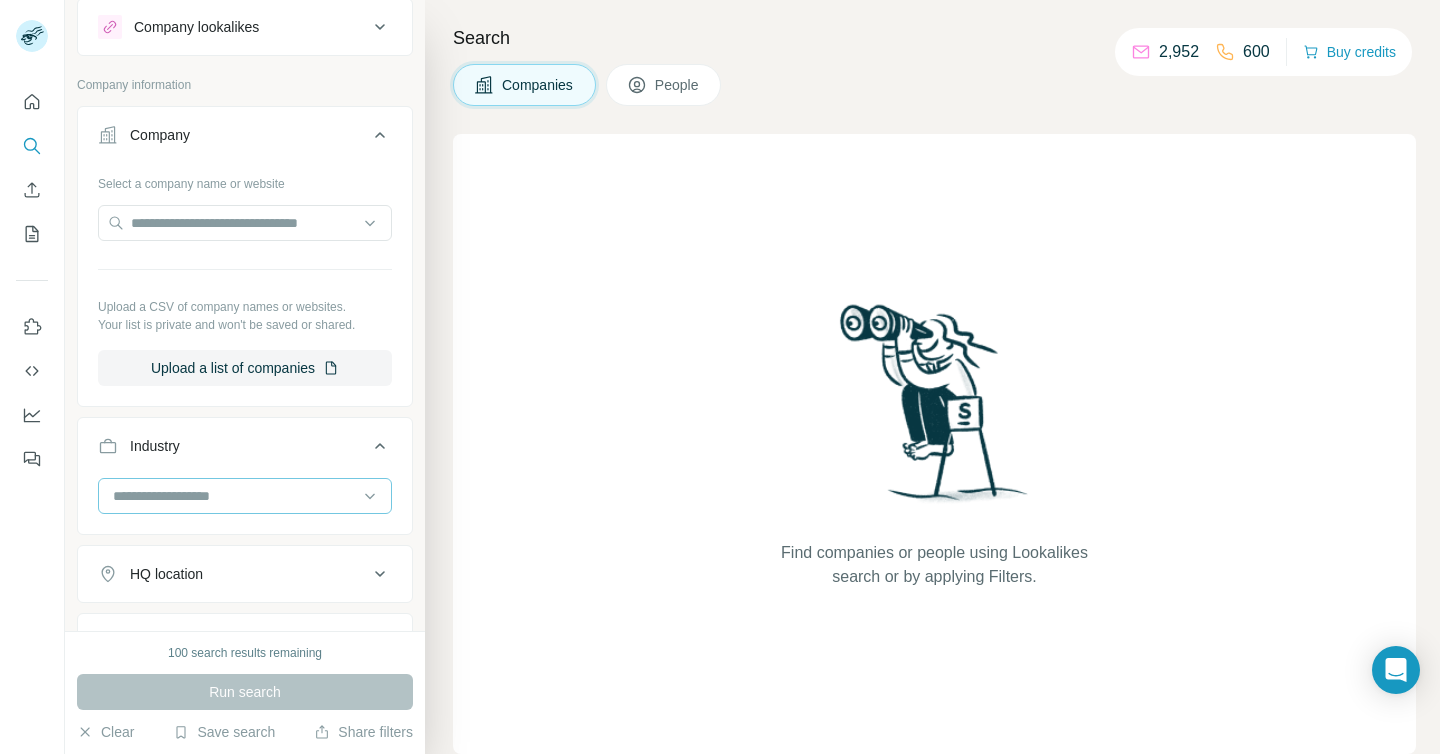 click at bounding box center [234, 496] 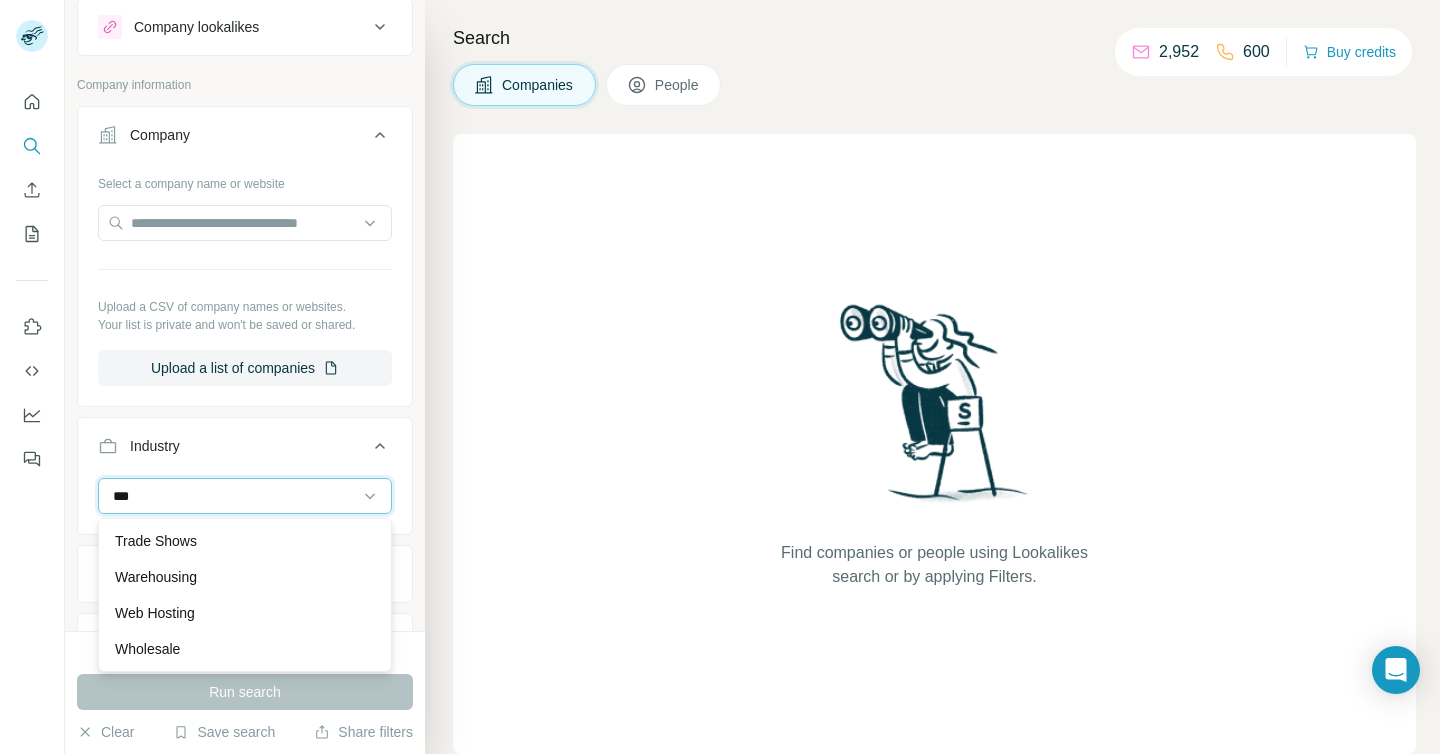 scroll, scrollTop: 0, scrollLeft: 0, axis: both 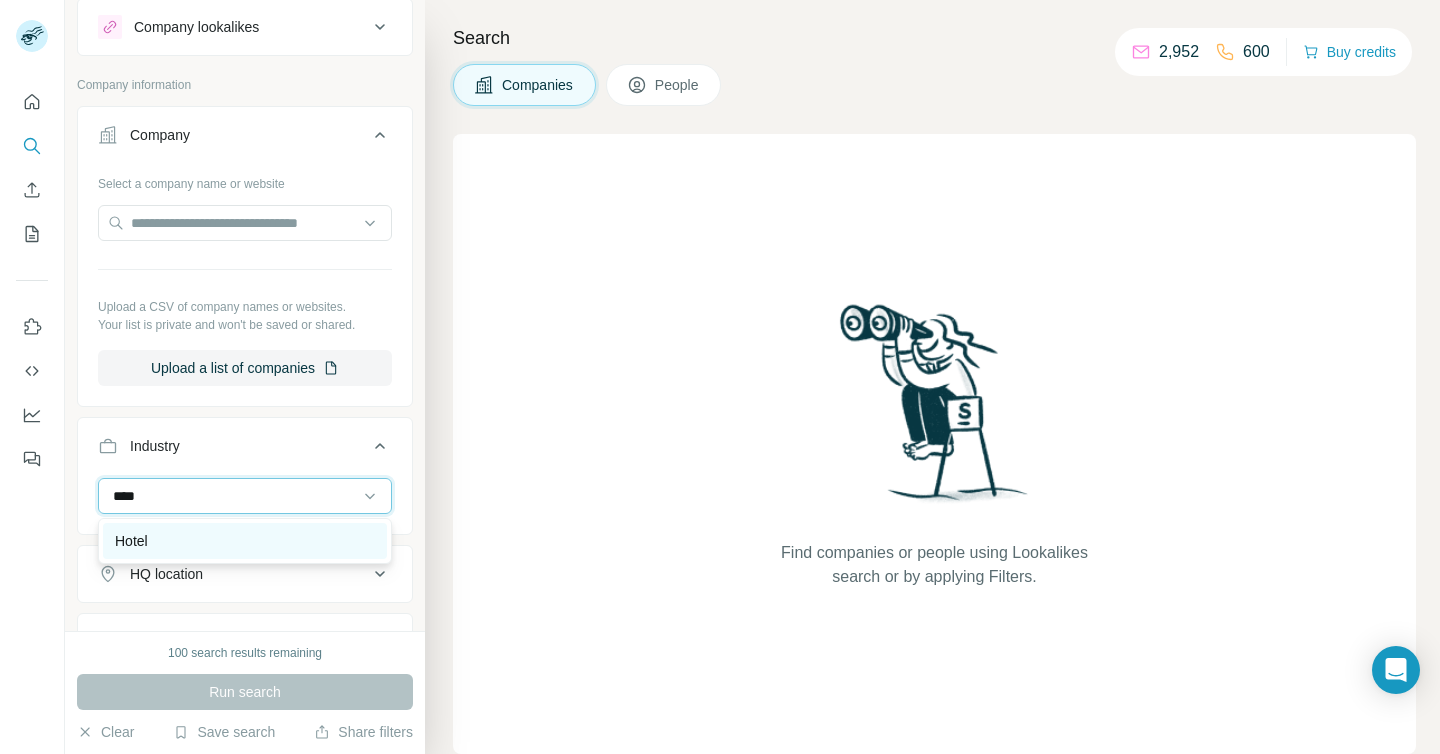 type on "****" 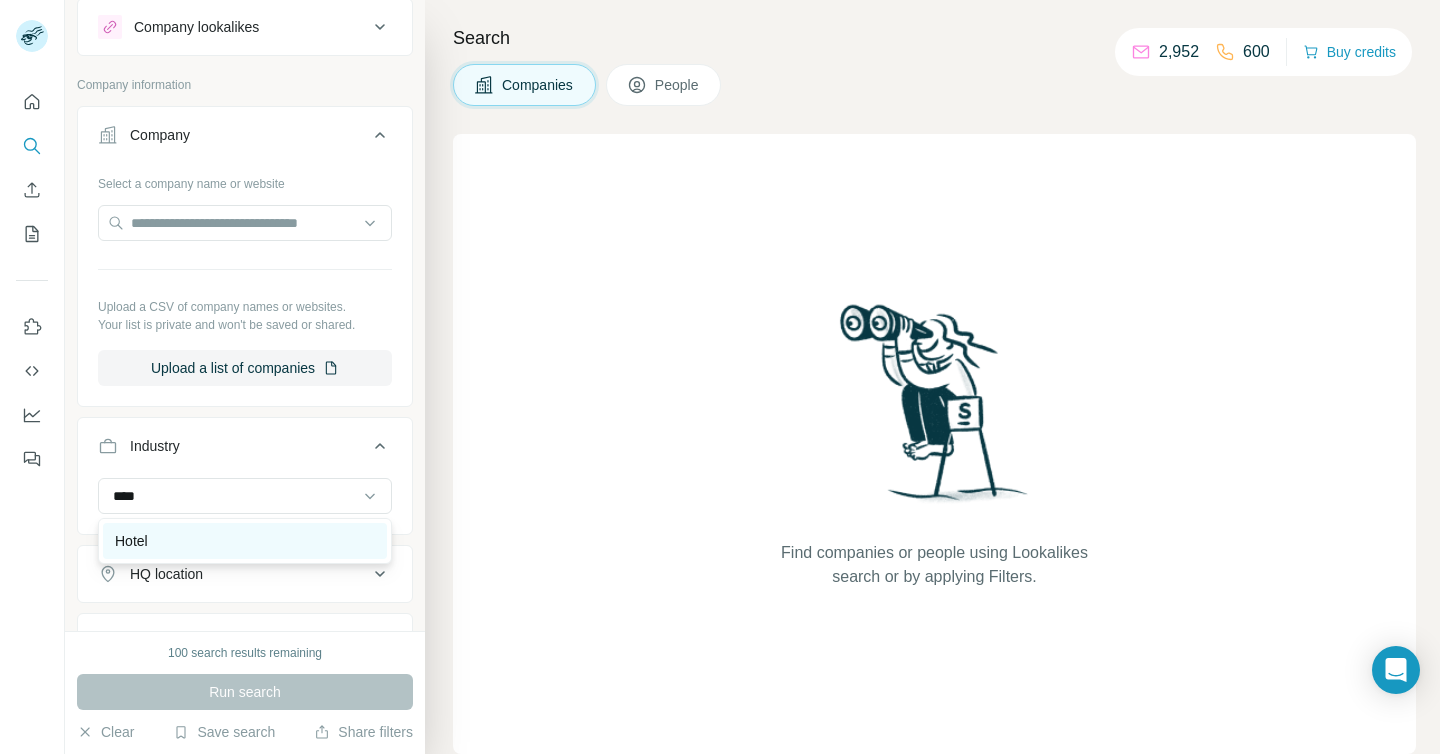 click on "Hotel" at bounding box center (245, 541) 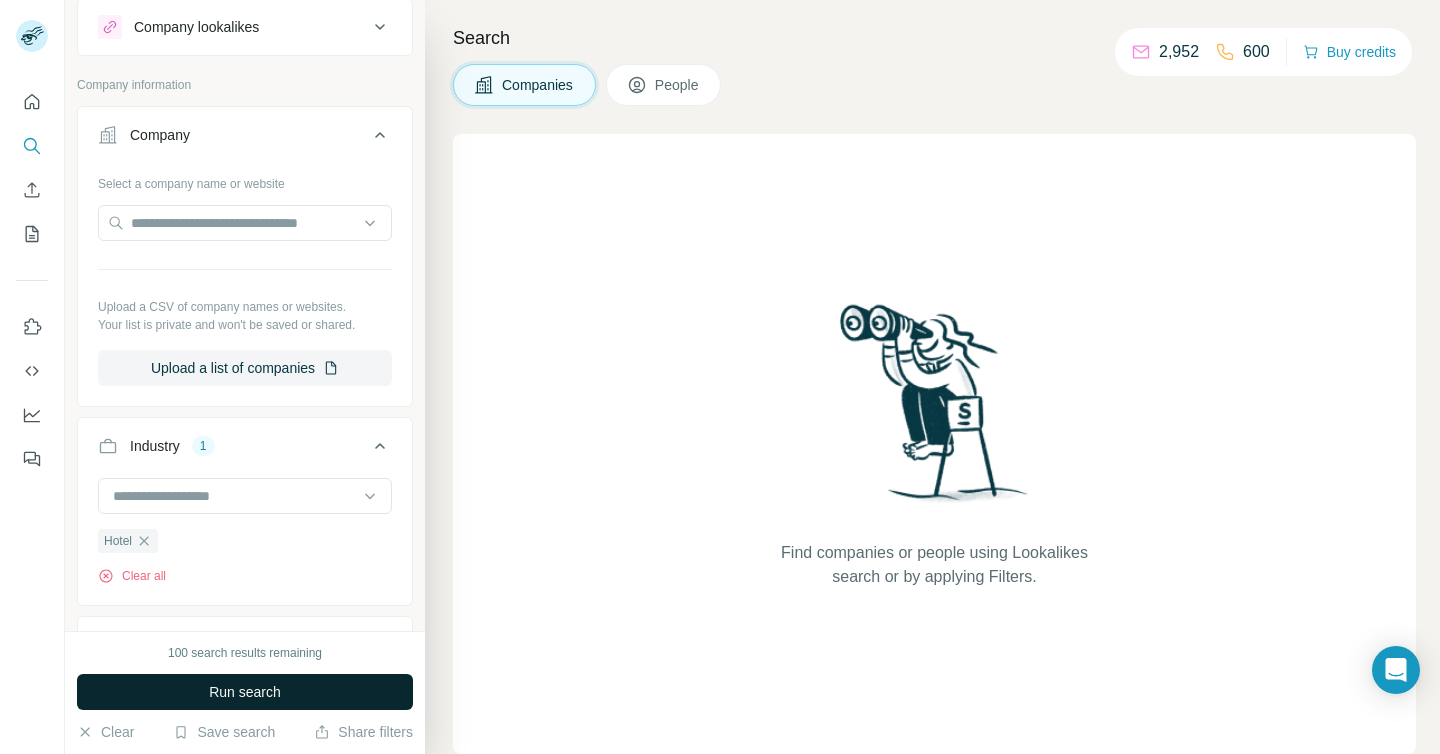 click on "Run search" at bounding box center (245, 692) 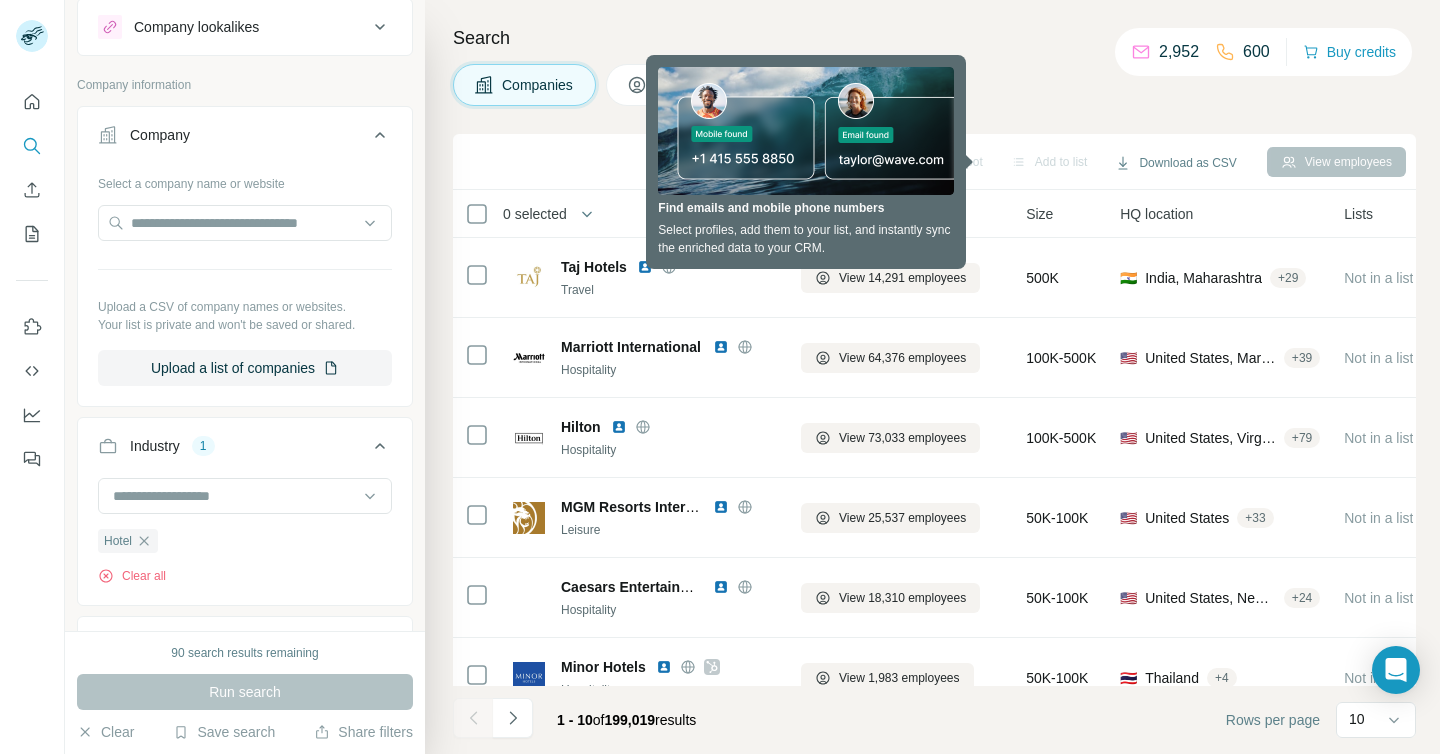 click on "Taj Hotels Travel View 14,291 employees 500K 🇮🇳 [COUNTRY], [STATE] + 29 Not in a list $ 500-1000M Google Tag Manager, Transcend, Akamai, Webpack, Next.js, Akamai mPulse, yellow.ai, Stackbit, Dealer Spike, YouTube, Node.js, Sanity, MUI, TDesign, Accesso, HSTS, Boomerang, reCAPTCHA, HTTP/3, Hotjar, Google Font API, Emotion, Google Maps, Moment.js, React Travel, Hospitality, Leisure, Tourism, Hotel, Travel Accommodations, Wedding, Resorts, Events, Travel Agency, Tour Operator taj luxury hotels 5 star hotels resorts in india luxury hotels in india best hotels in india hotels in new york hotels in dubai hotels in maldives hotels in mumbai hotels in delhi hotels in kerala ihcl indian hospitality indian hotels kumbhalgarh-ihcl india rajasthan jaipur mumbai perfect indian delhi indian udaipur indian holiday iconic hospitality" at bounding box center [932, 377] 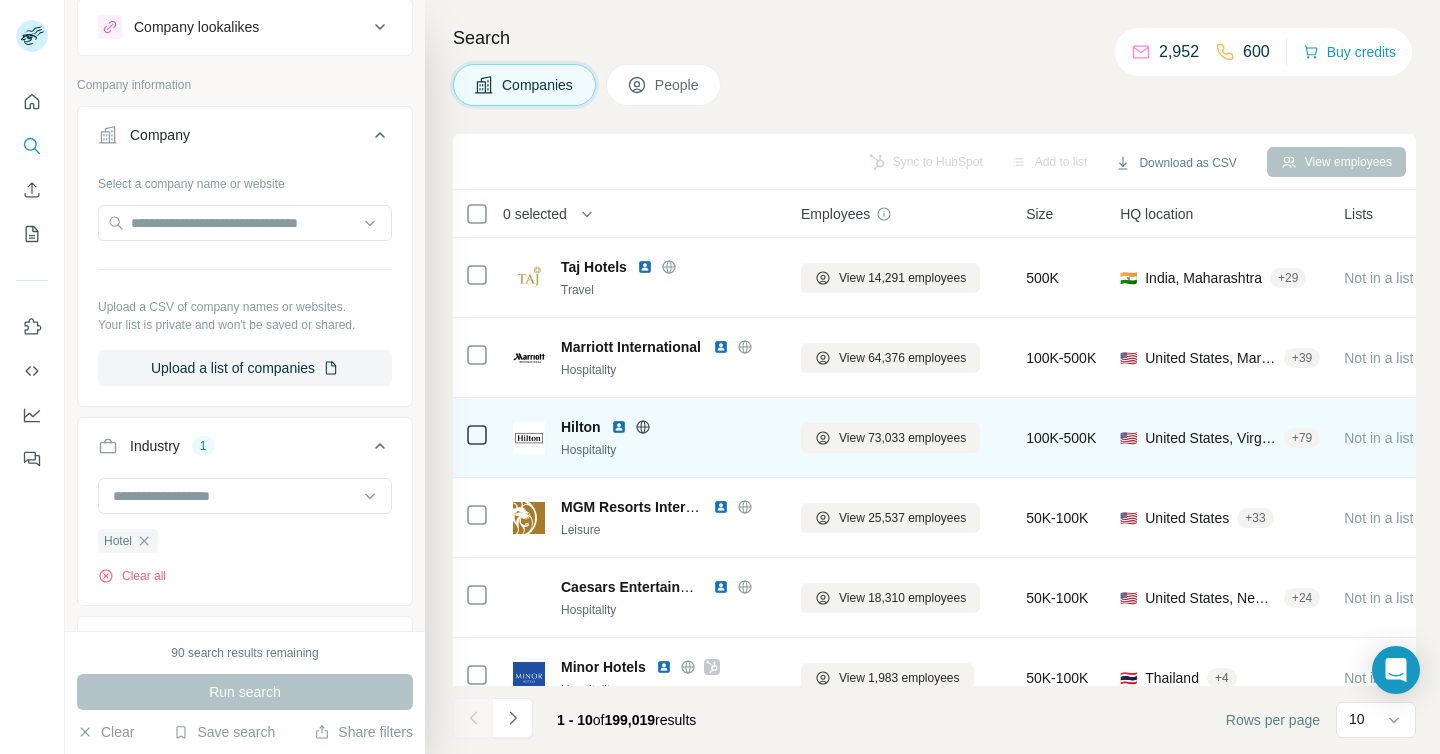 scroll, scrollTop: 352, scrollLeft: 0, axis: vertical 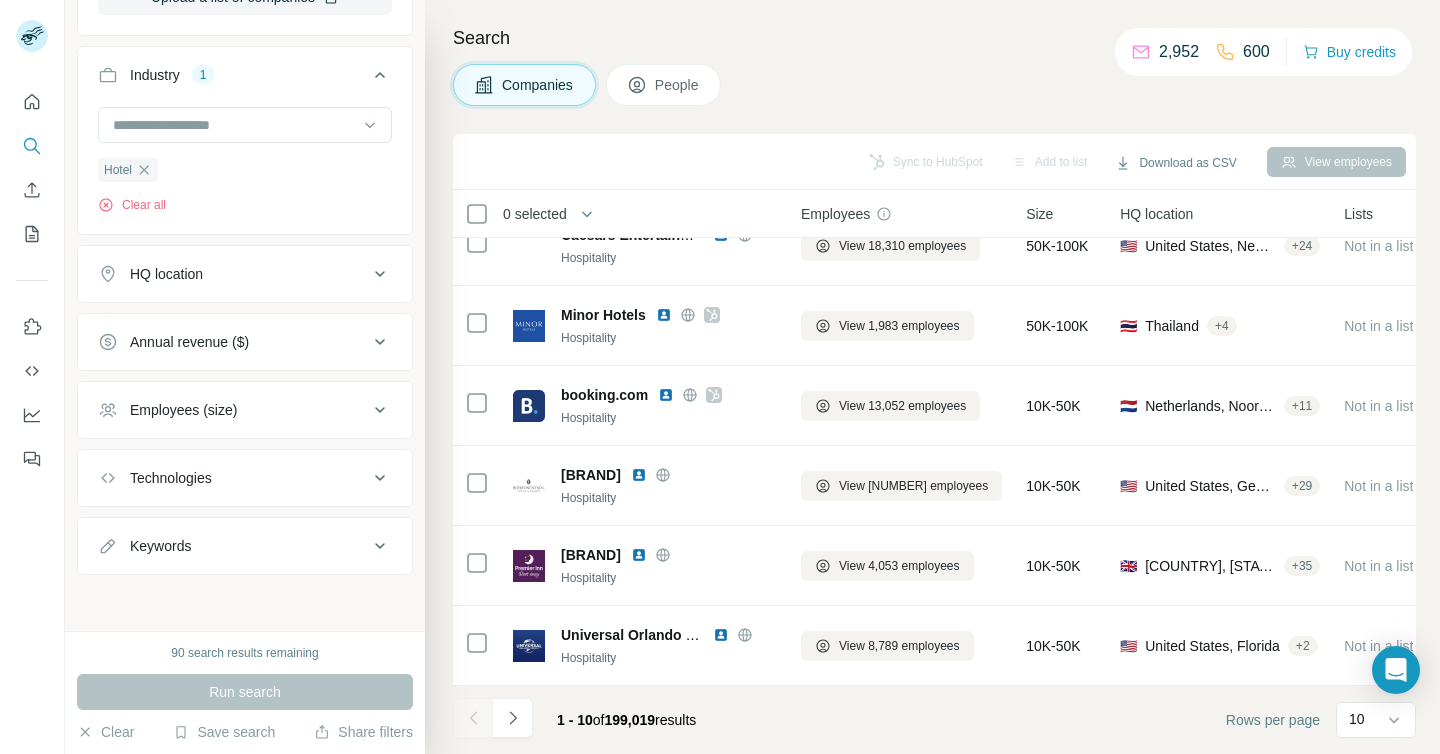 click on "Employees (size)" at bounding box center (183, 410) 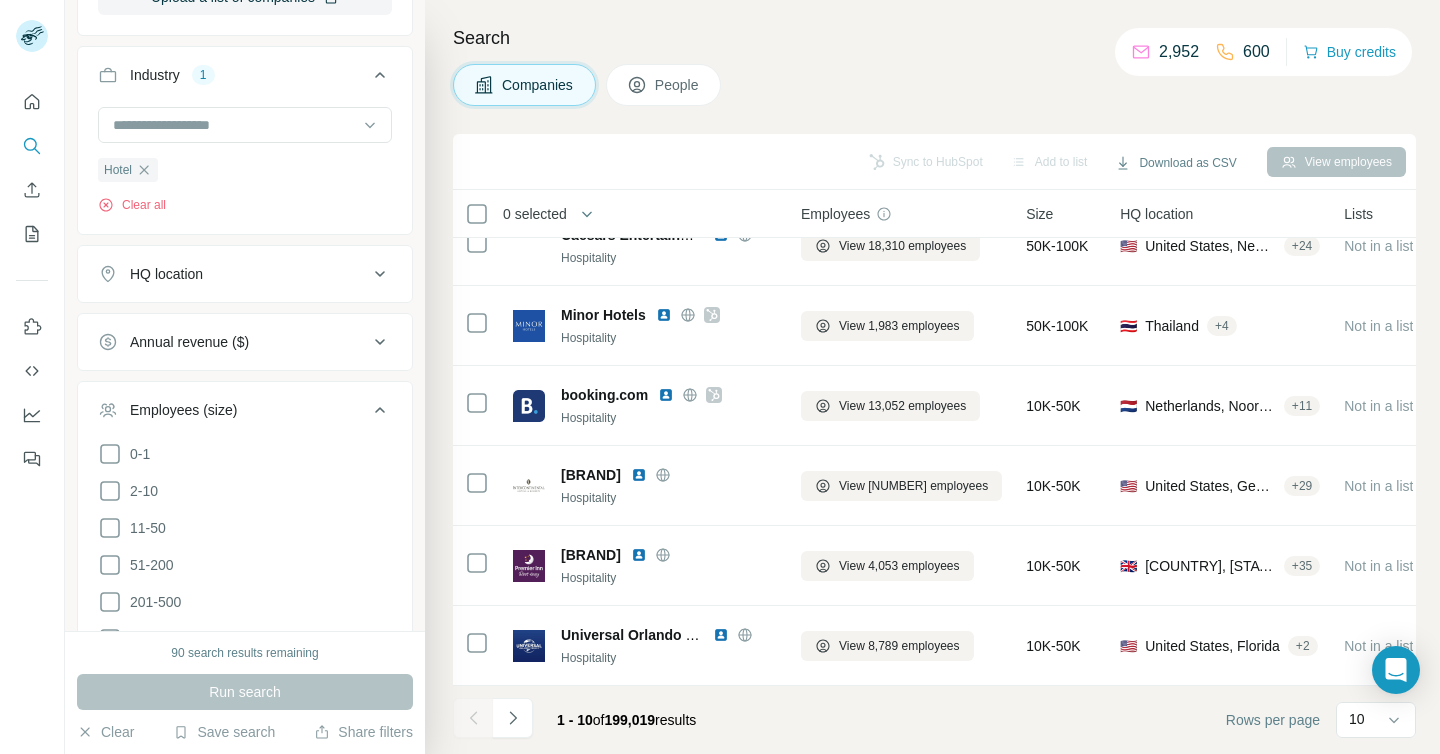 click on "0-1 2-10 11-50 51-200 201-500 501-1K 1K-5K 5K-10K 10K-50K 50K-100K 100K-500K 500K+" at bounding box center (245, 658) 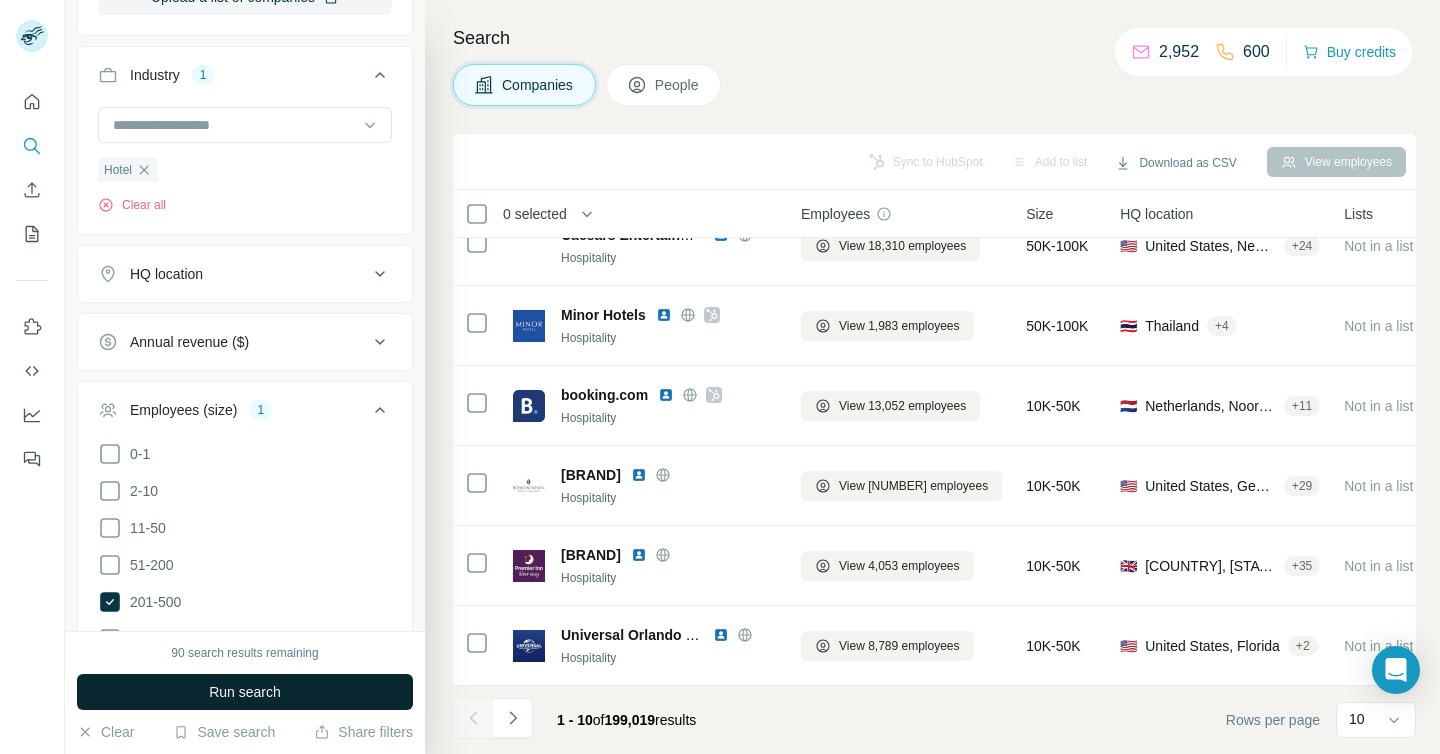 click on "Run search" at bounding box center (245, 692) 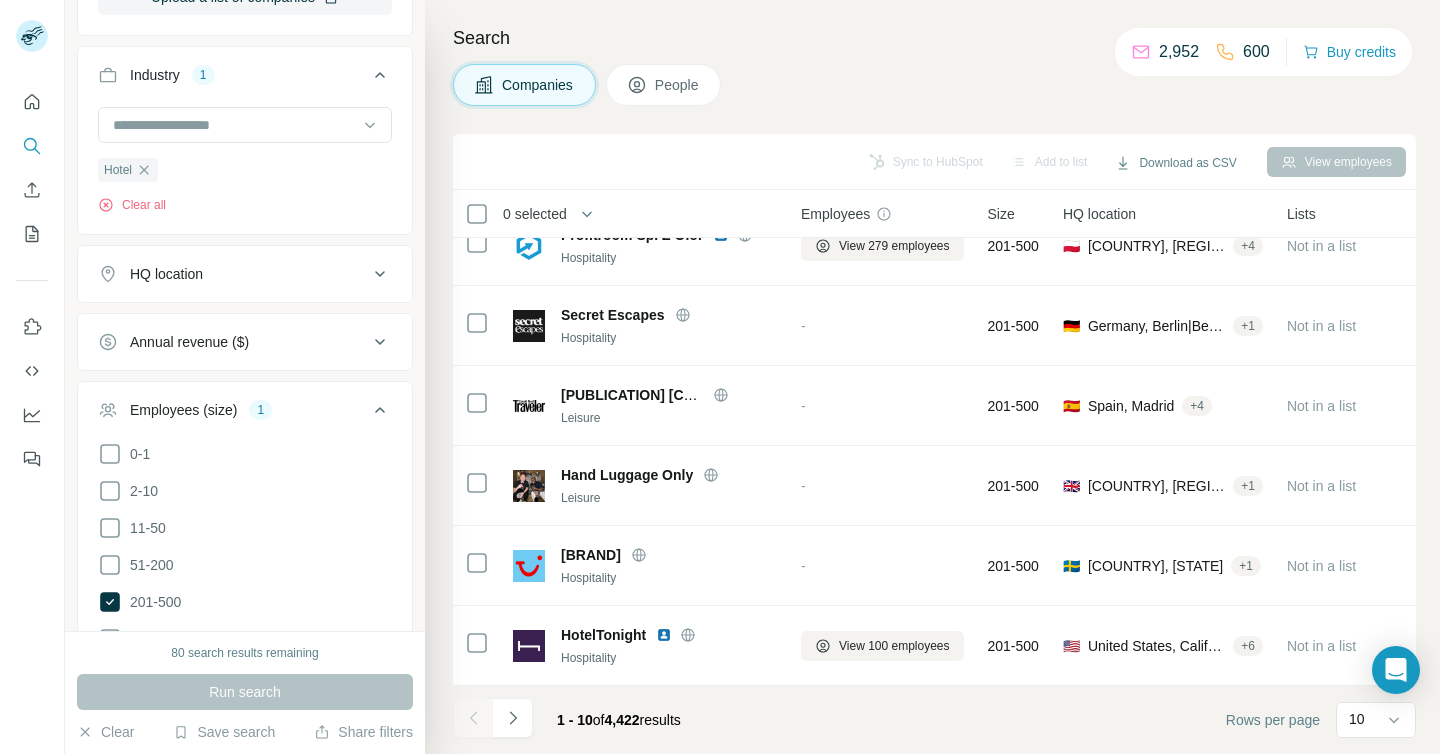 scroll, scrollTop: 0, scrollLeft: 0, axis: both 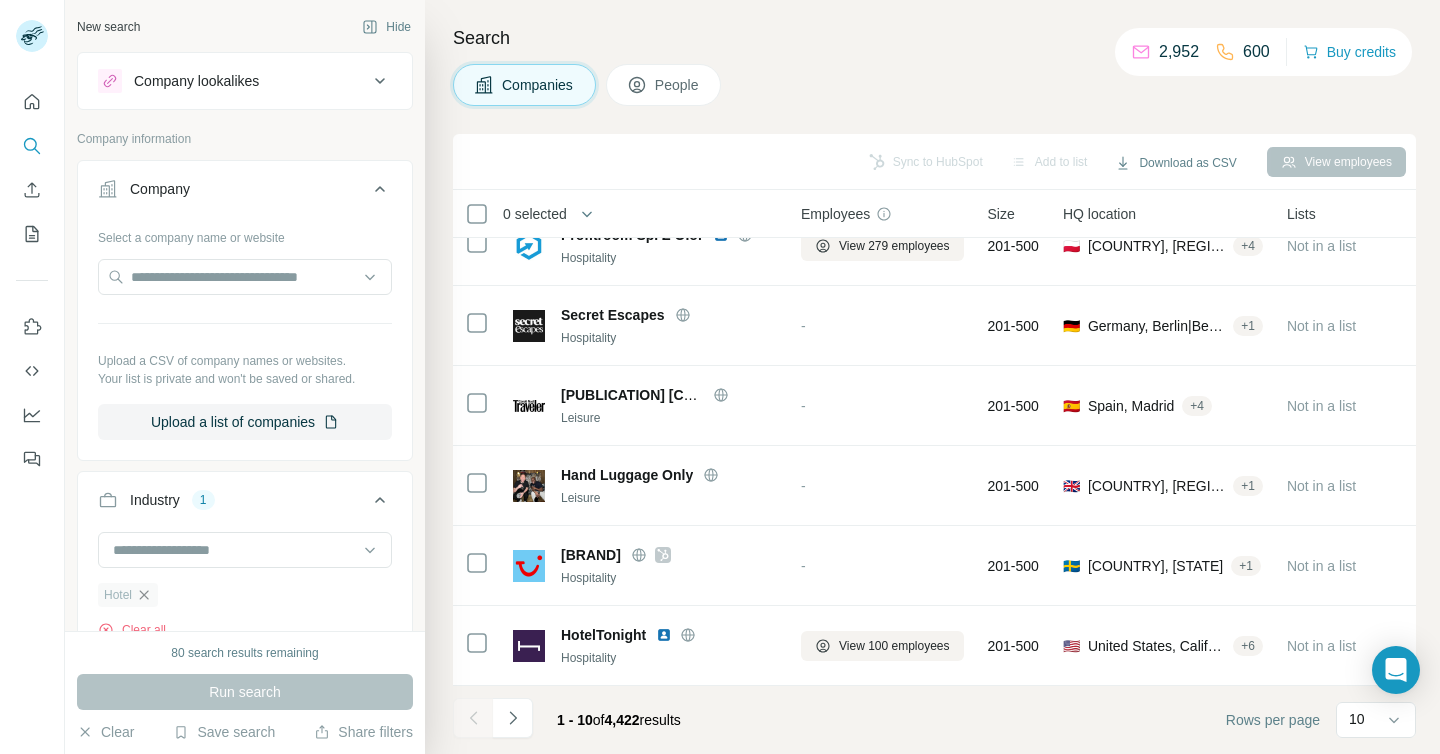 click 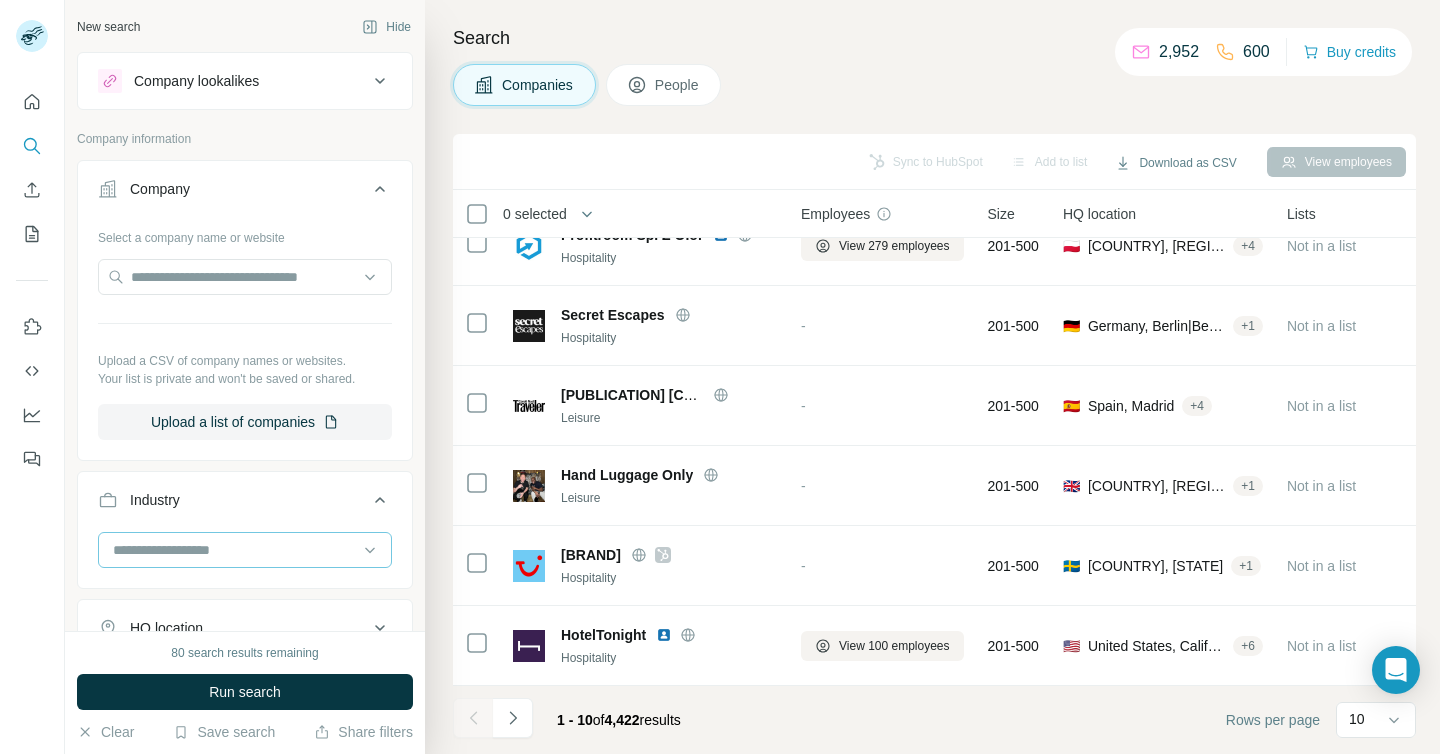 click at bounding box center (234, 550) 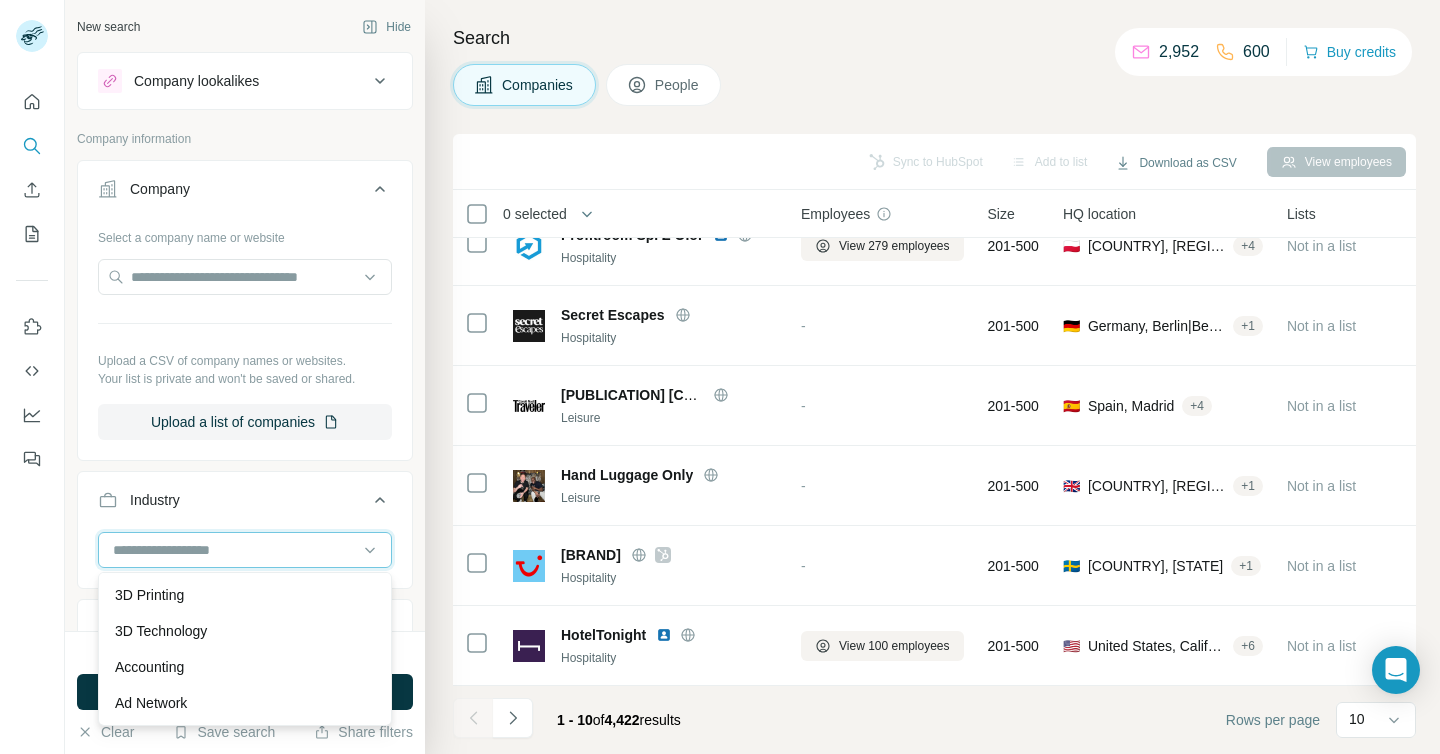 click at bounding box center (234, 550) 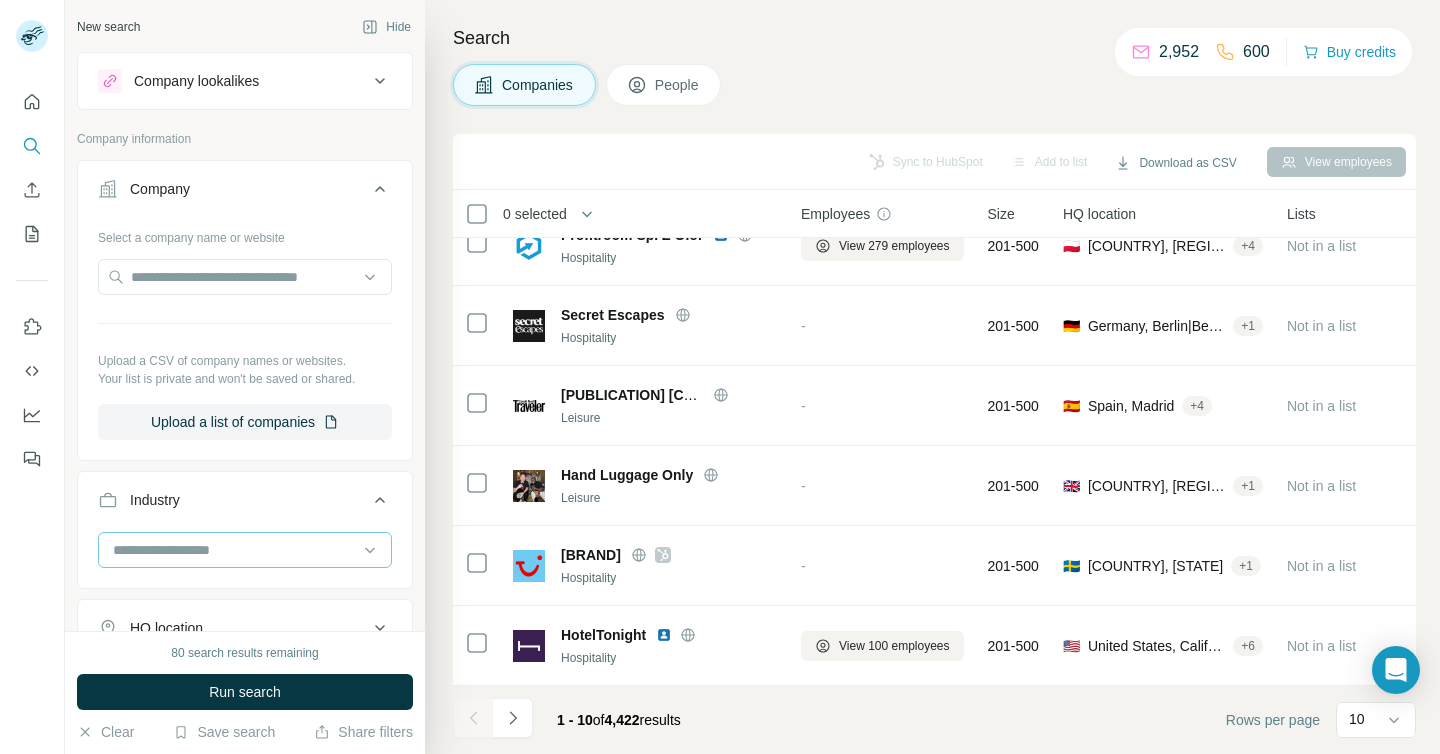 click at bounding box center [234, 550] 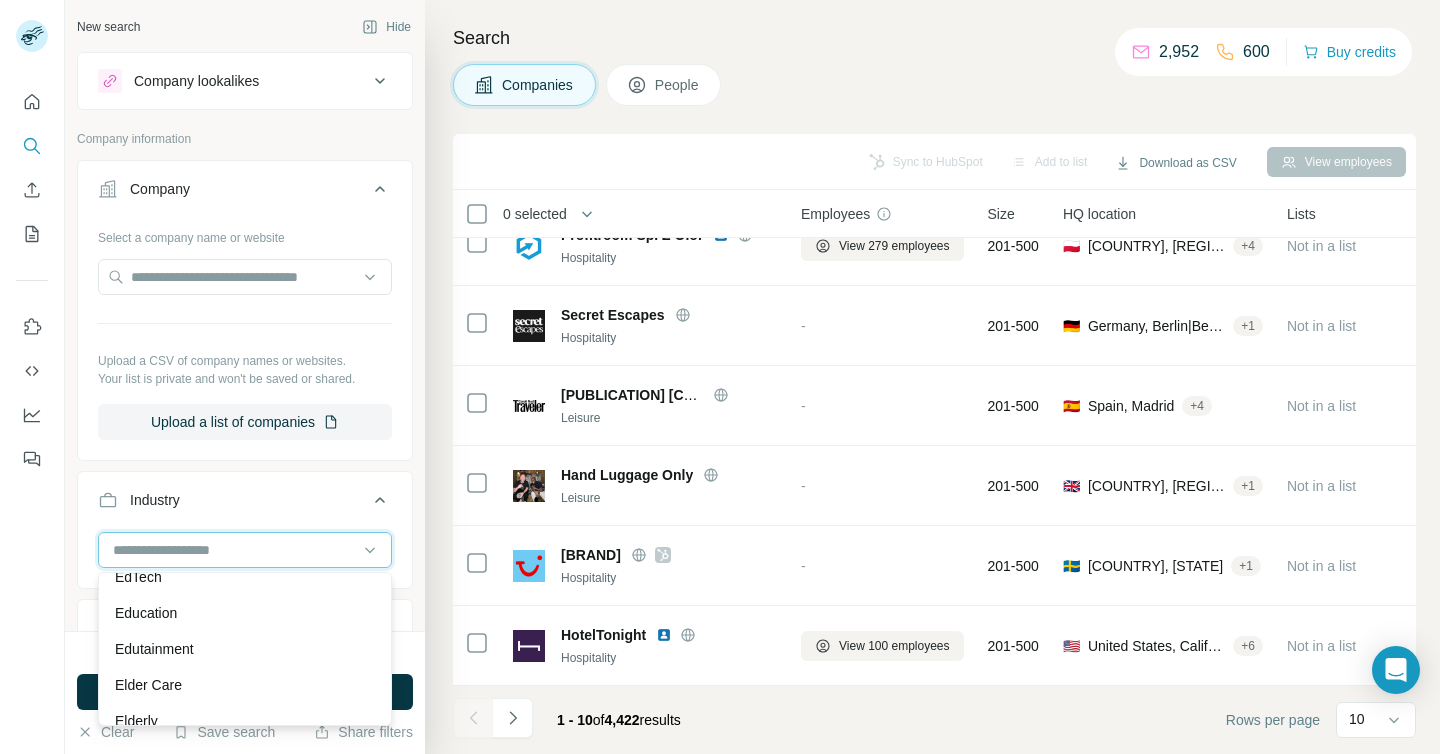 scroll, scrollTop: 6459, scrollLeft: 0, axis: vertical 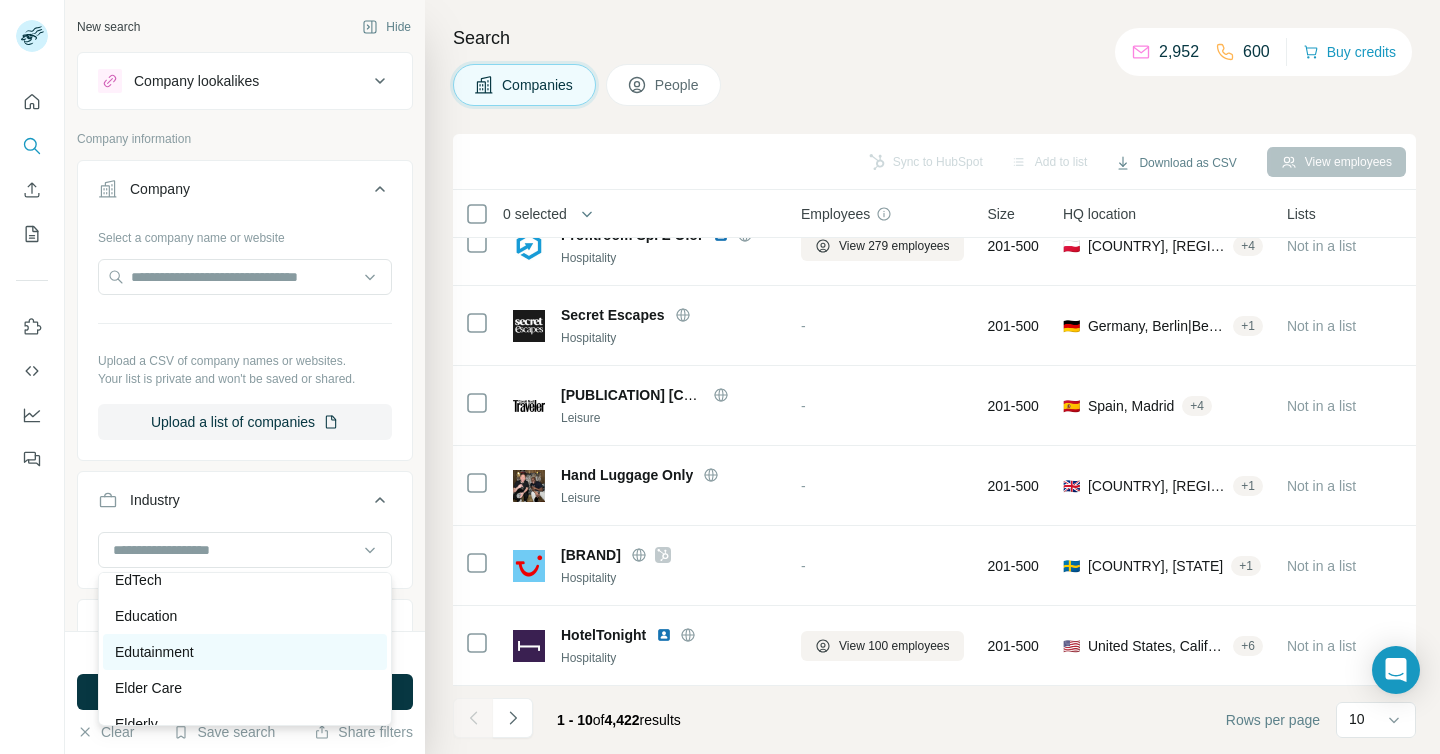 click on "Edutainment" at bounding box center [154, 652] 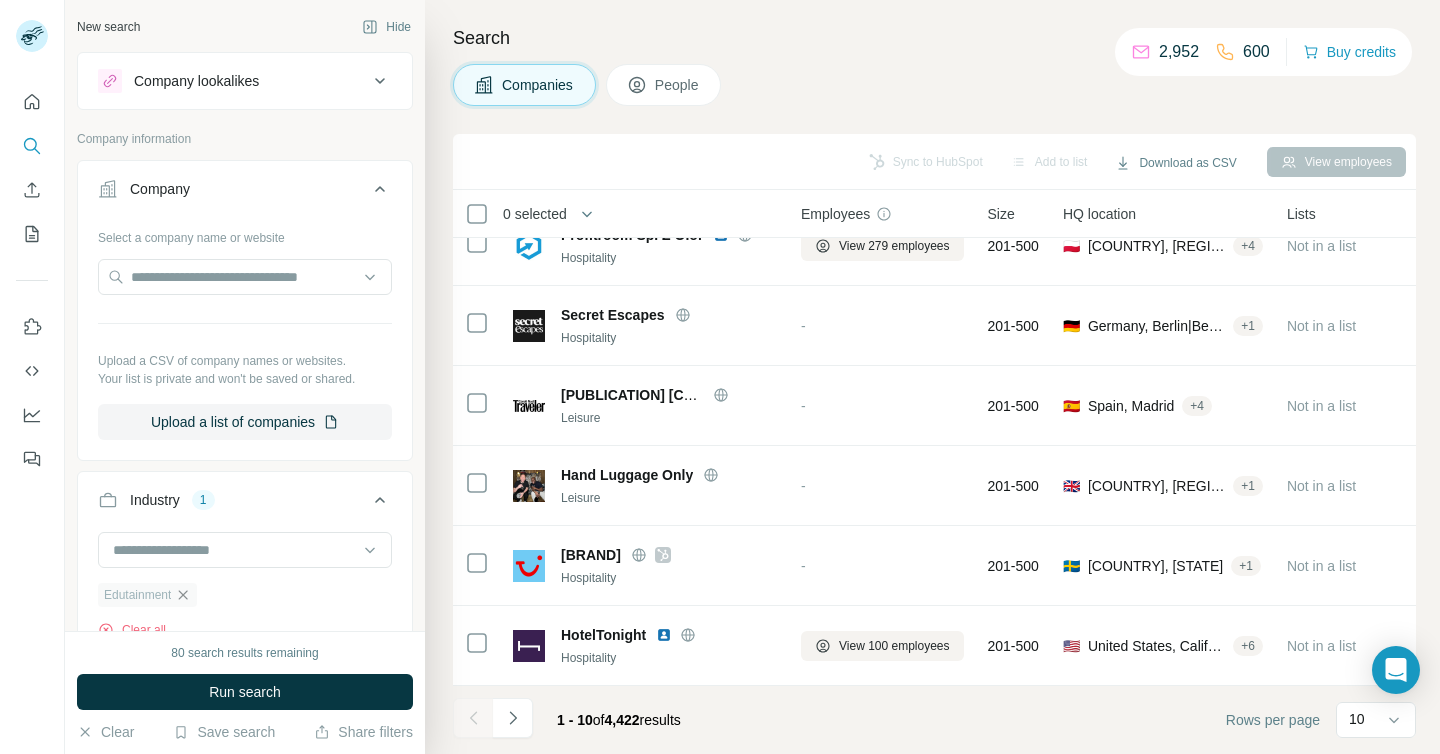 click 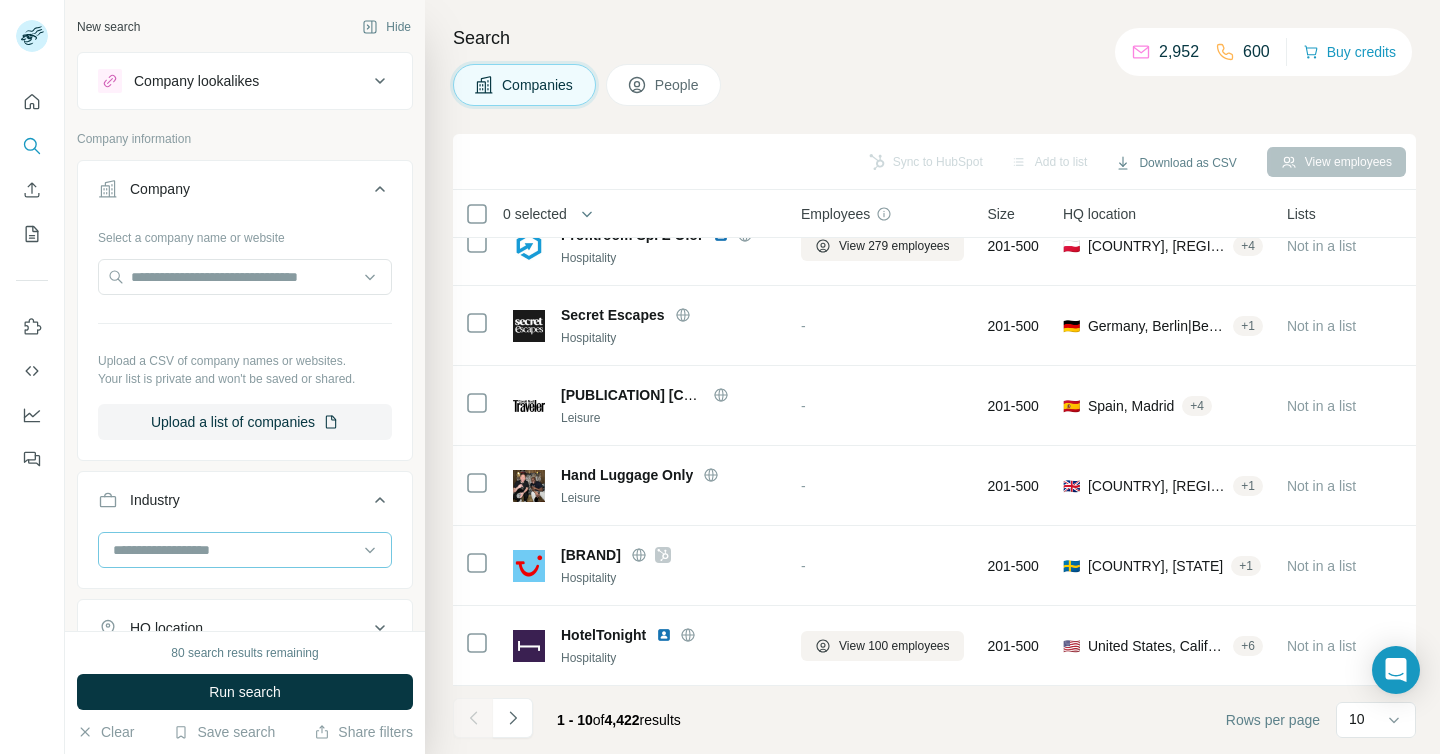 click at bounding box center [234, 550] 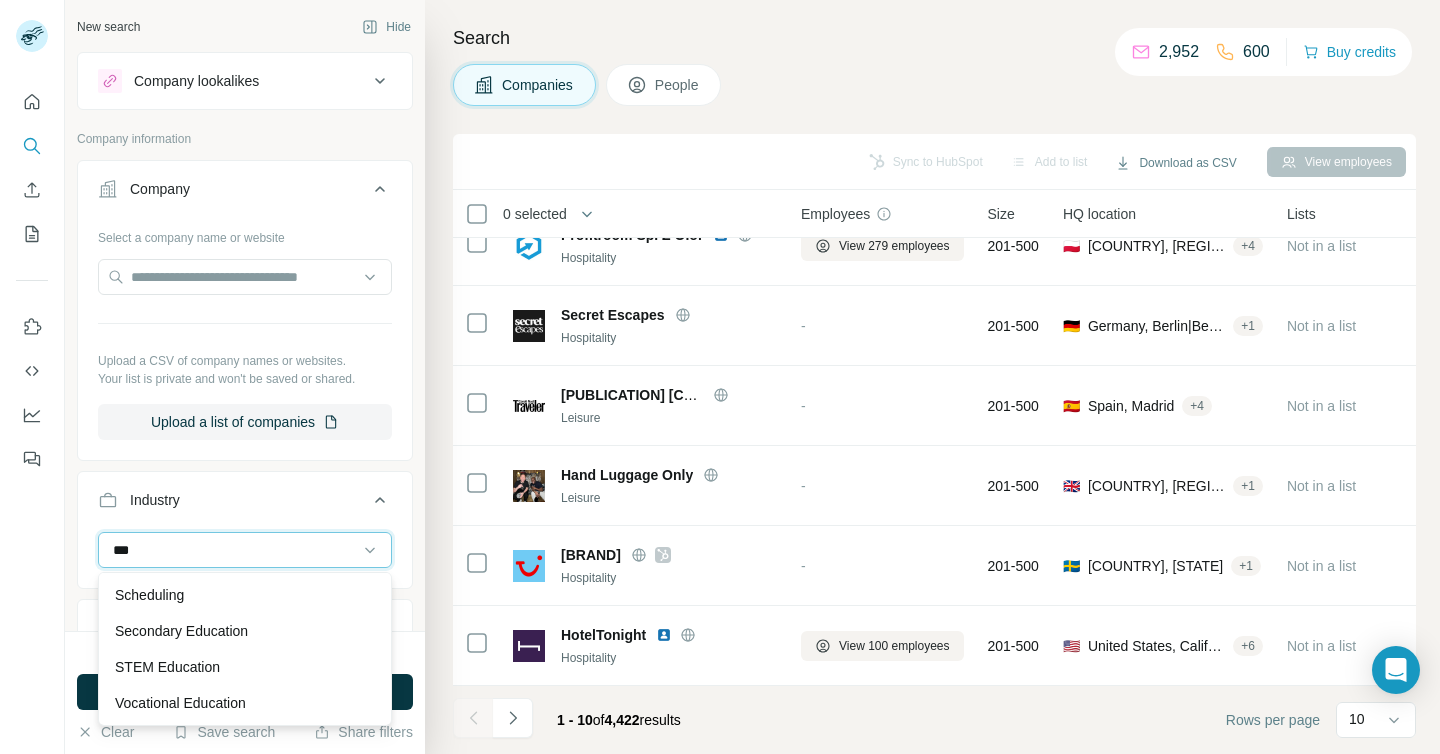type on "****" 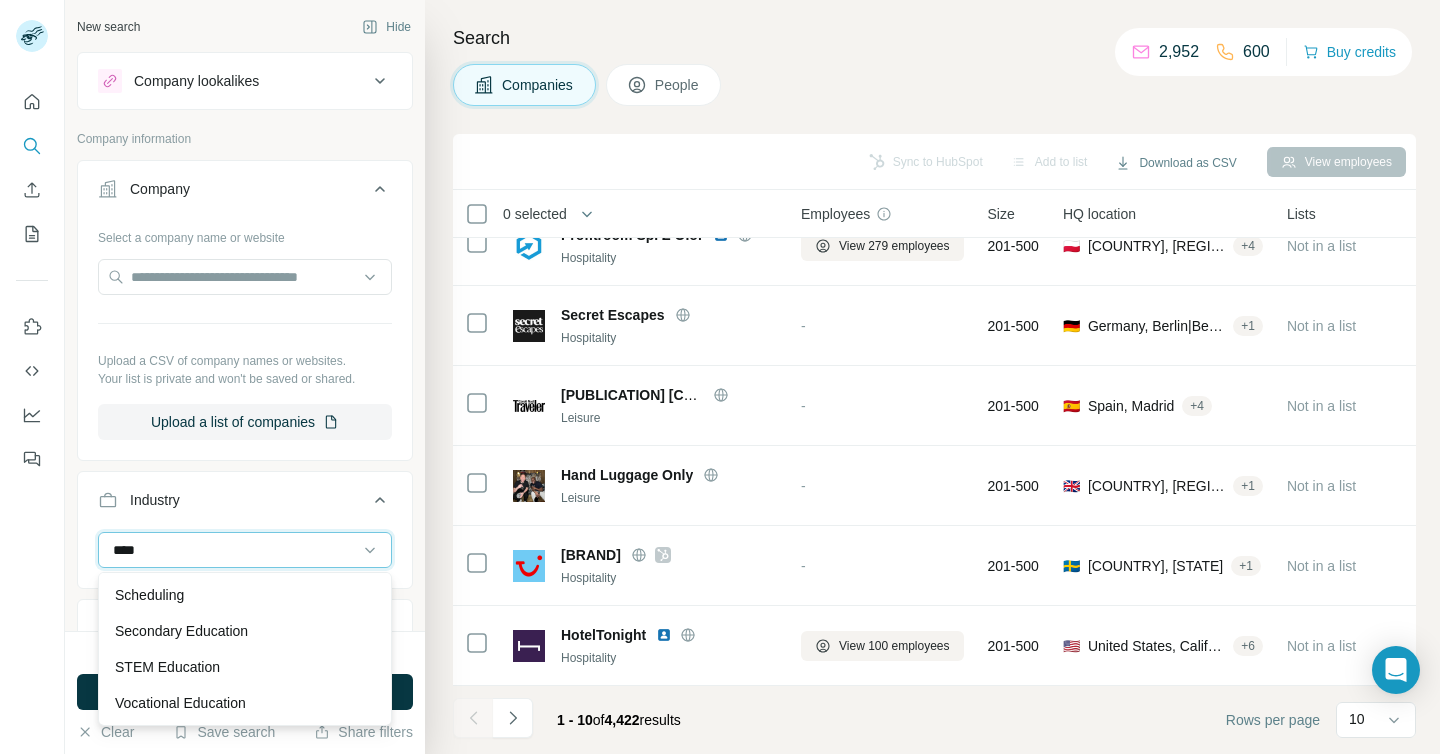 scroll, scrollTop: 144, scrollLeft: 0, axis: vertical 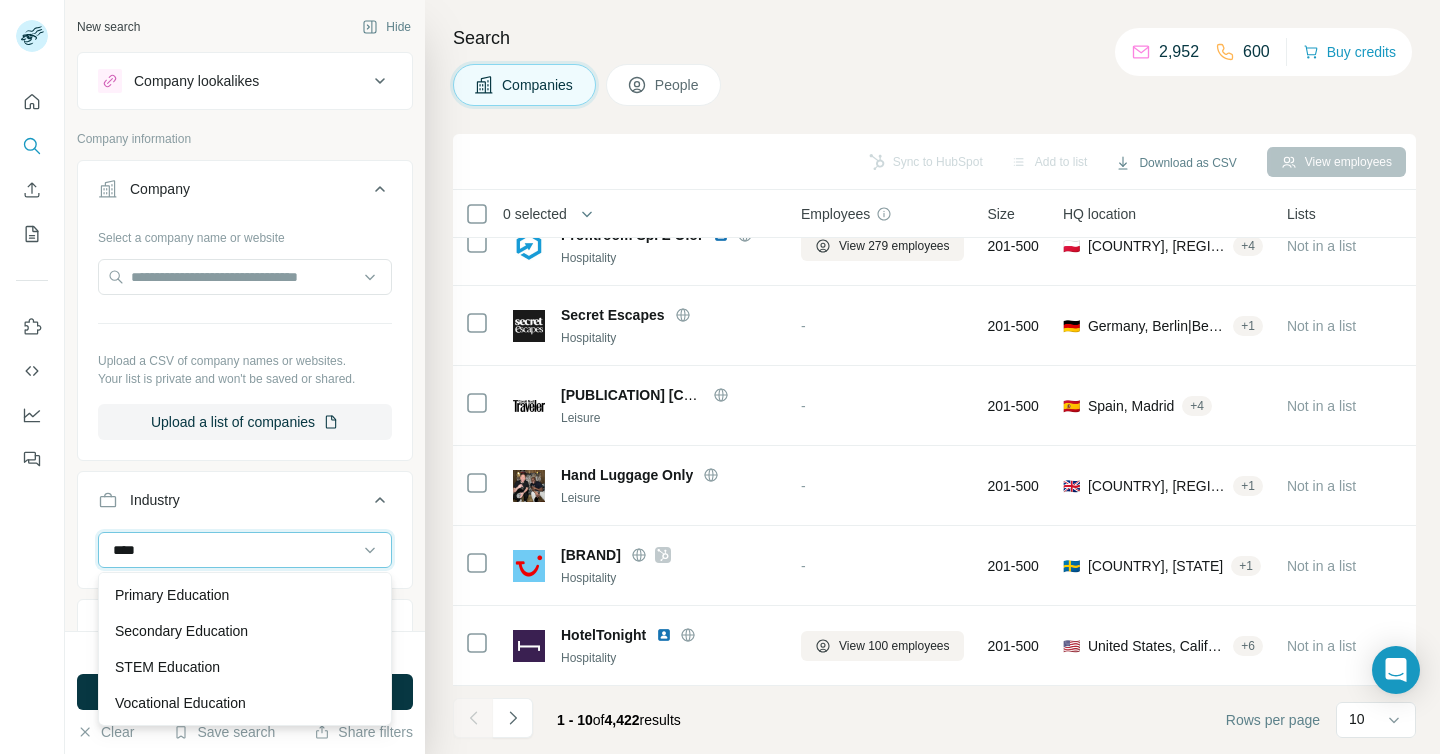 click on "****" at bounding box center (234, 550) 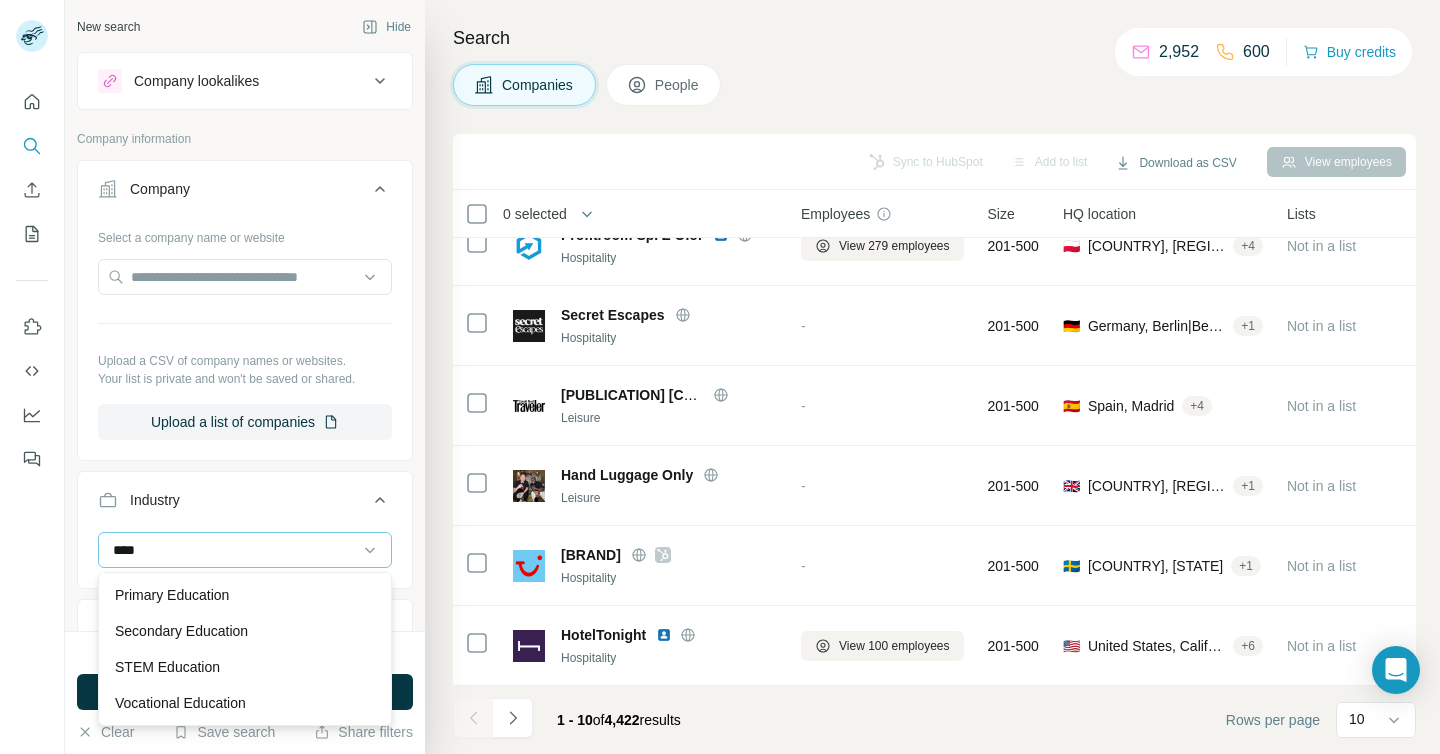 click on "****" at bounding box center [234, 550] 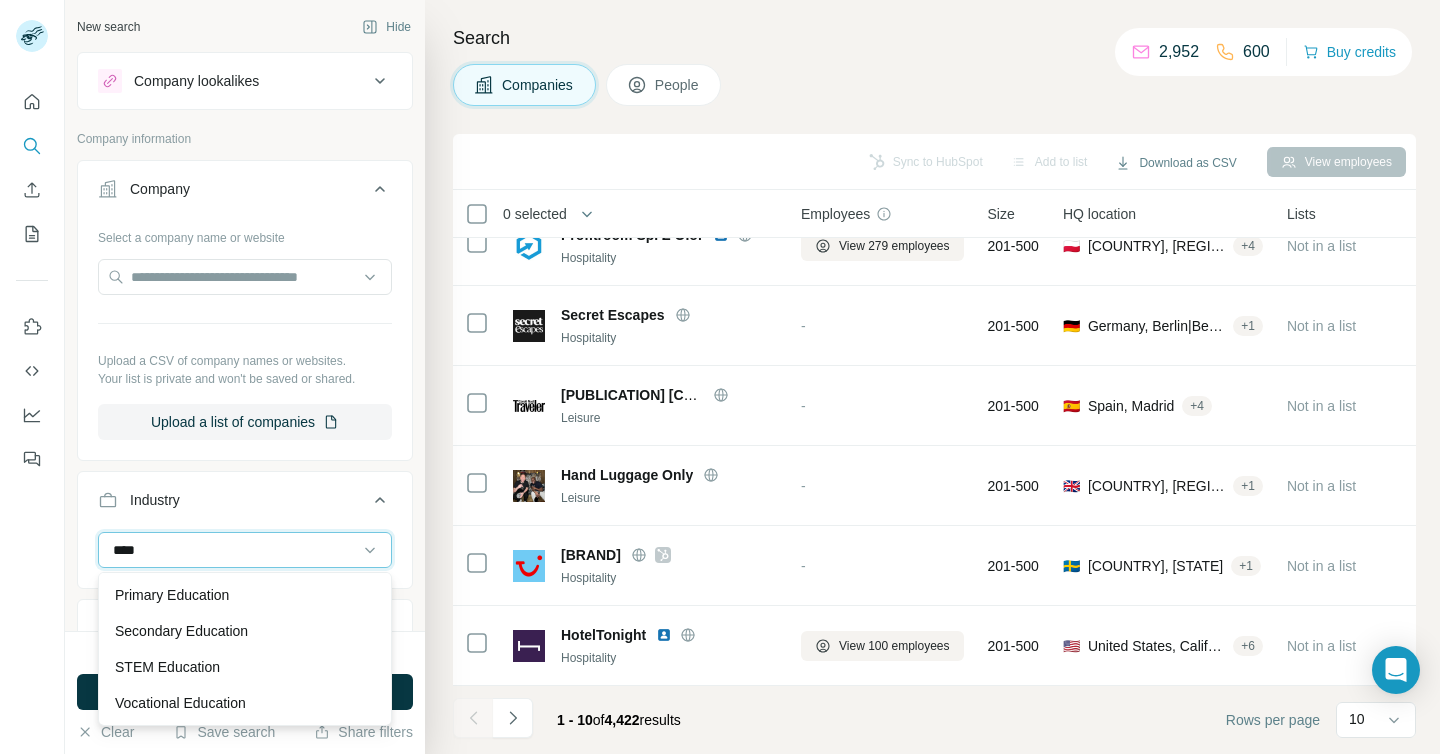 click on "****" at bounding box center (234, 550) 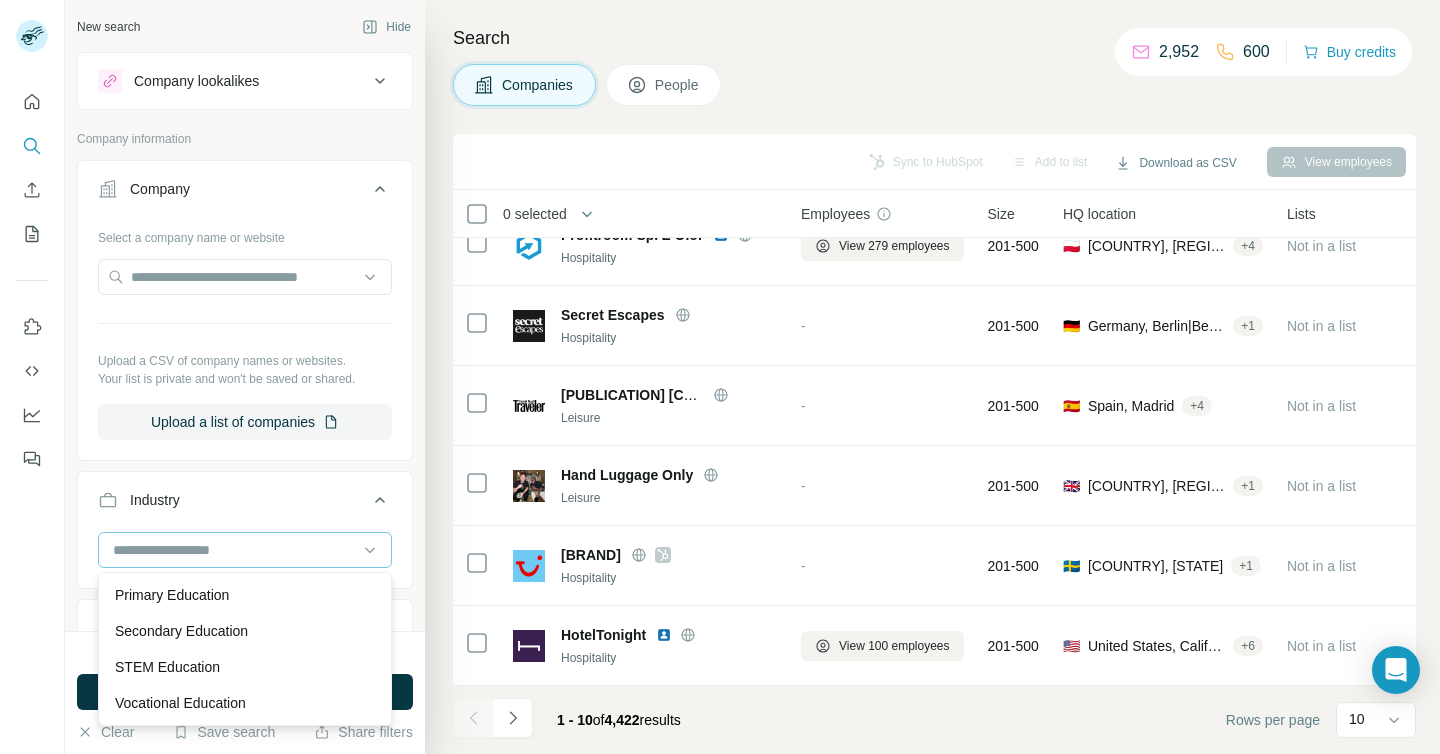 click at bounding box center [234, 550] 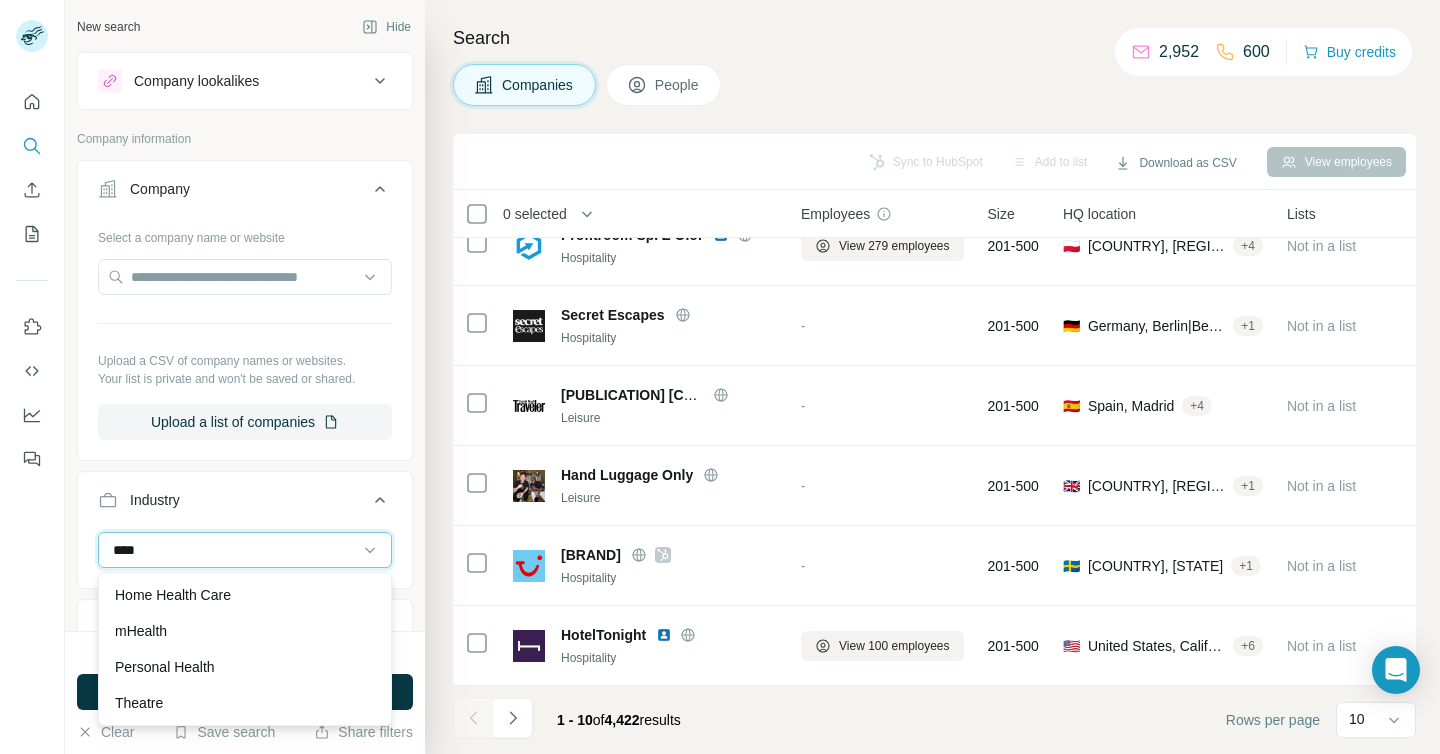 scroll, scrollTop: 108, scrollLeft: 0, axis: vertical 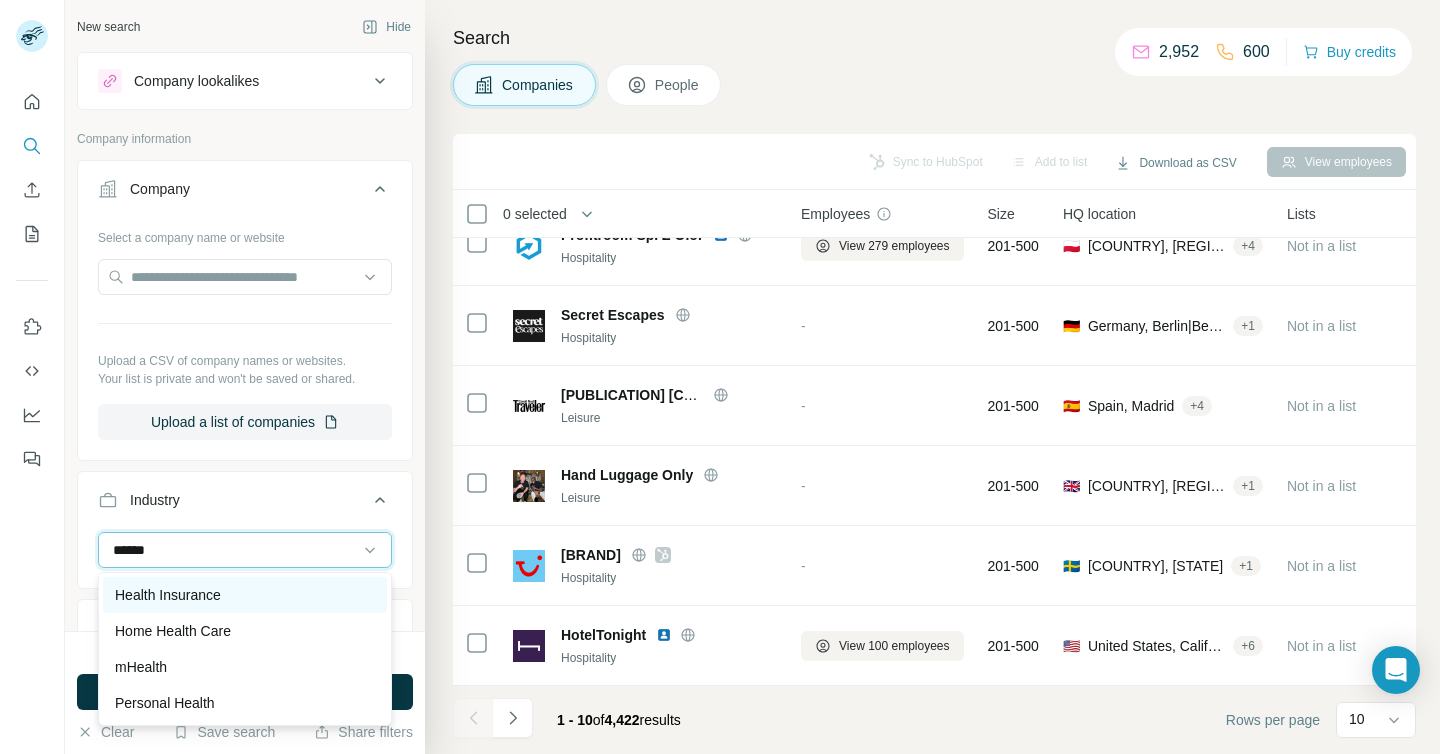 type on "******" 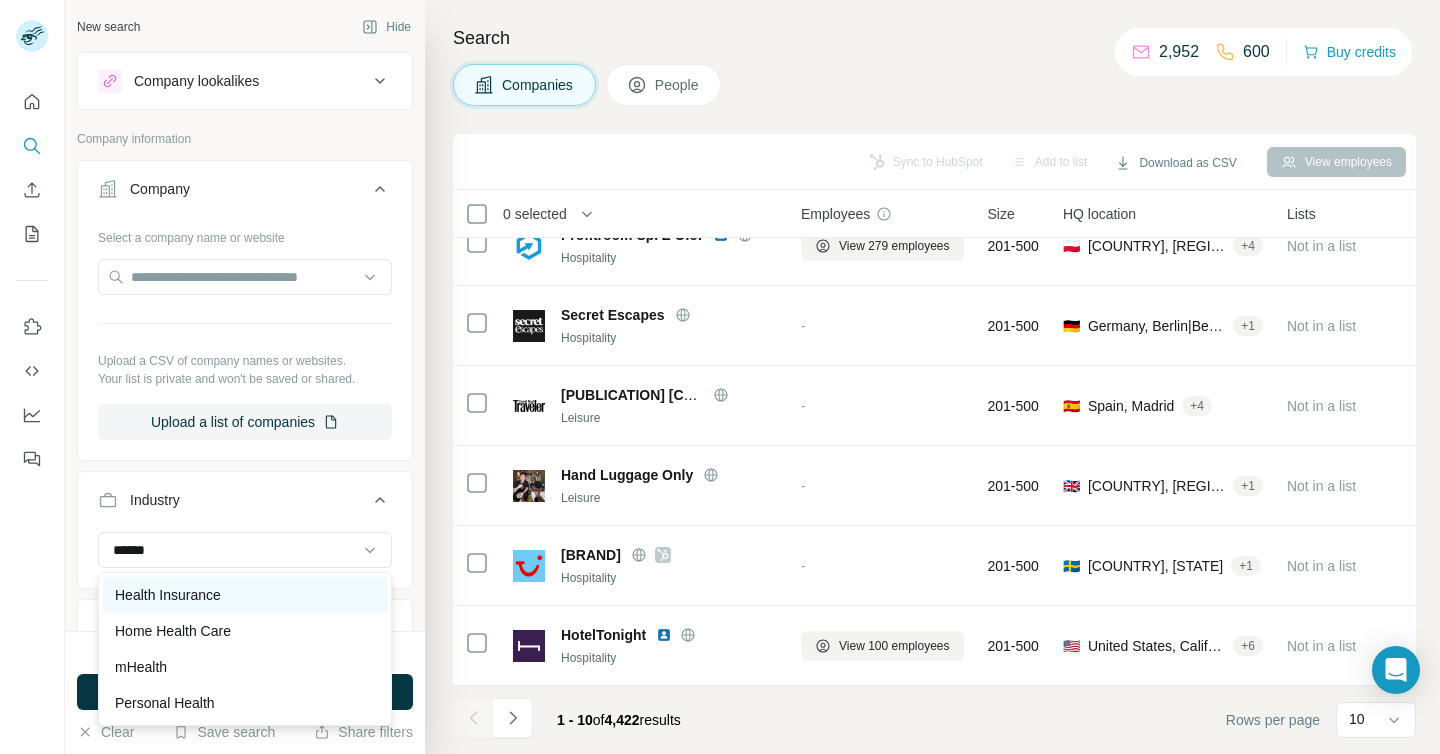 click on "Health Insurance" at bounding box center [168, 595] 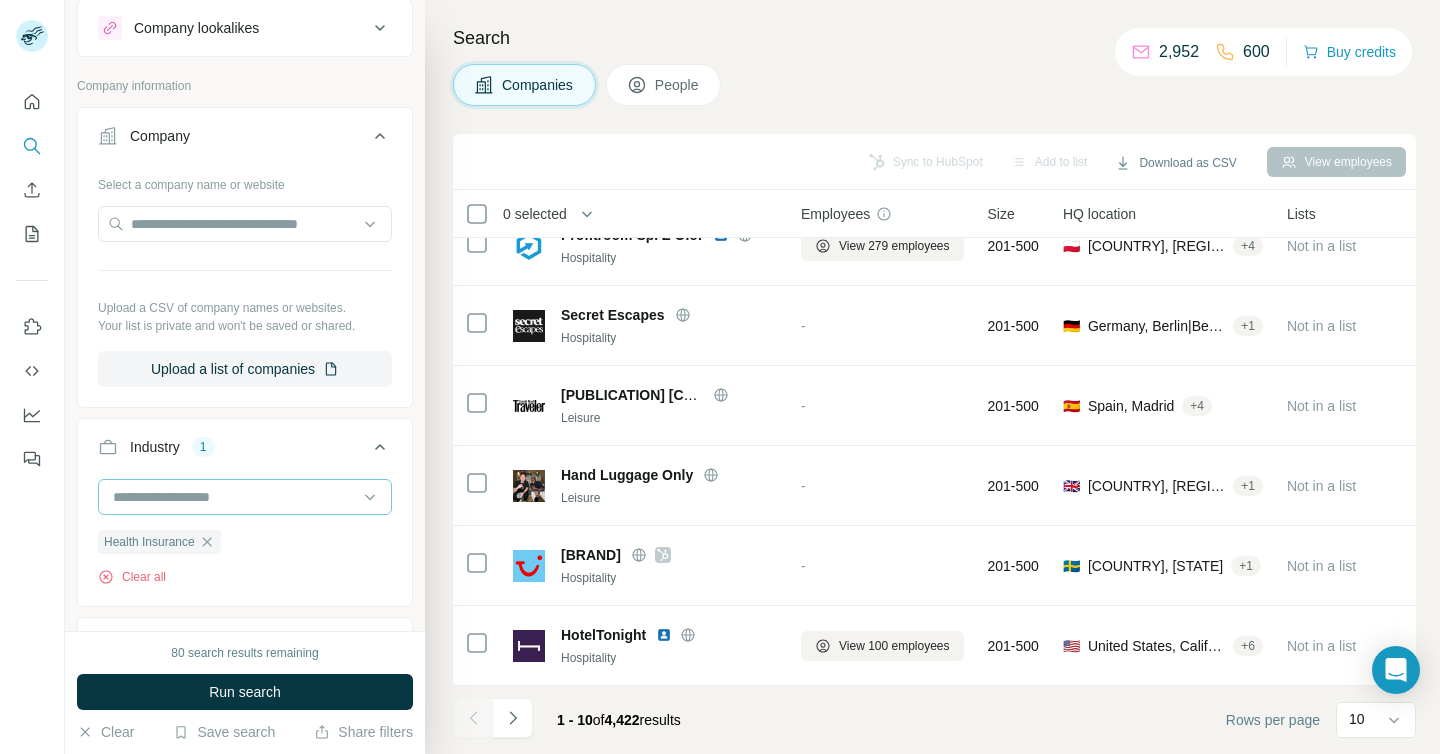 scroll, scrollTop: 135, scrollLeft: 0, axis: vertical 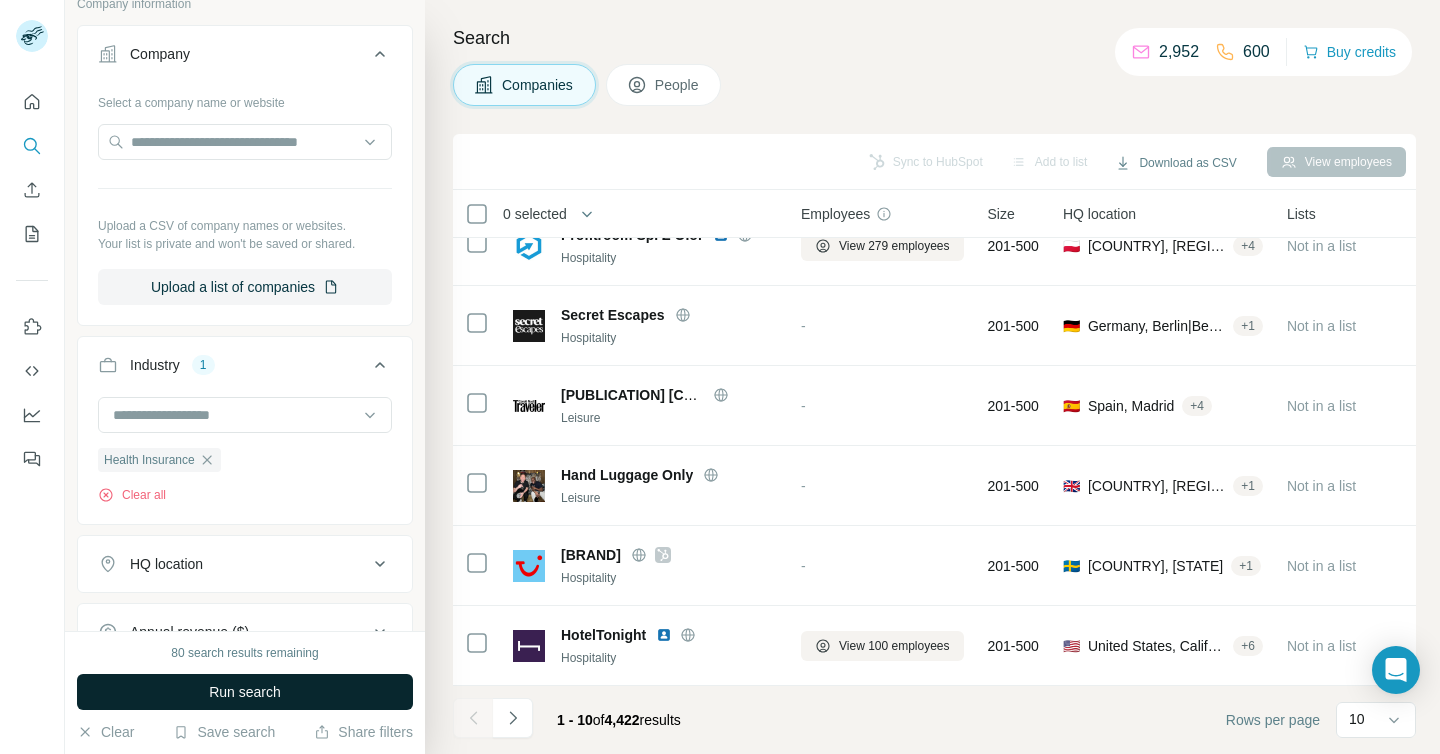 click on "Run search" at bounding box center (245, 692) 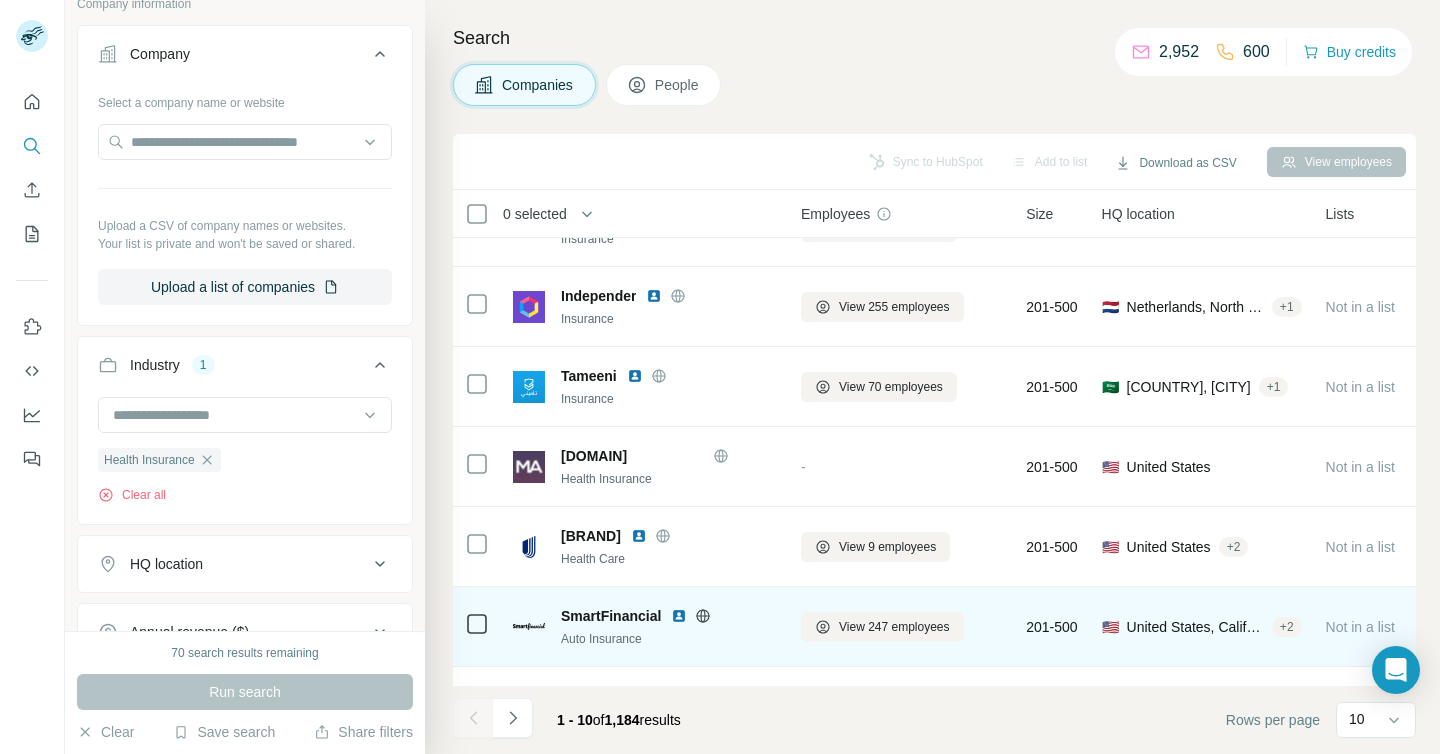scroll, scrollTop: 0, scrollLeft: 0, axis: both 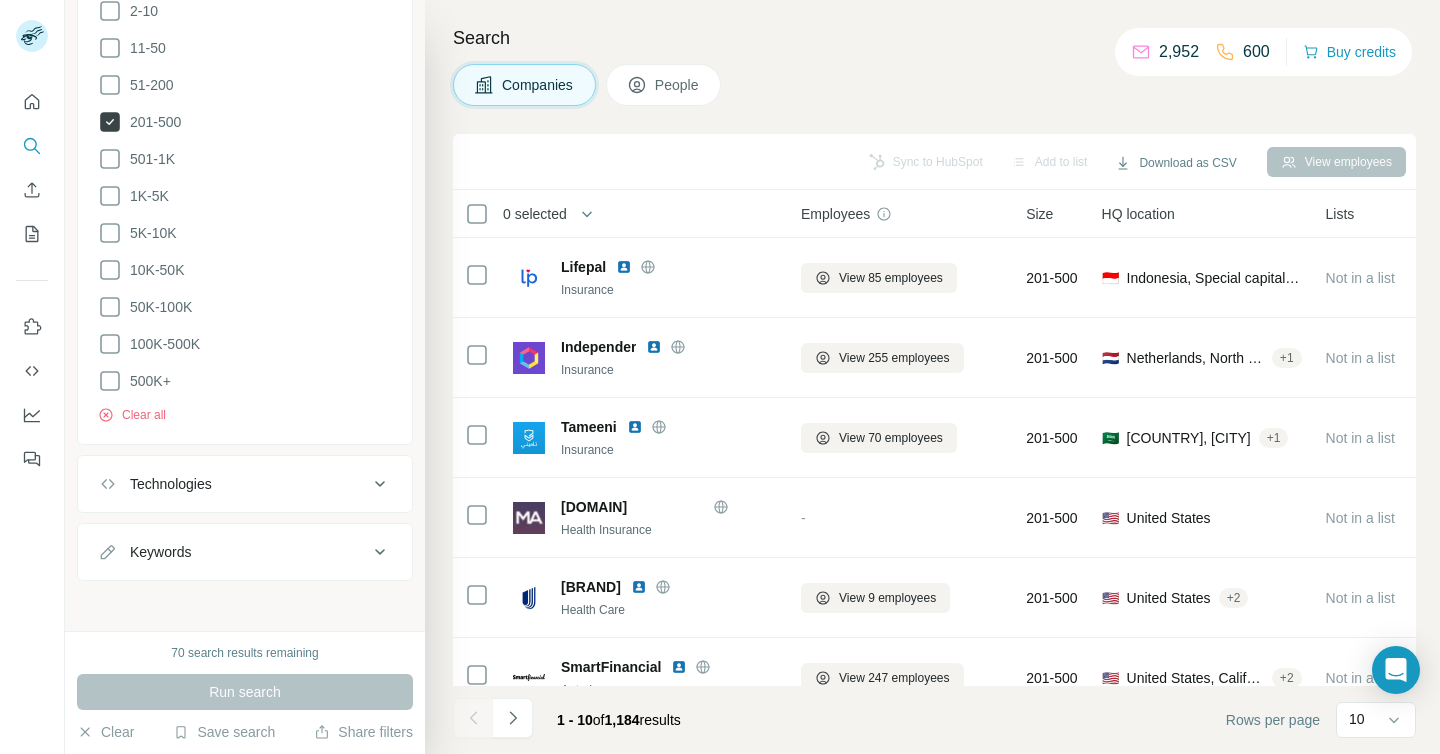click 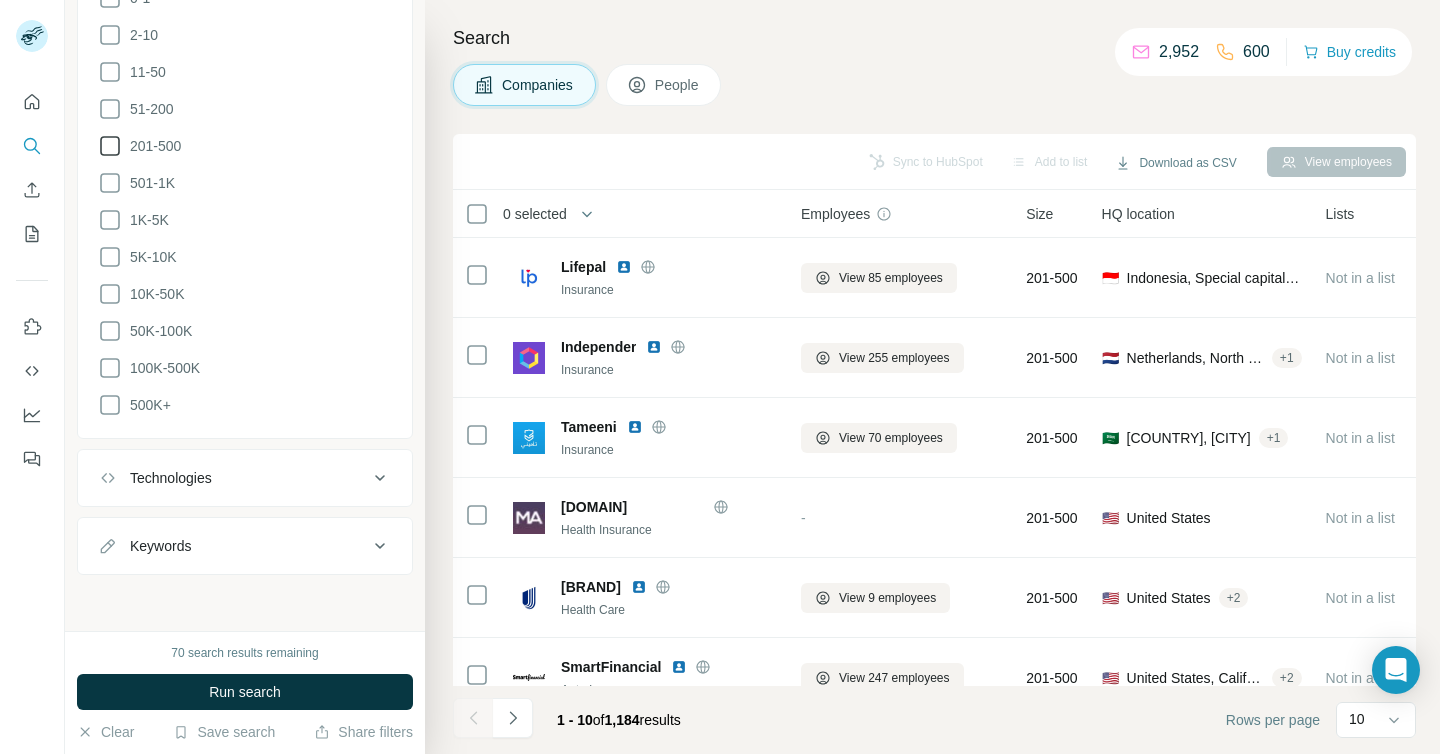 scroll, scrollTop: 875, scrollLeft: 0, axis: vertical 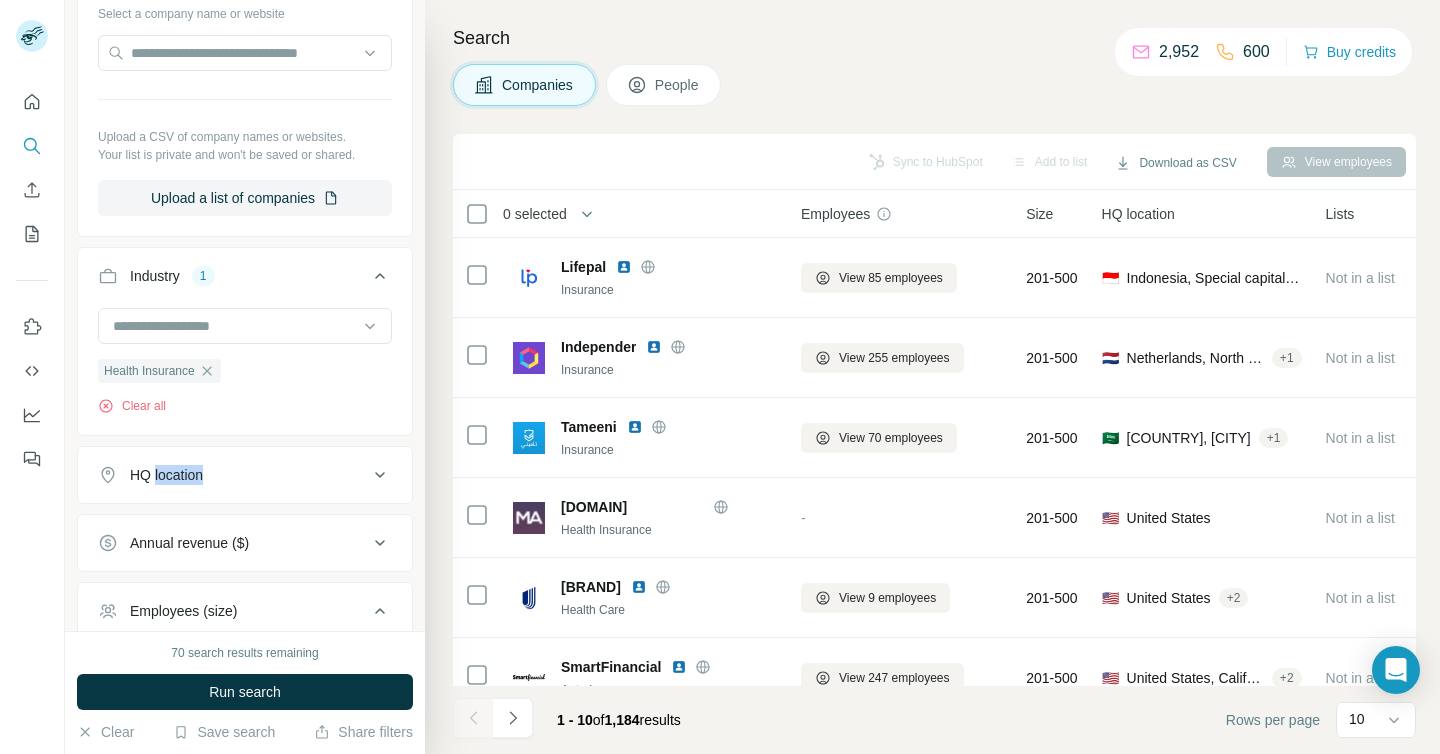 click on "HQ location" at bounding box center (166, 475) 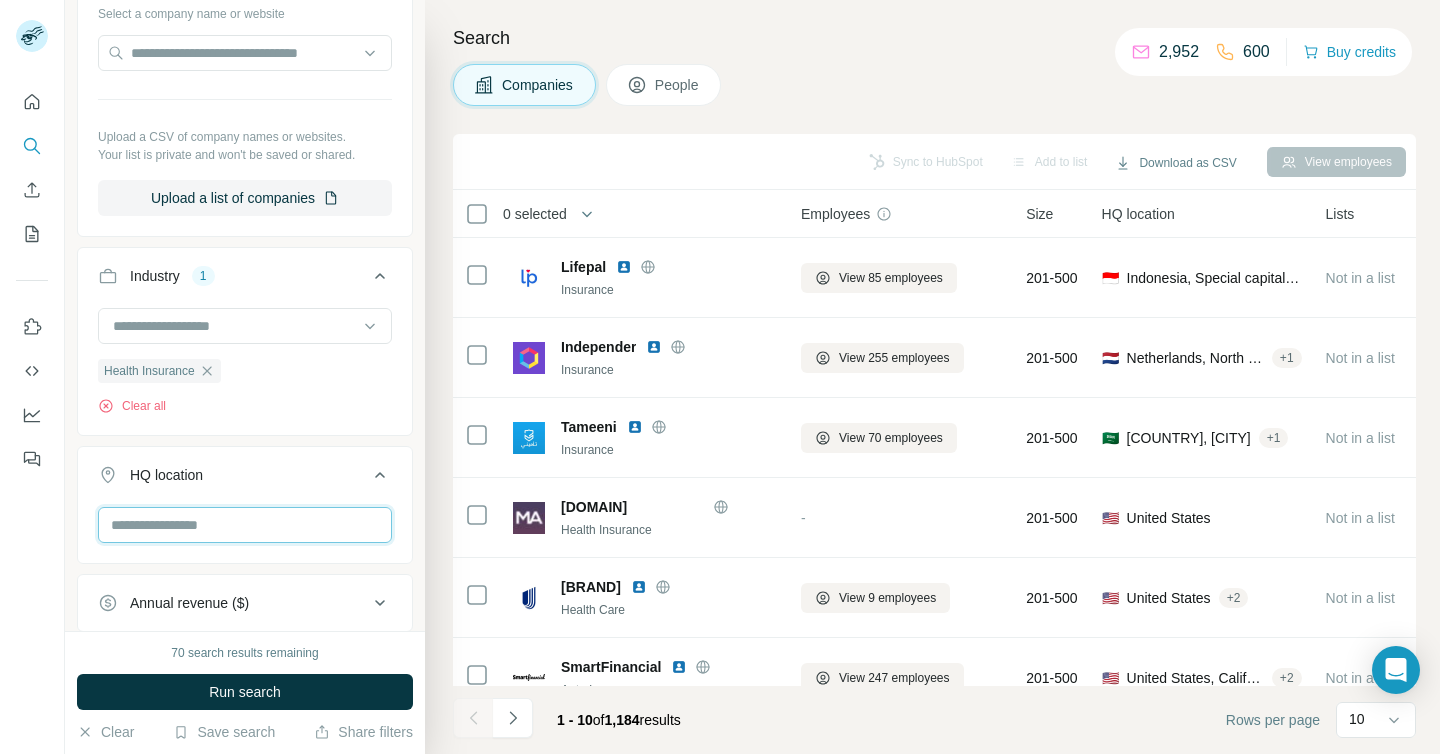 click at bounding box center [245, 525] 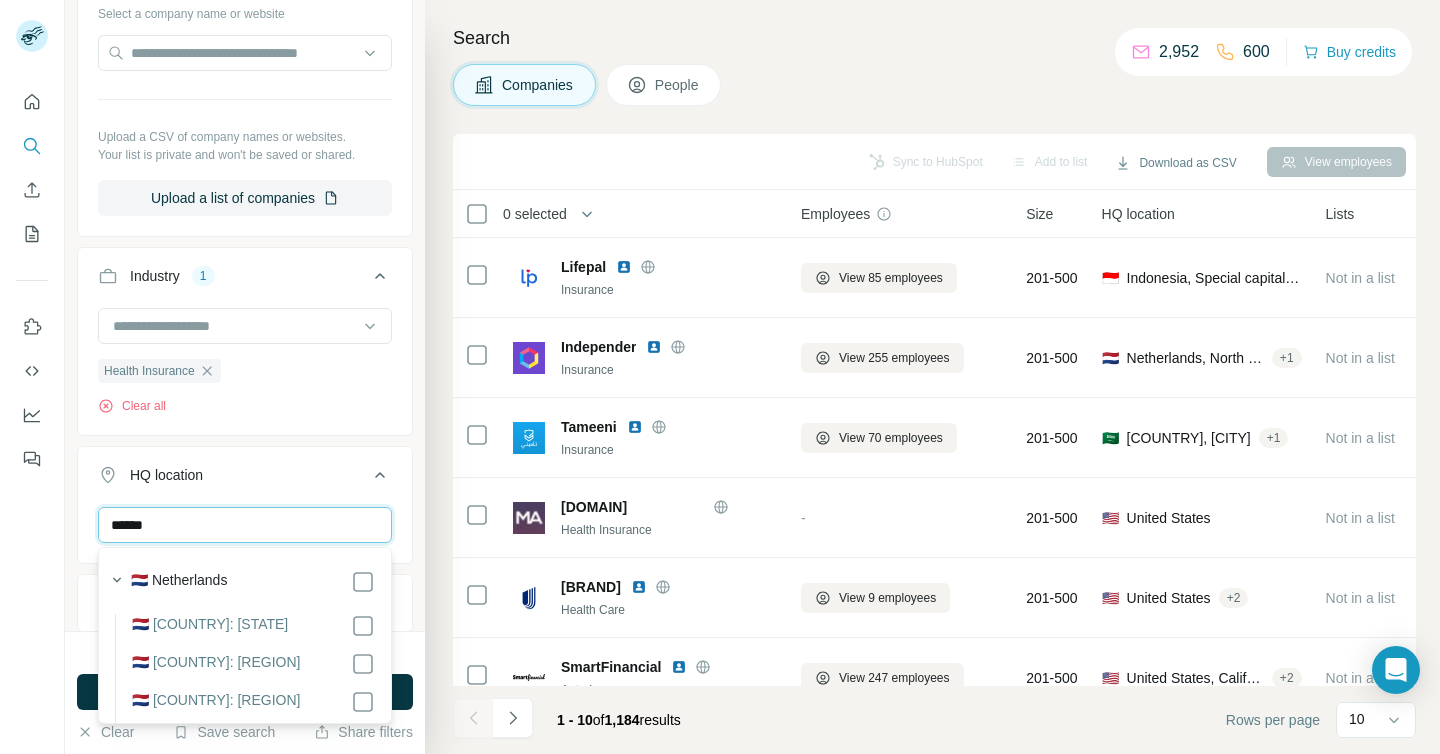 type on "******" 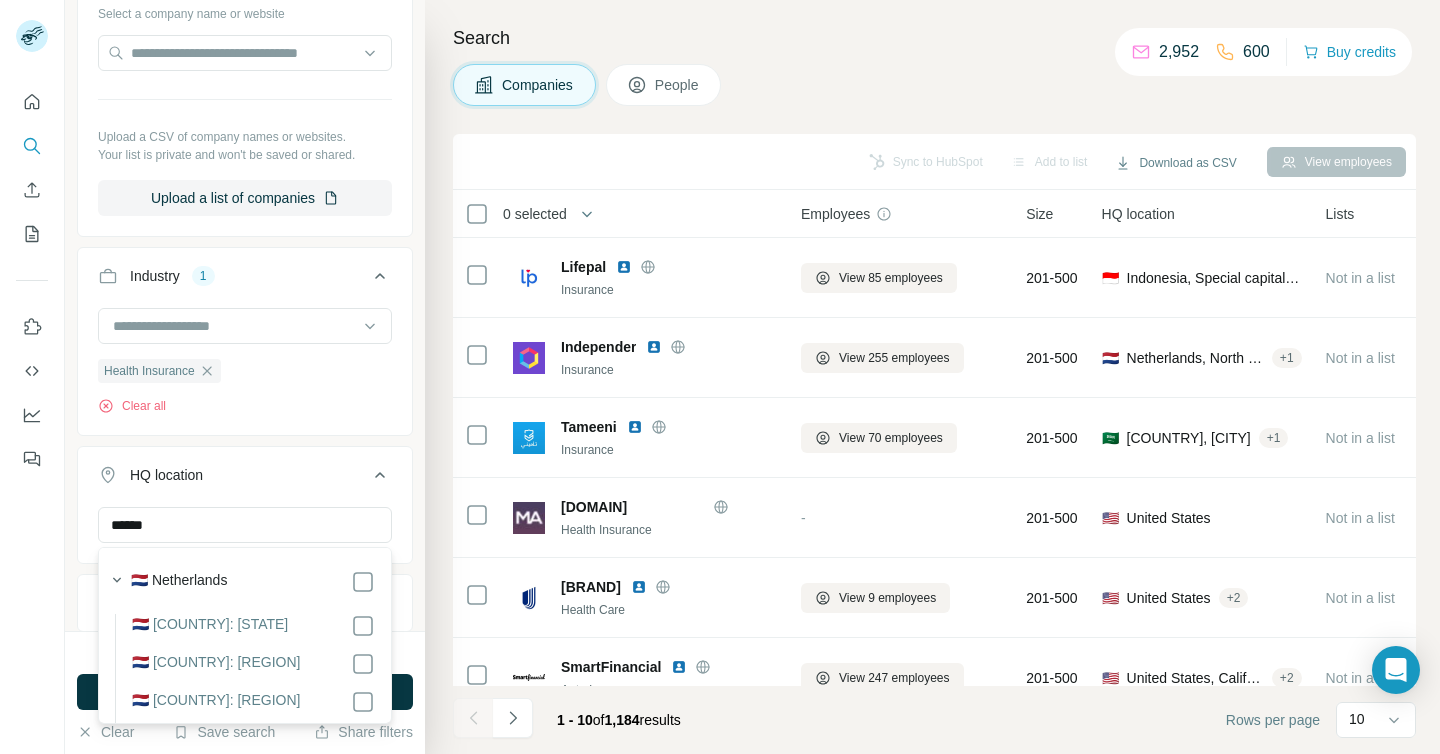 click on "🇳🇱 Netherlands" at bounding box center (179, 582) 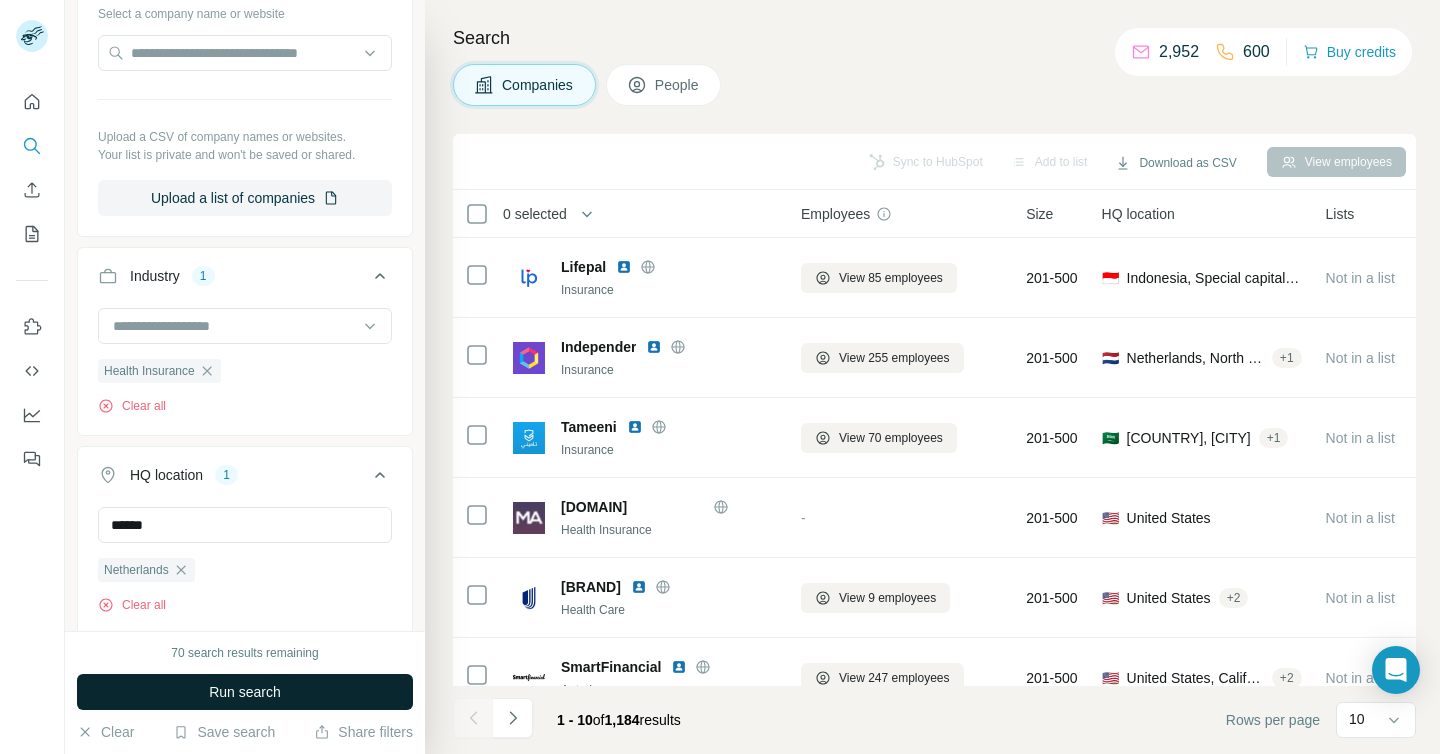 type 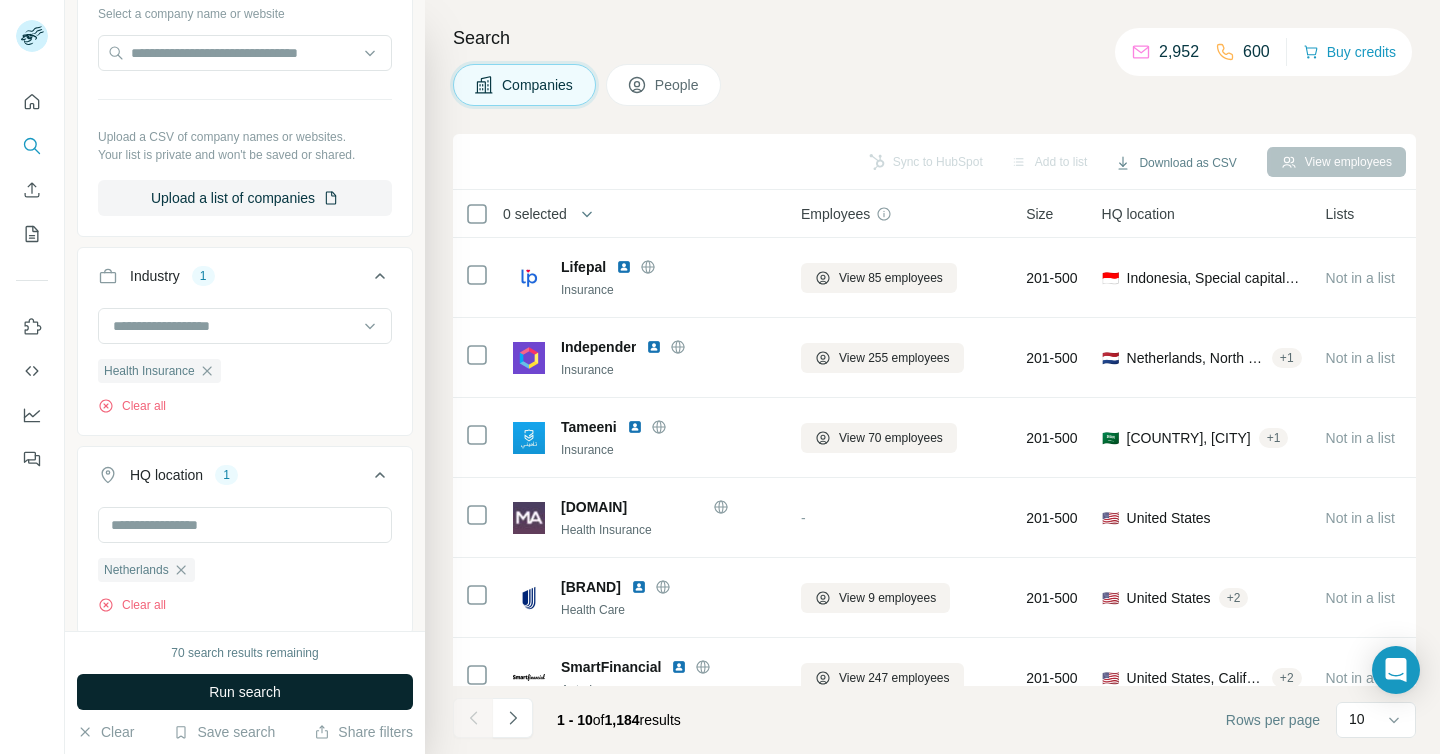 click on "Run search" at bounding box center [245, 692] 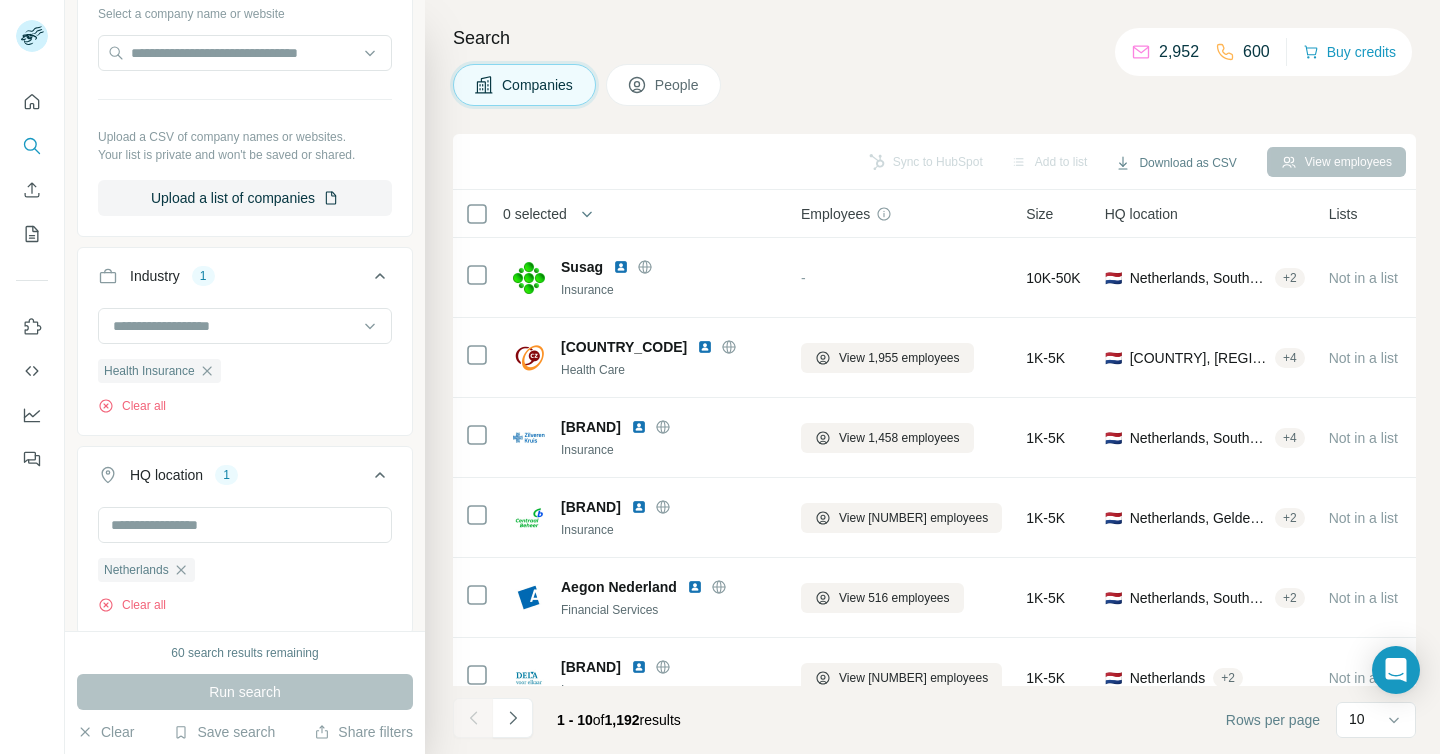 click on "View employees" at bounding box center (1336, 162) 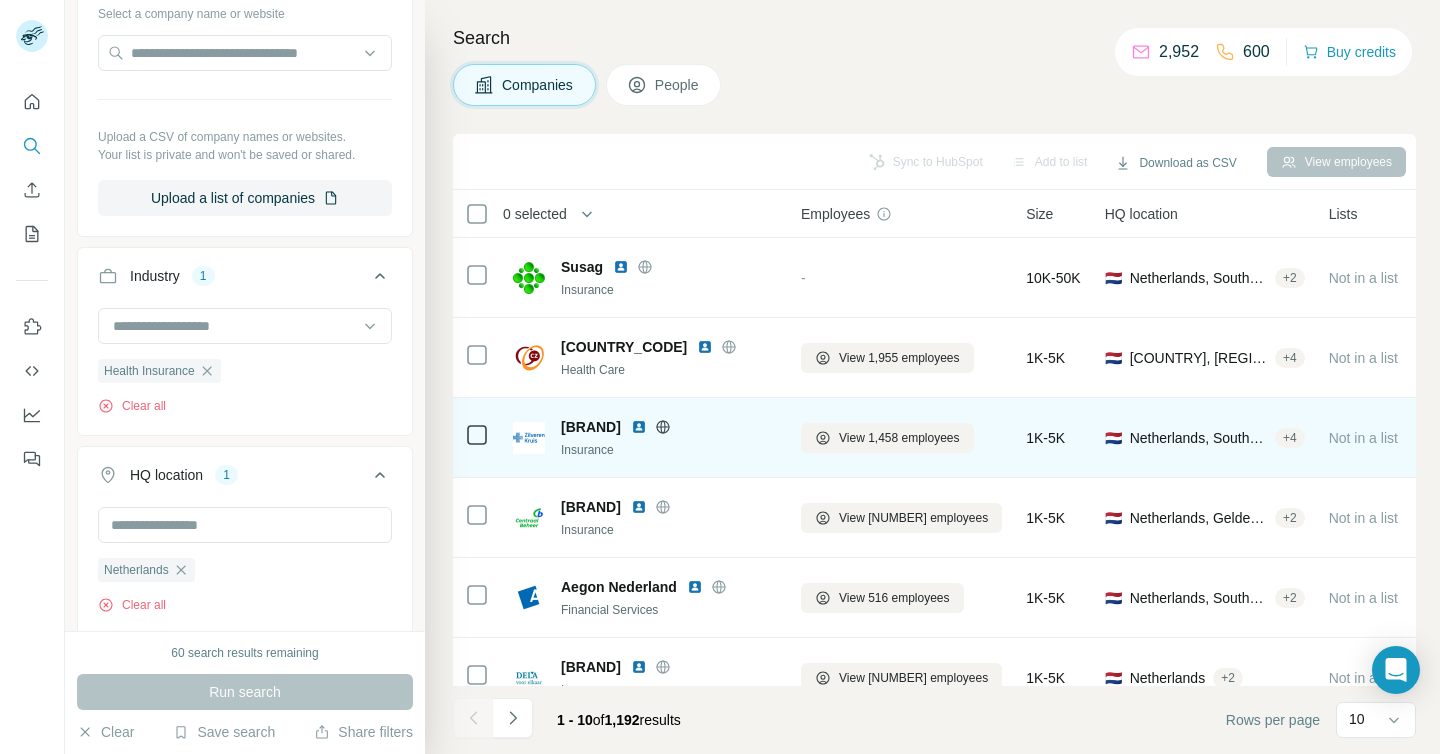 click on "[BRAND]" at bounding box center [591, 427] 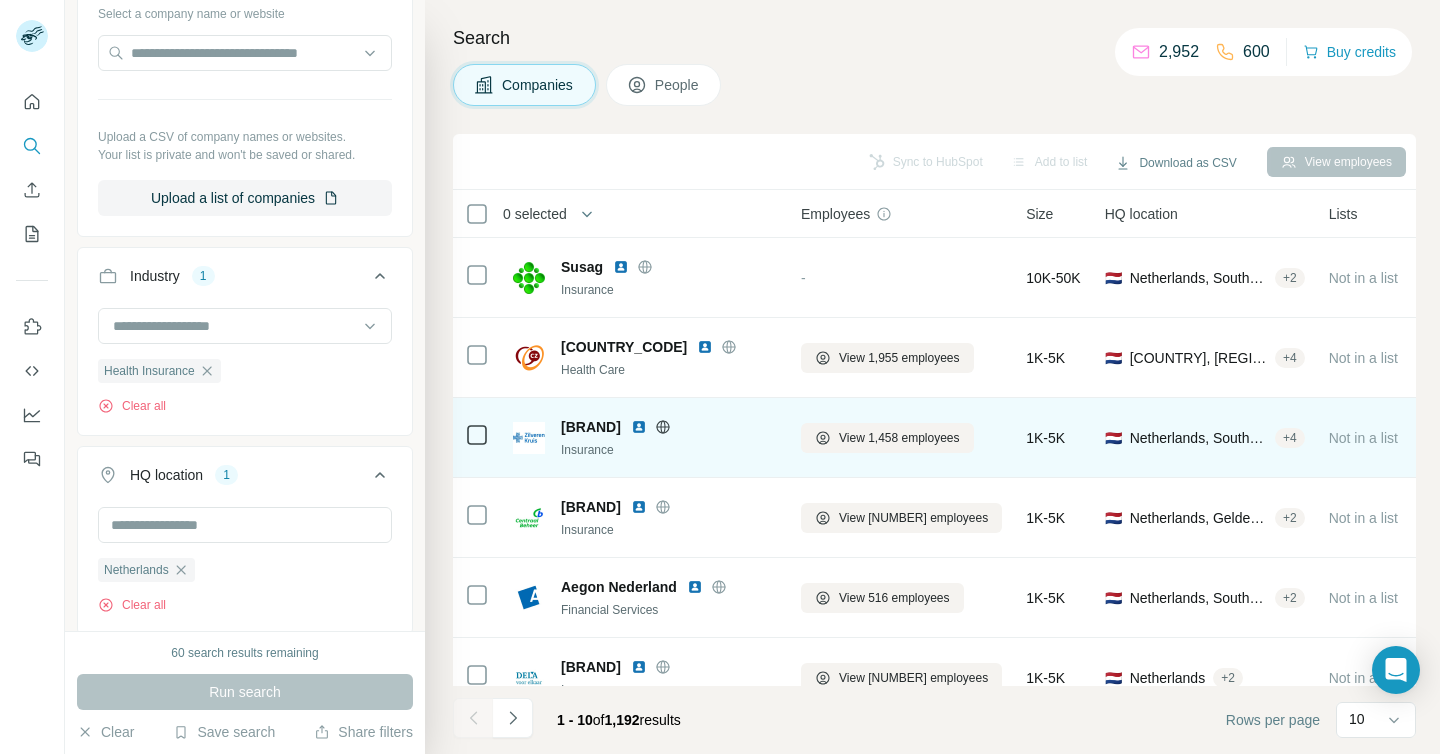 click on "[BRAND]" at bounding box center [591, 427] 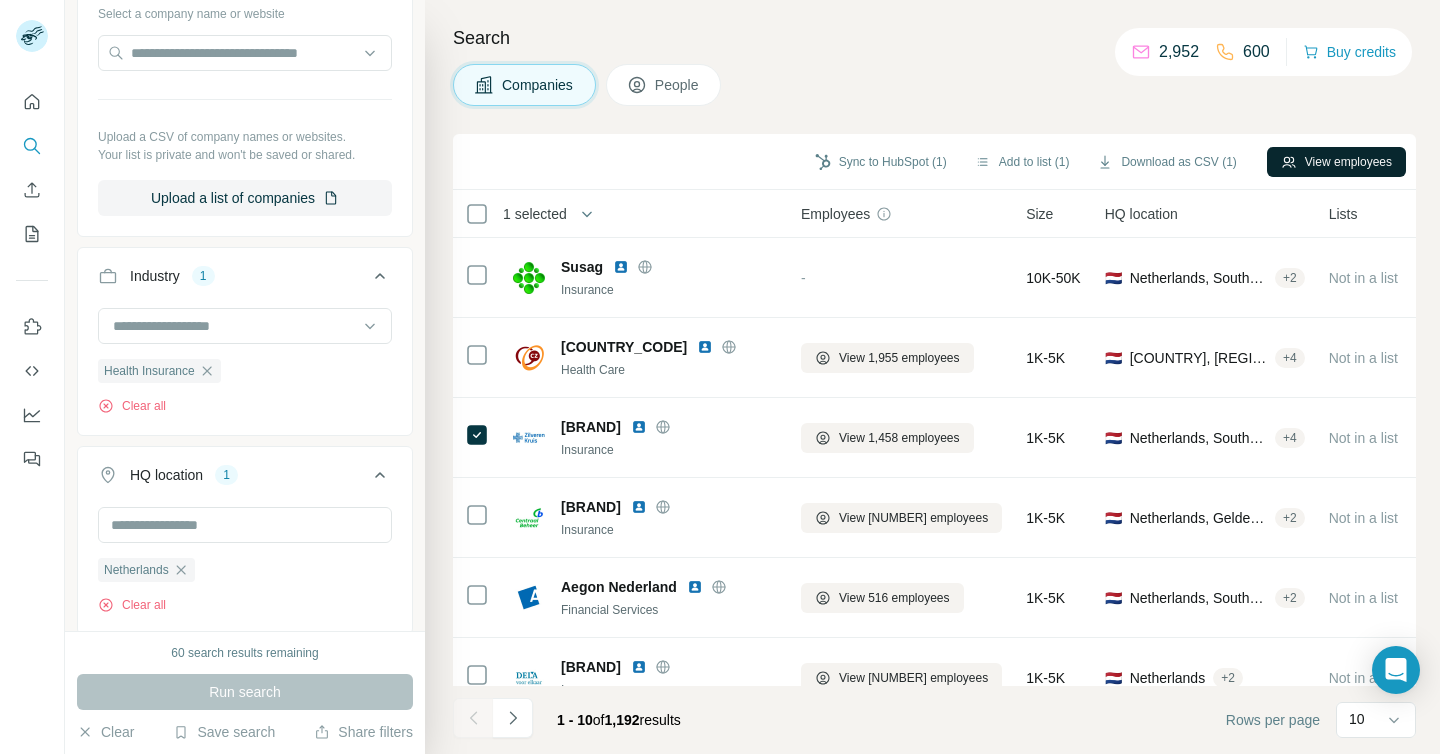click on "View employees" at bounding box center [1336, 162] 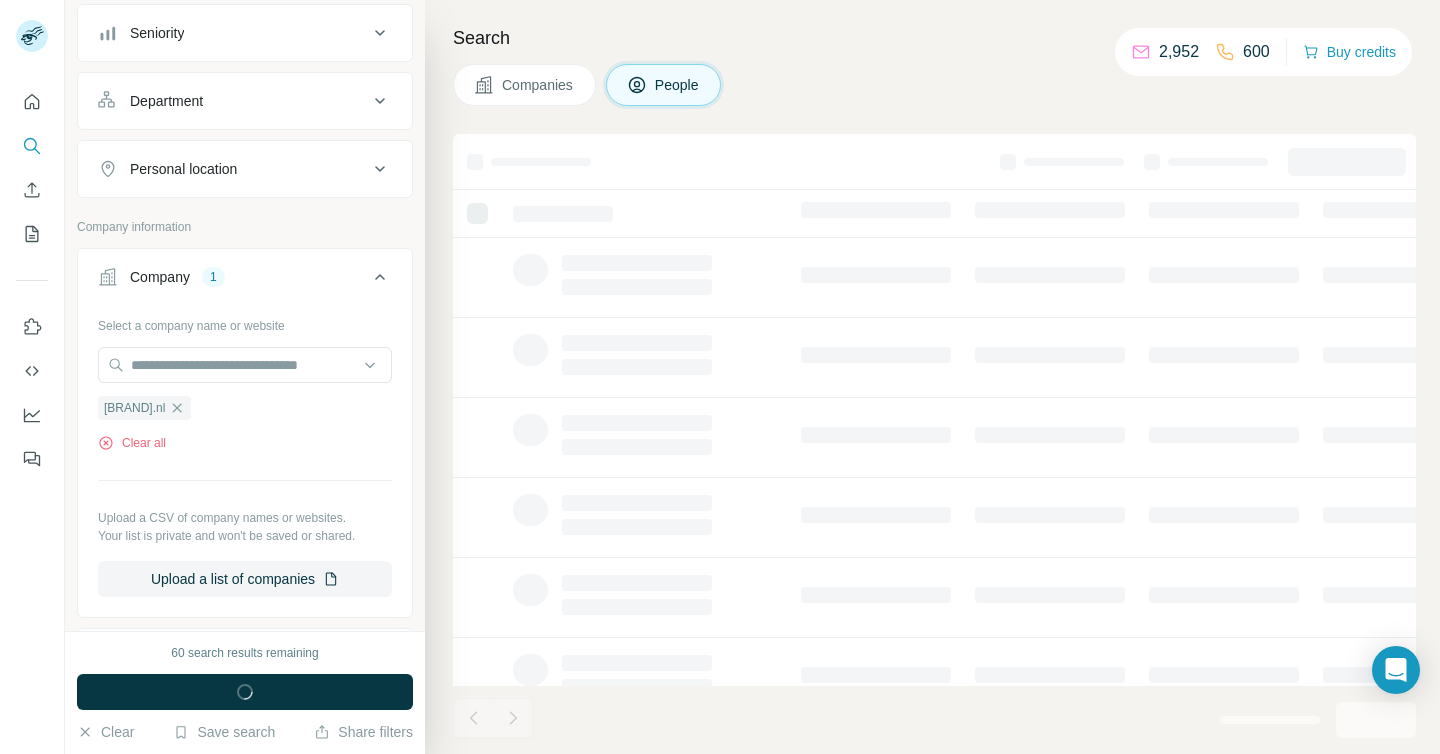 scroll, scrollTop: 536, scrollLeft: 0, axis: vertical 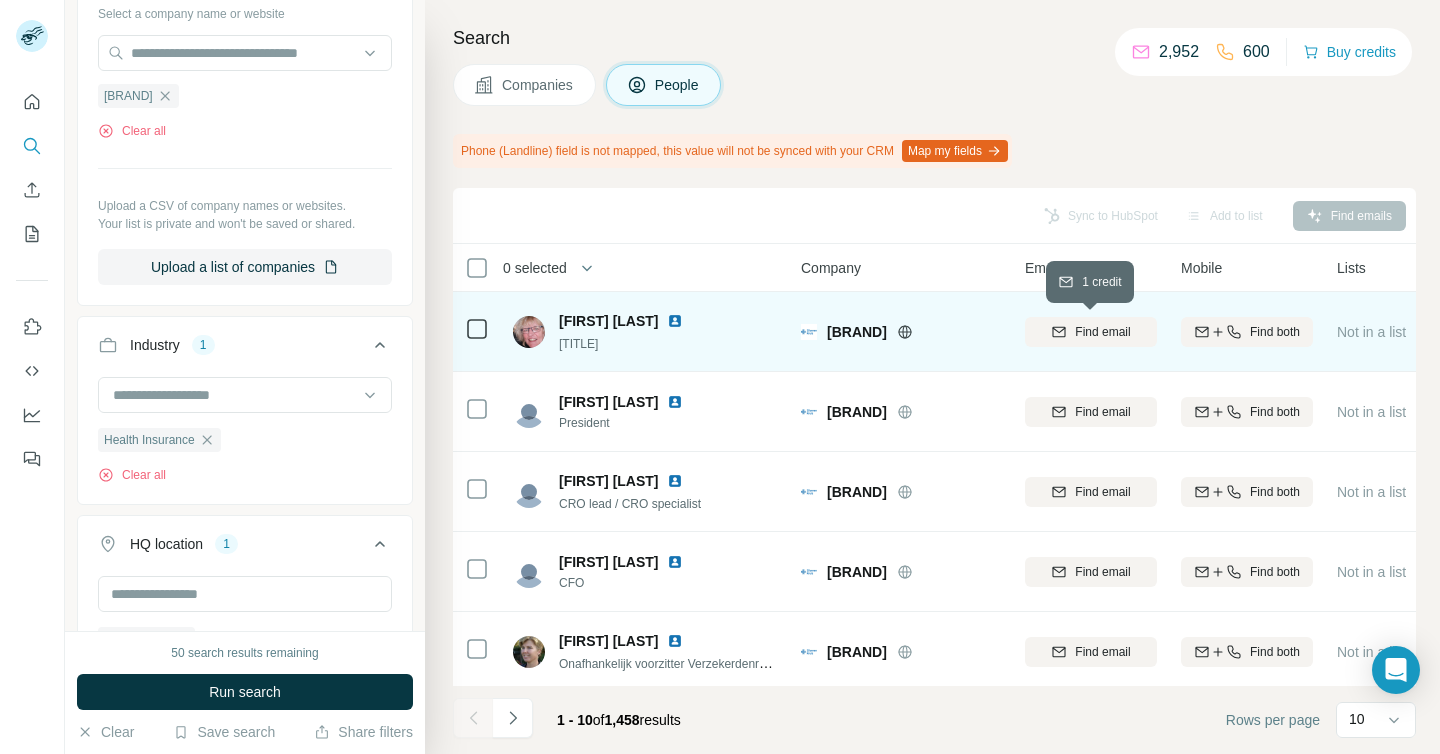 click on "Find email" at bounding box center [1091, 332] 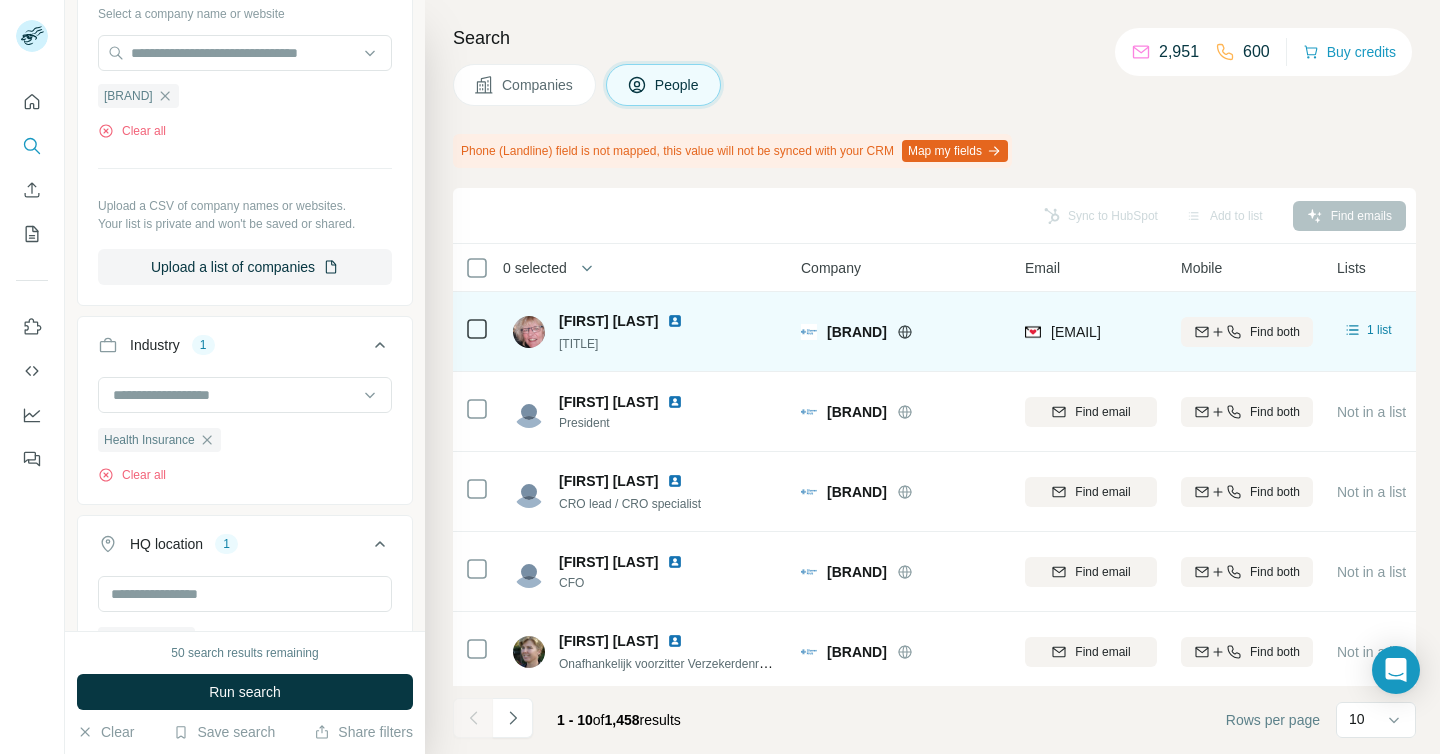 click on "Phone (Landline) field is not mapped, this value will not be synced with your CRM Map my fields" at bounding box center [732, 151] 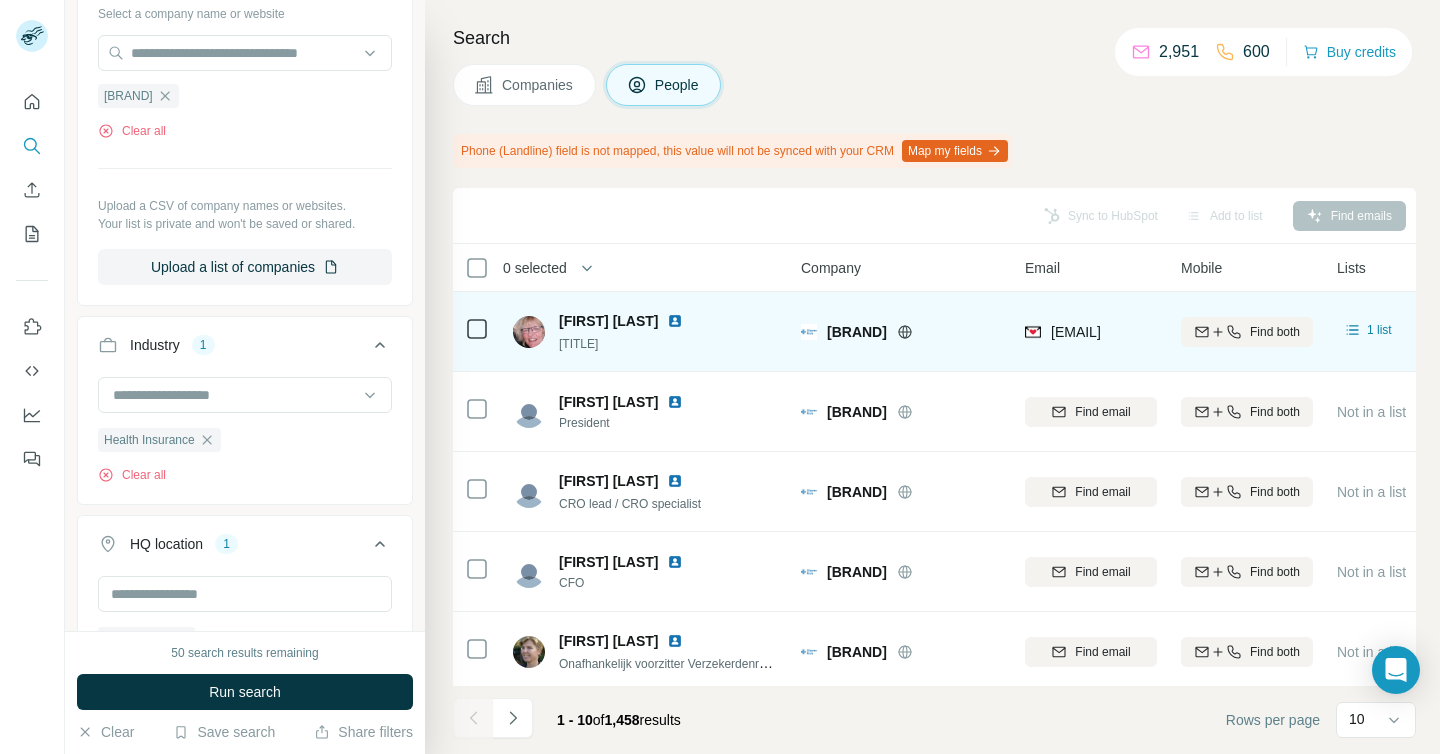 click on "2,951" at bounding box center (1179, 52) 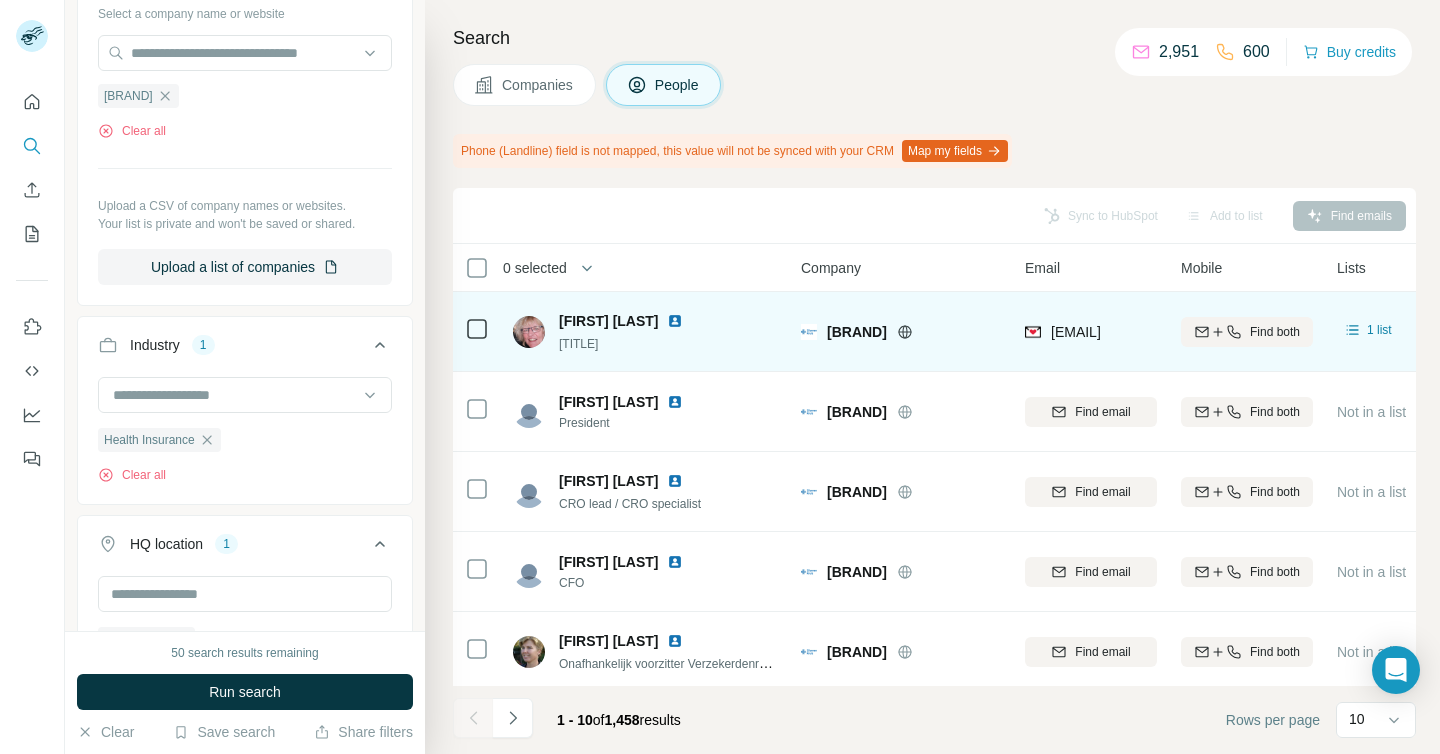 click 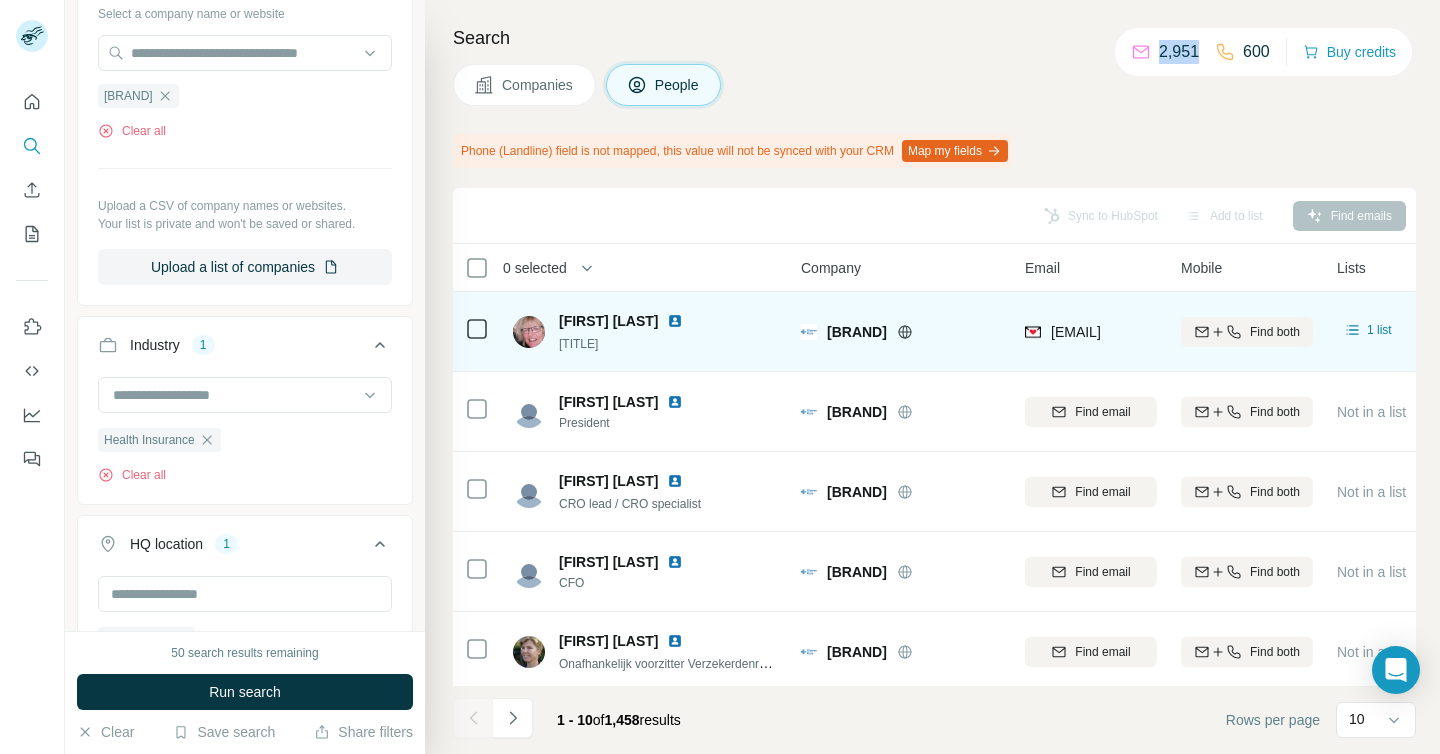 click 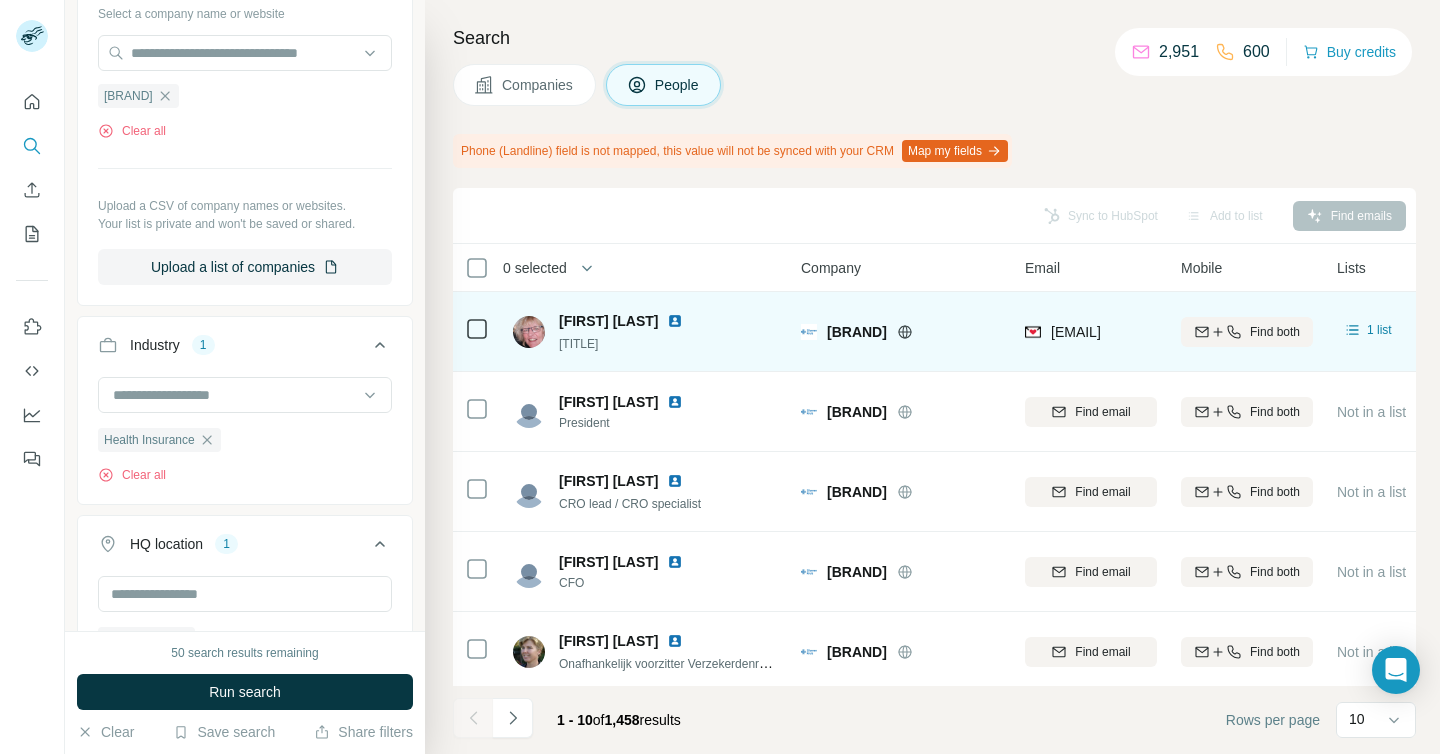 click on "600" at bounding box center (1256, 52) 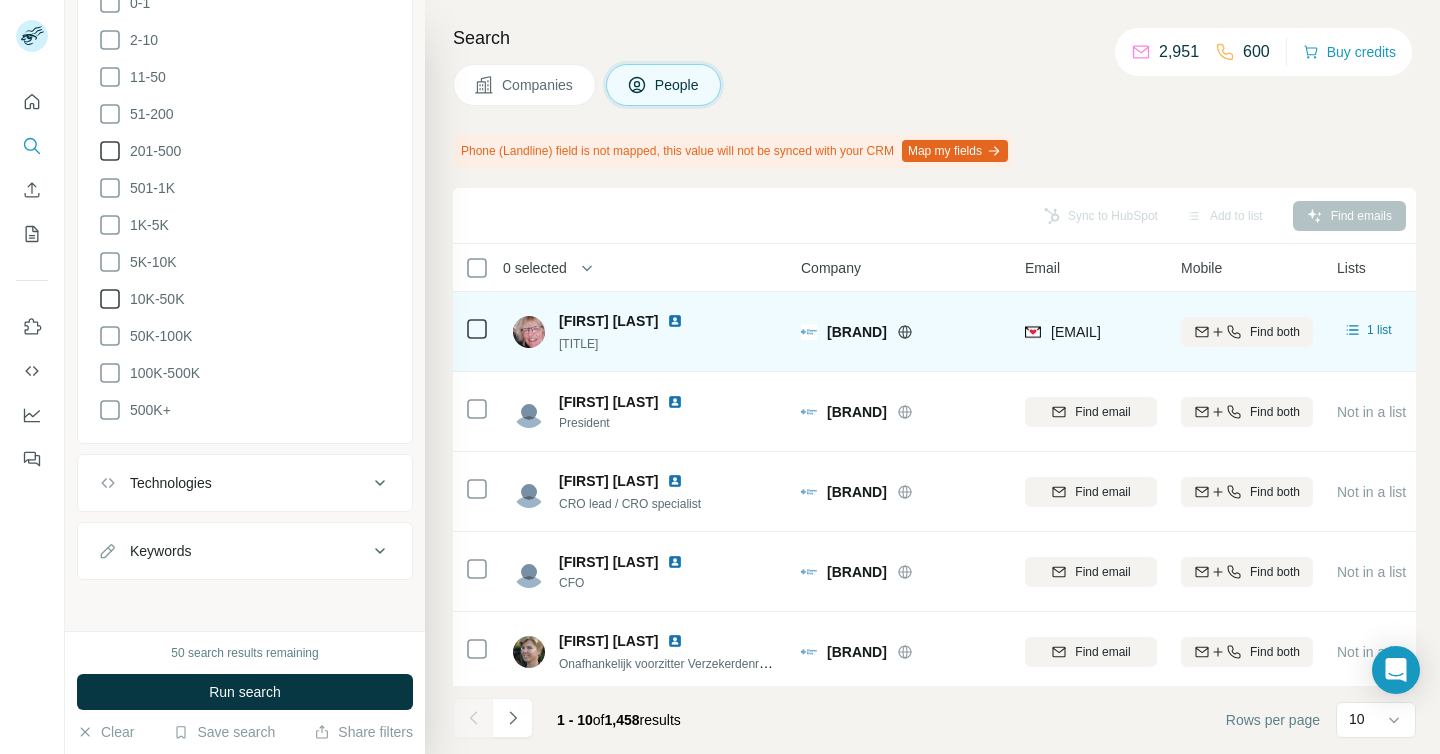 scroll, scrollTop: 0, scrollLeft: 0, axis: both 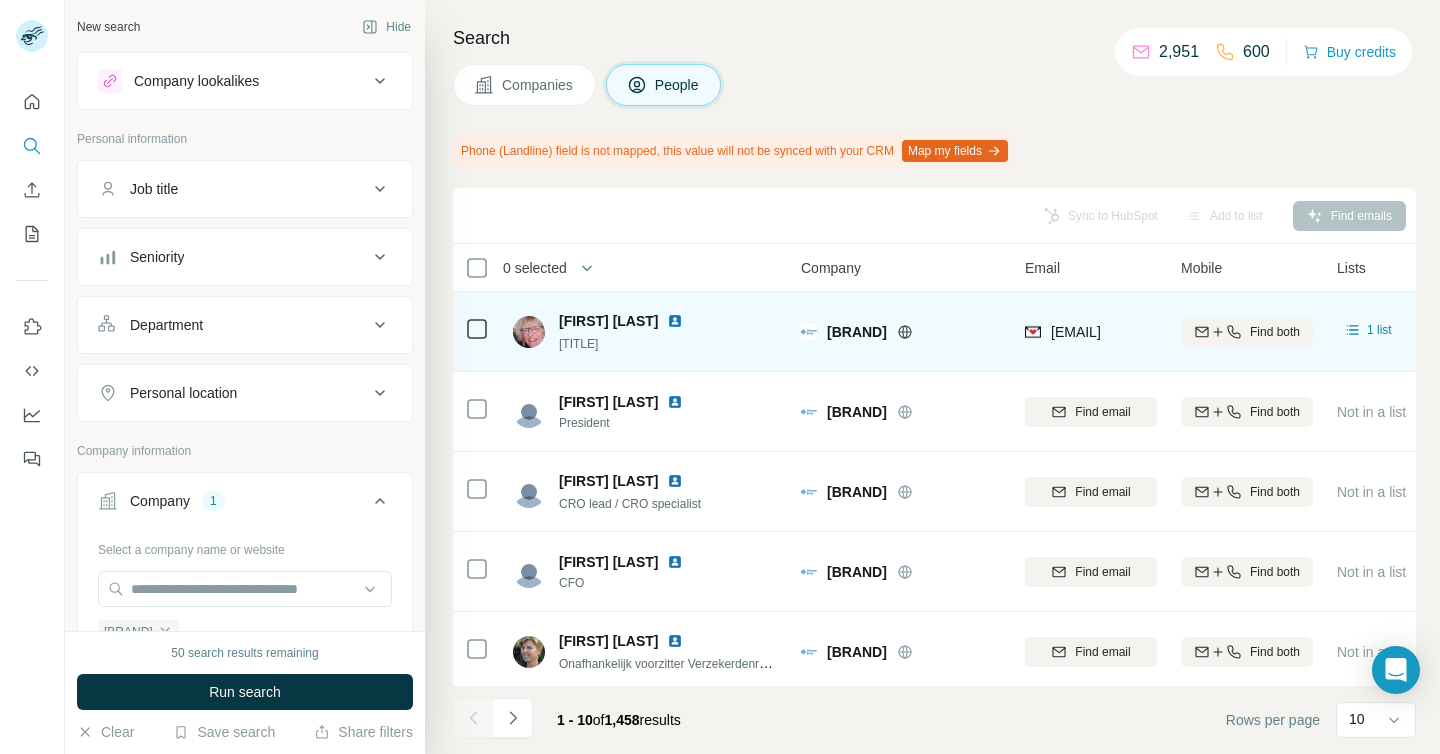 click on "Company lookalikes" at bounding box center (233, 81) 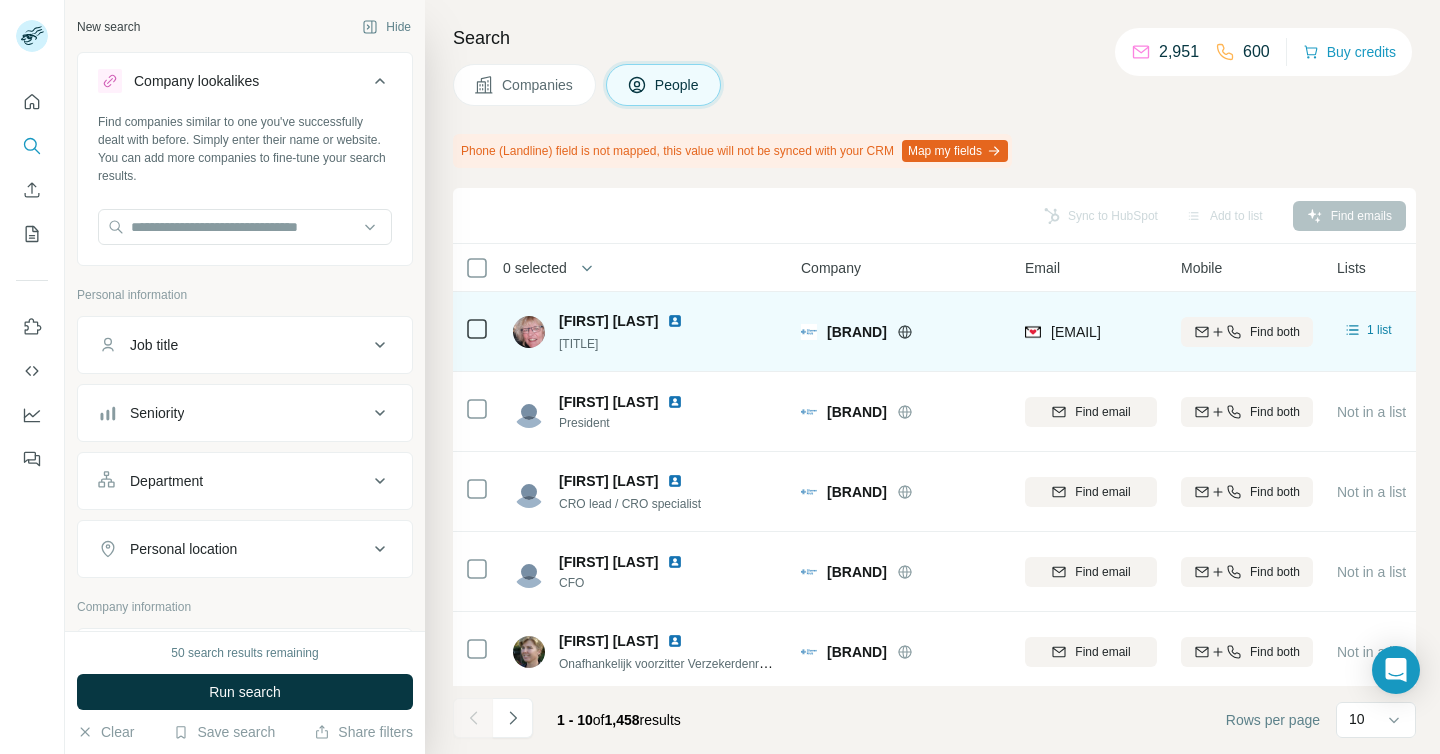 click on "Company lookalikes" at bounding box center [233, 81] 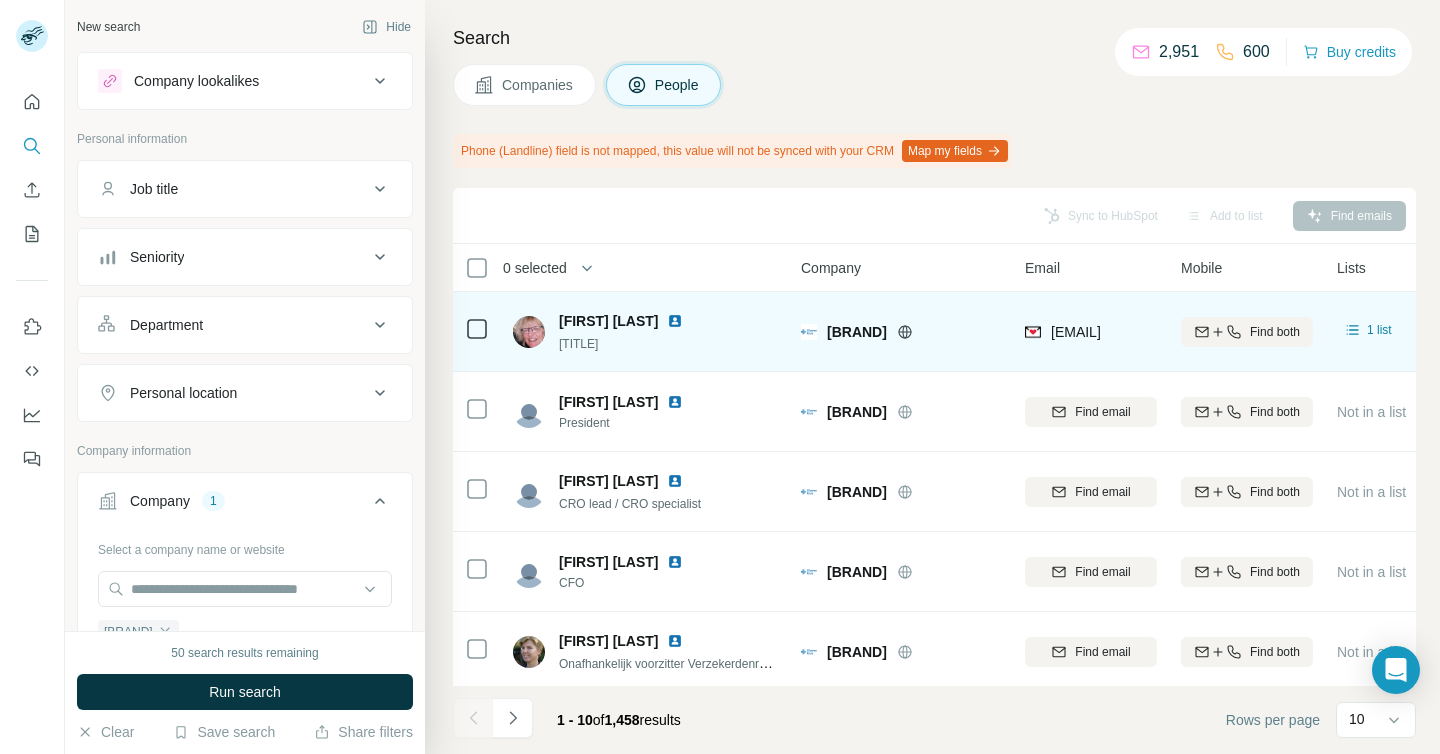 click 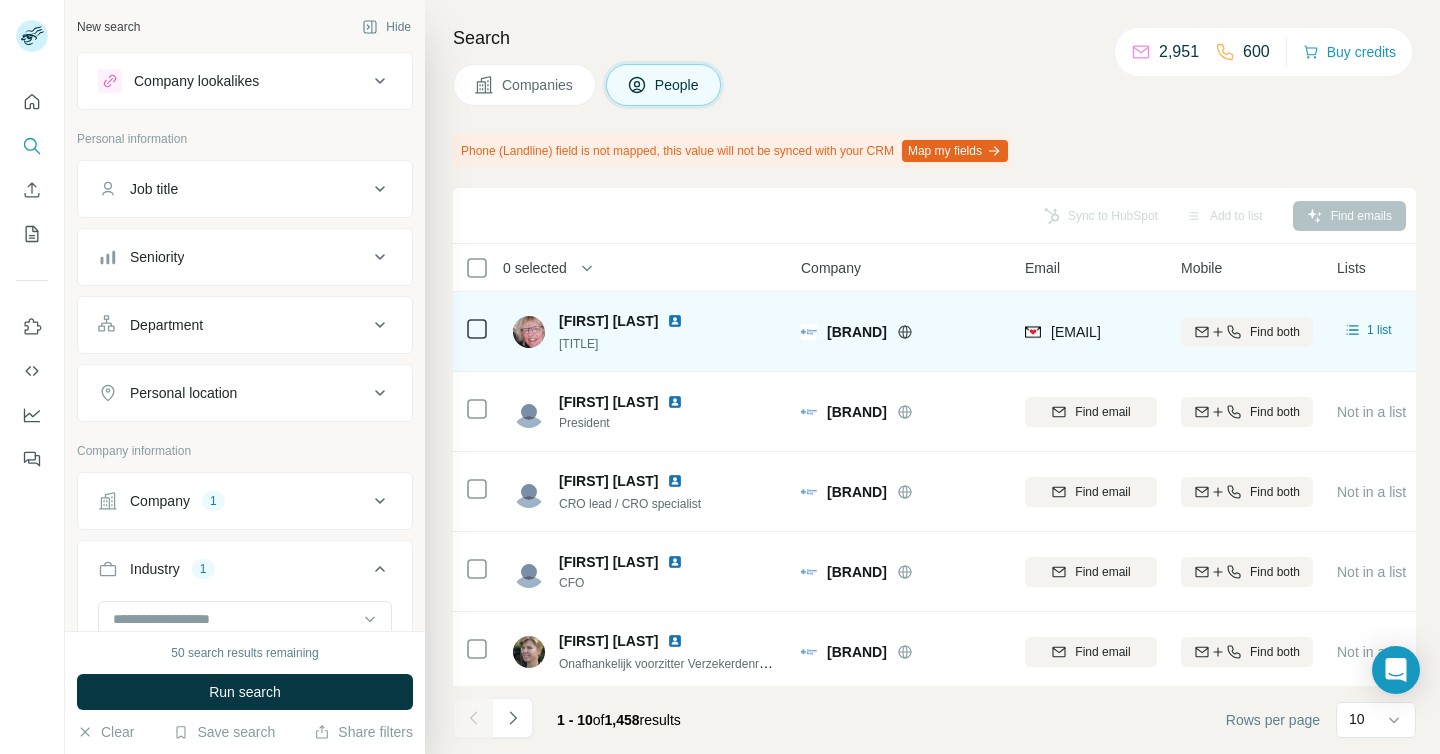 click 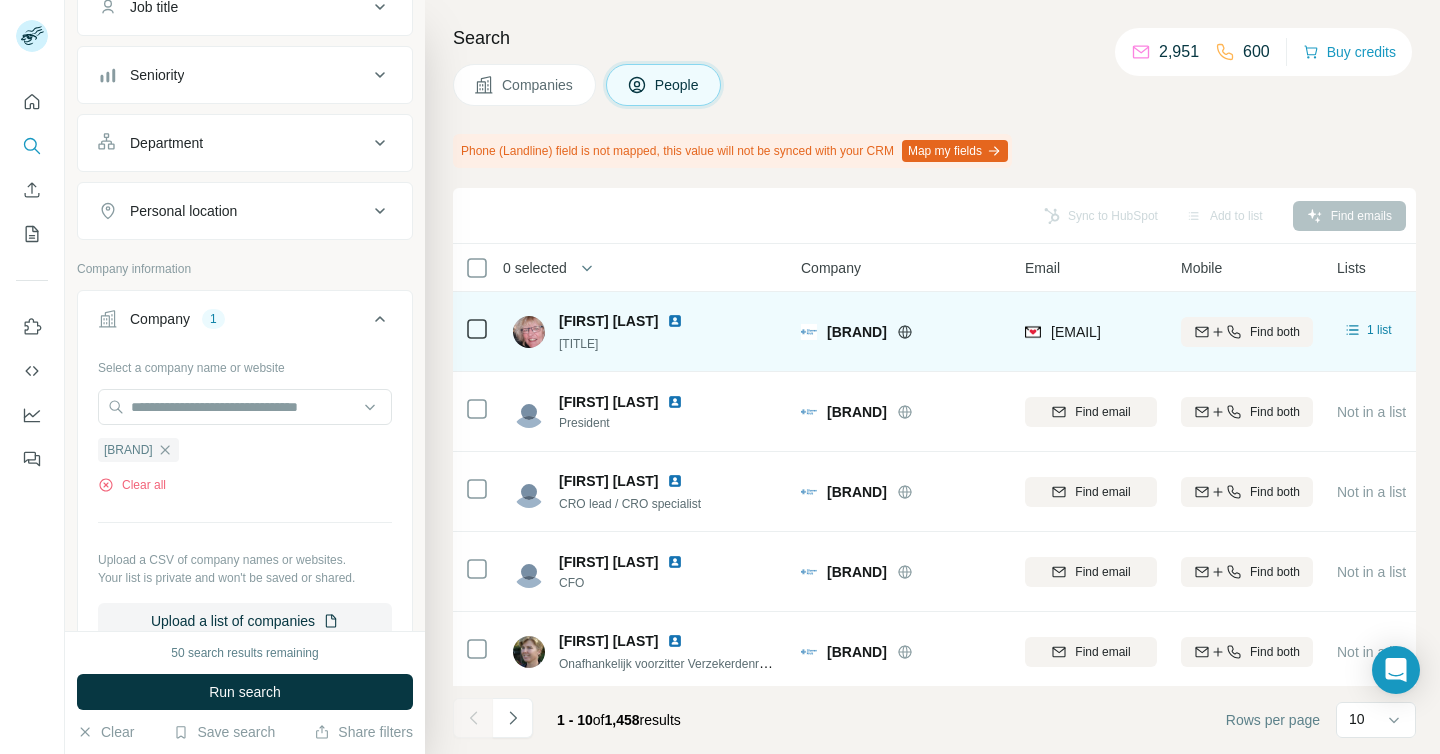 scroll, scrollTop: 267, scrollLeft: 0, axis: vertical 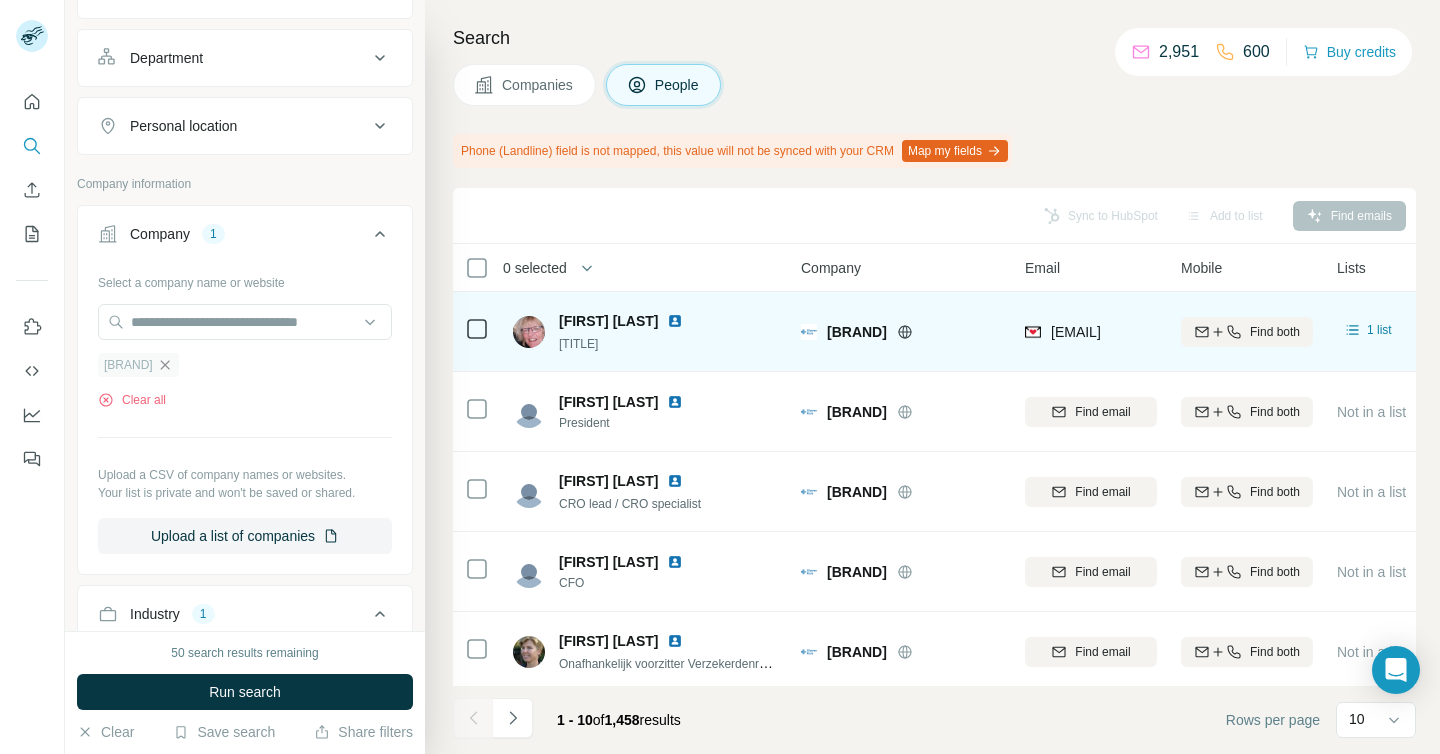 click 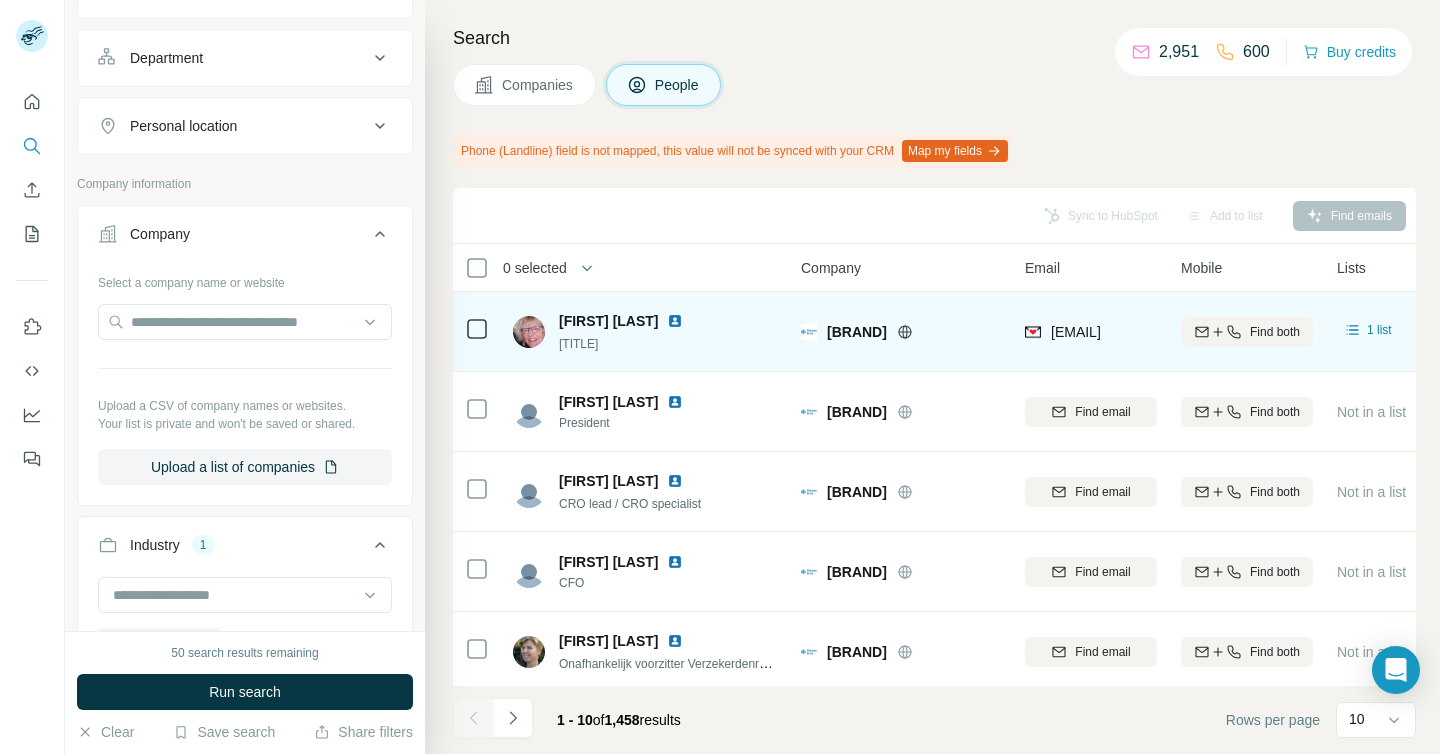 click on "Industry 1" at bounding box center (245, 549) 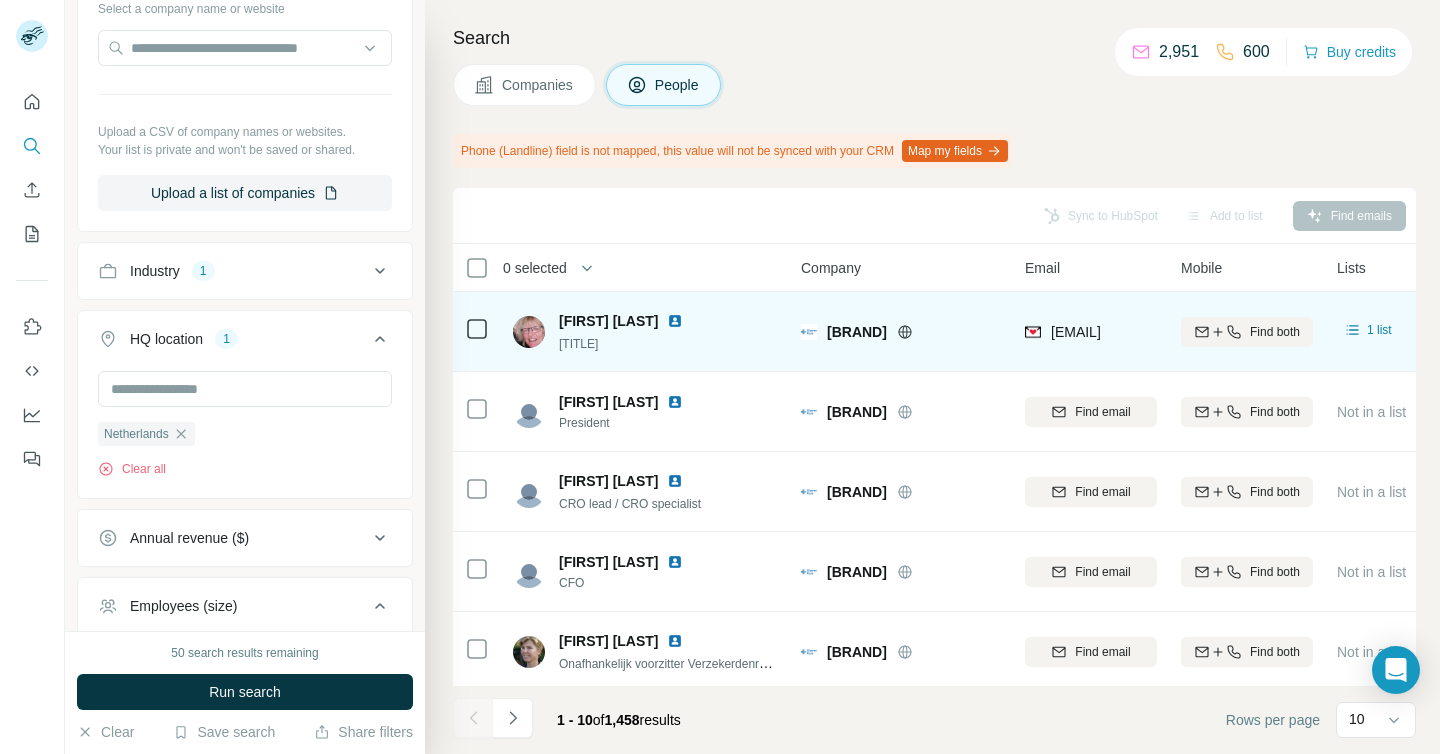 scroll, scrollTop: 676, scrollLeft: 0, axis: vertical 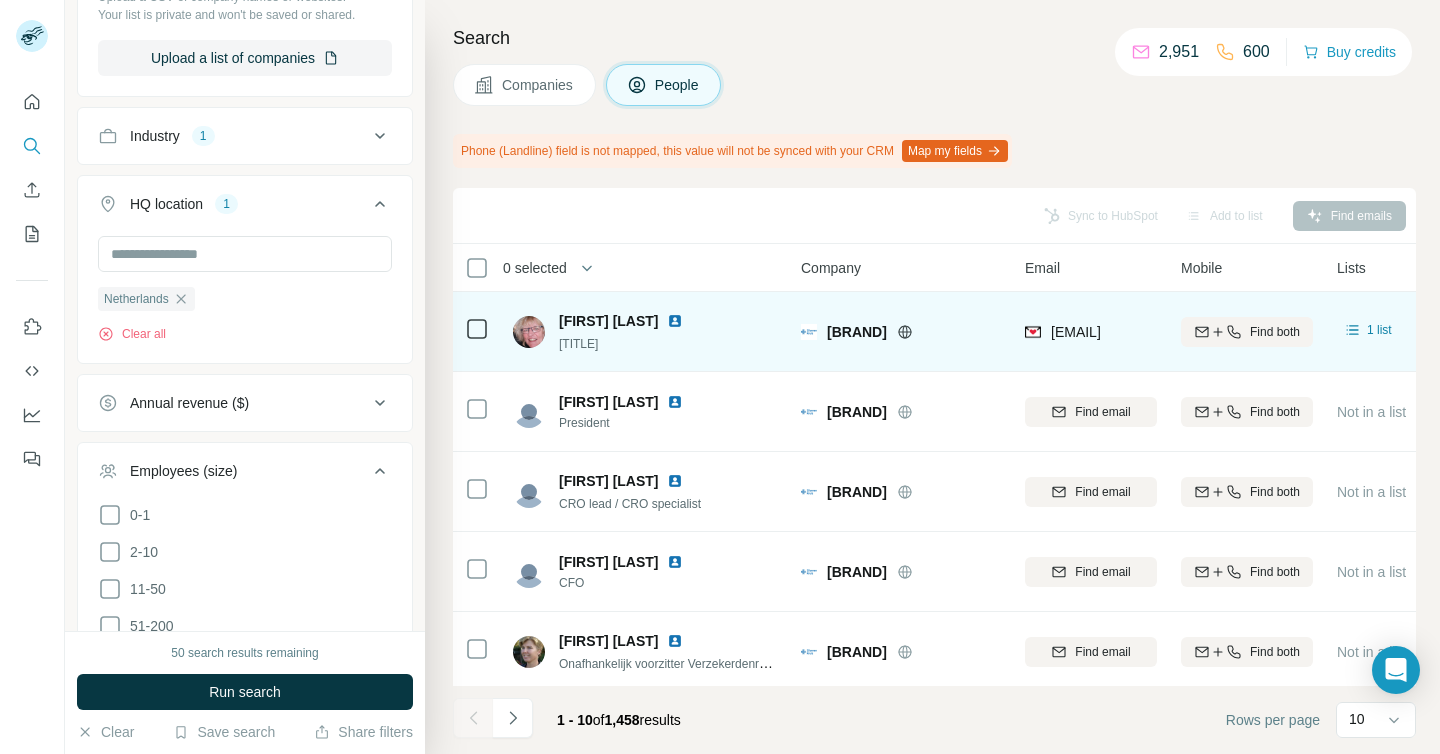 click on "Industry 1" at bounding box center [233, 136] 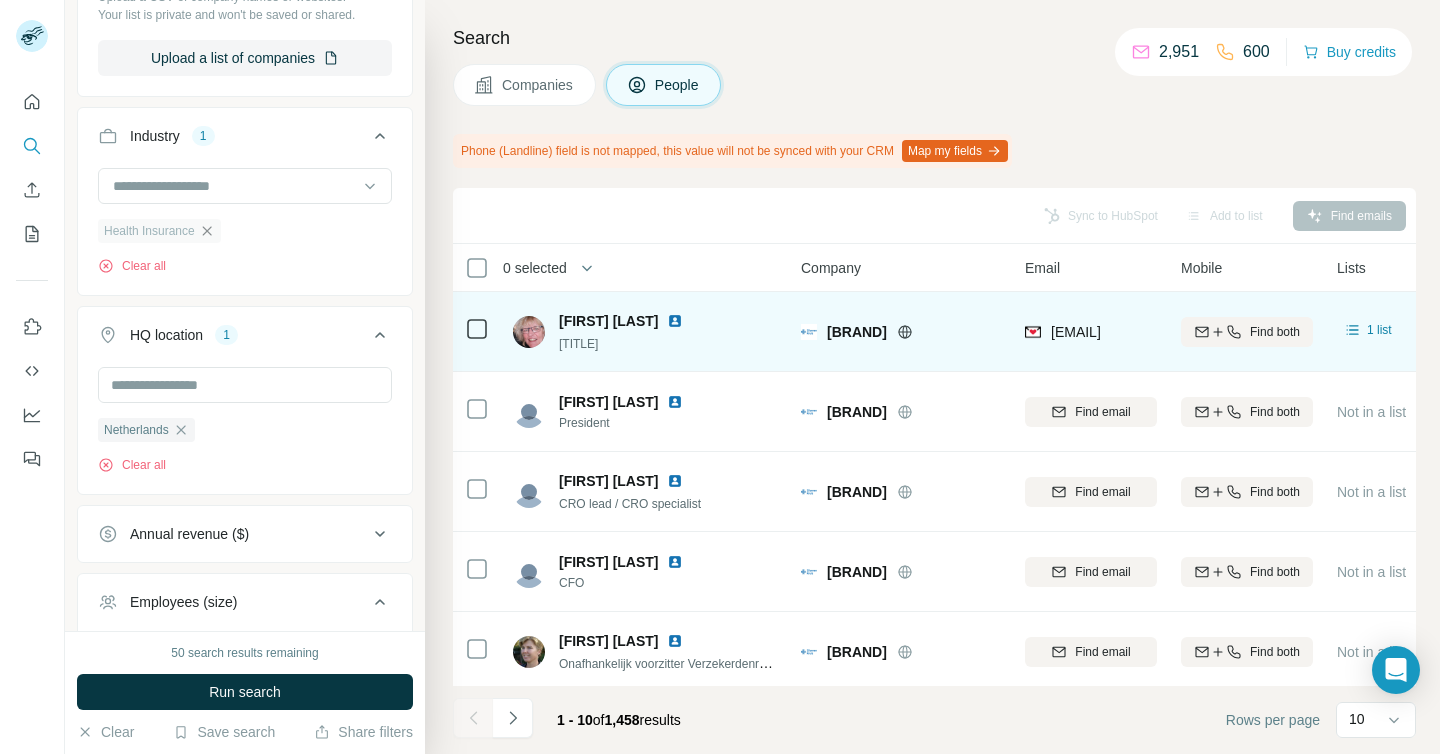 click 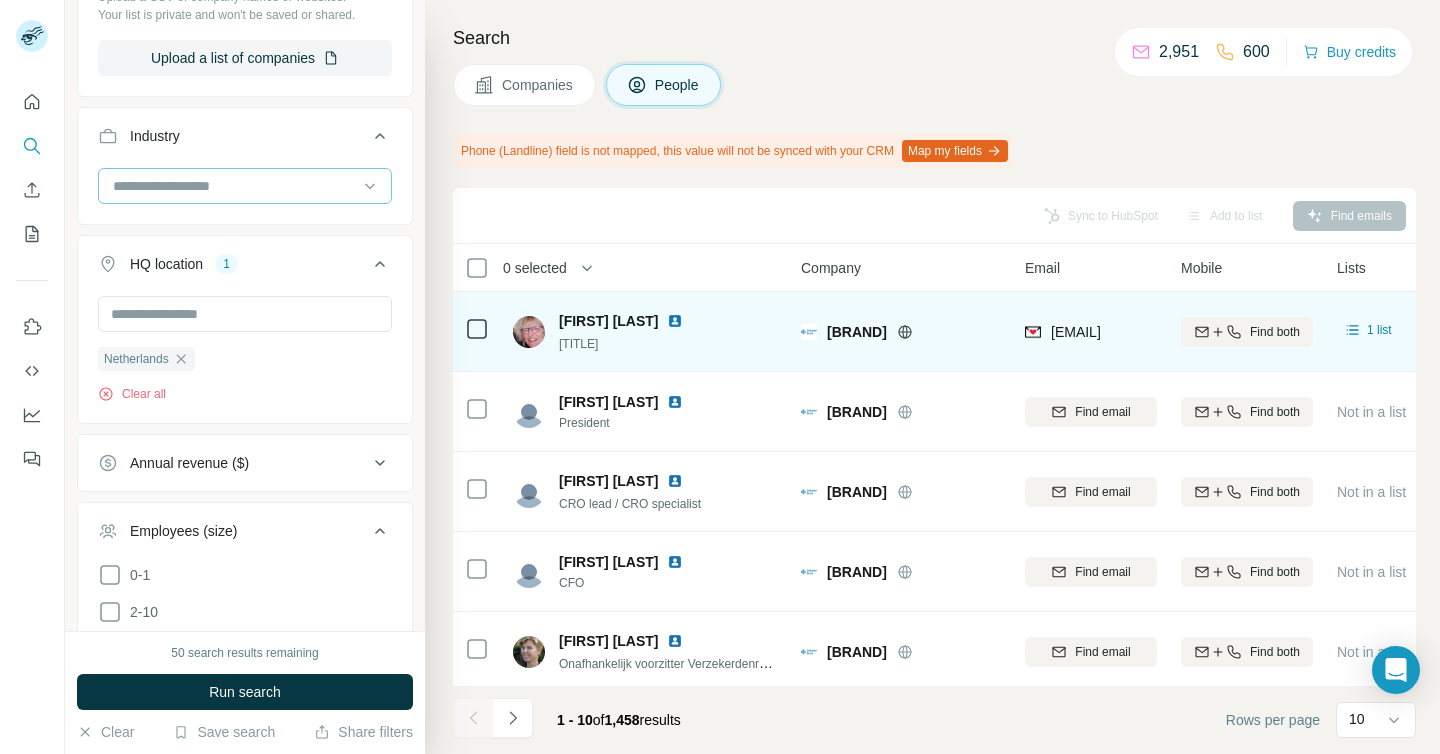 click at bounding box center (234, 186) 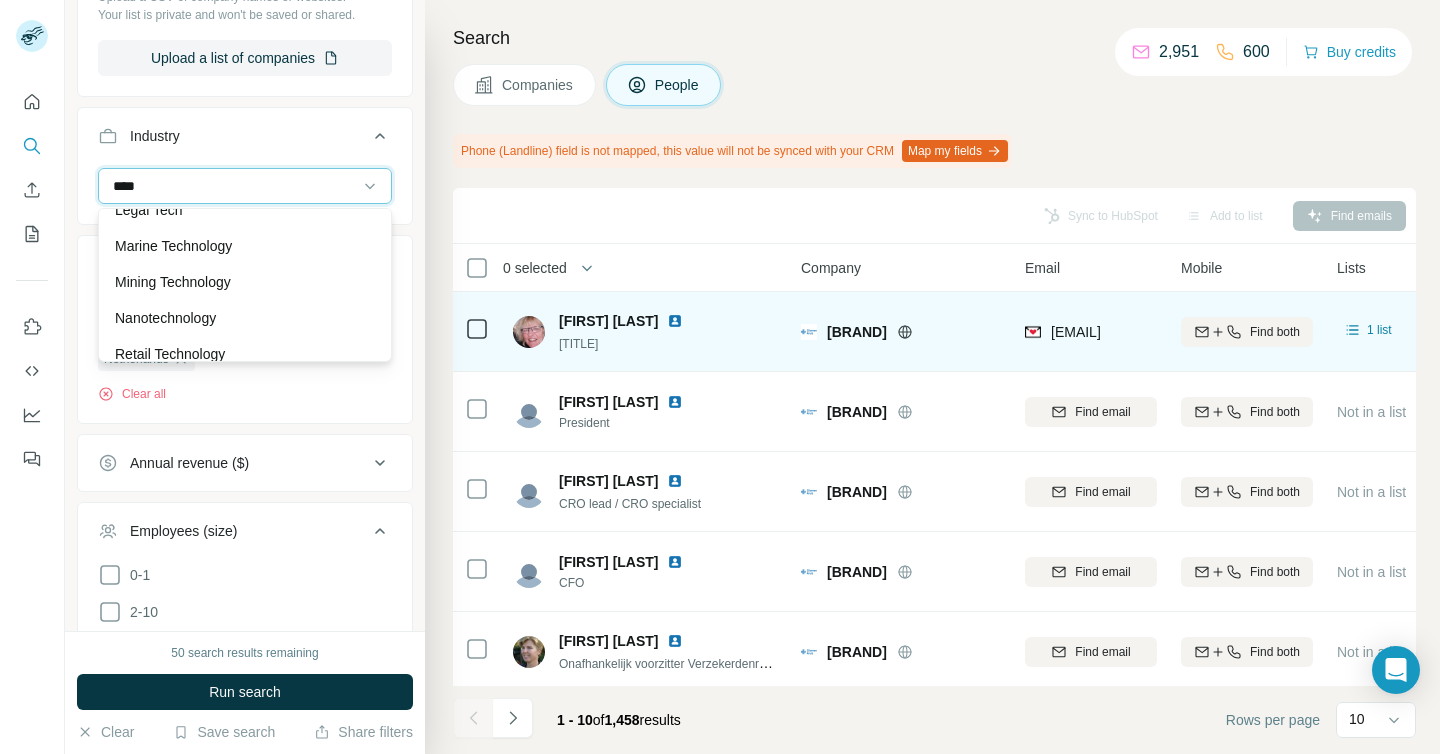 scroll, scrollTop: 488, scrollLeft: 0, axis: vertical 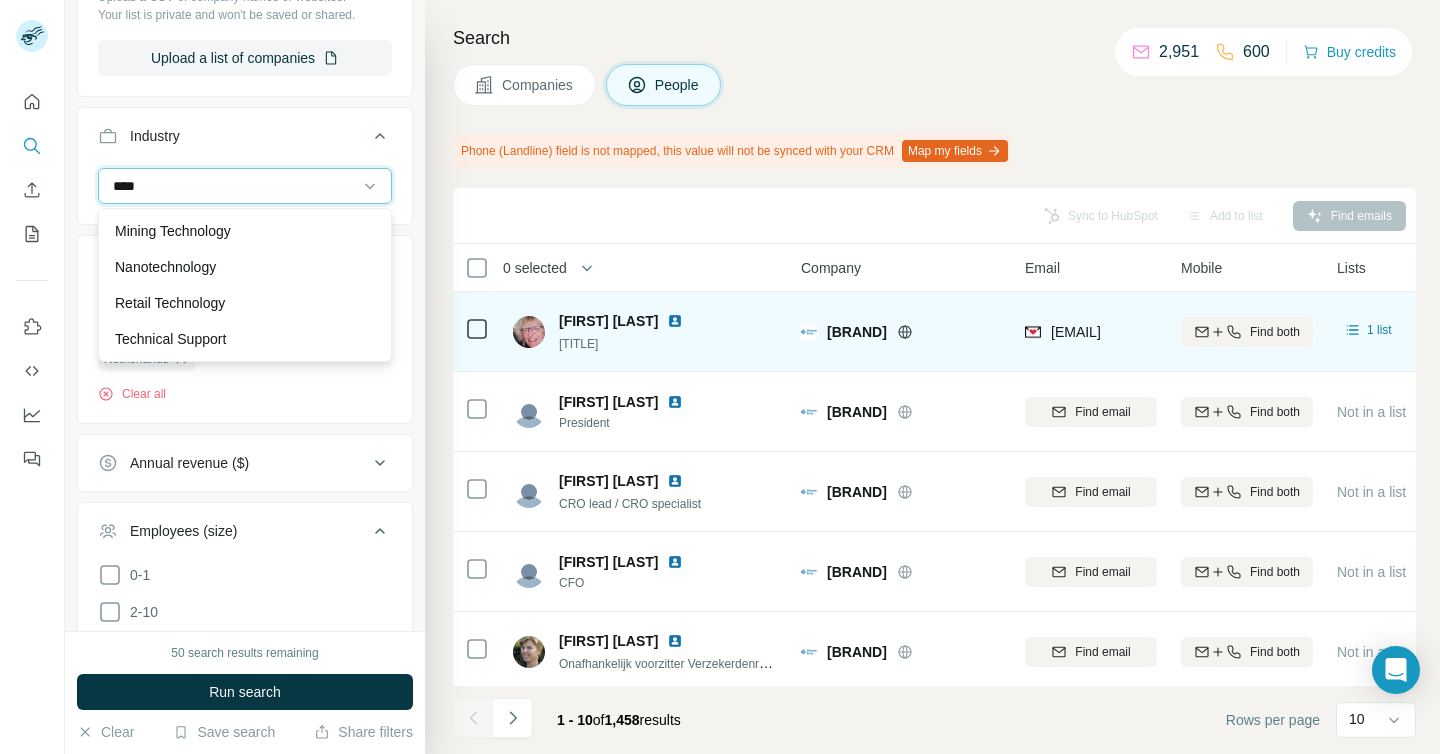 type on "****" 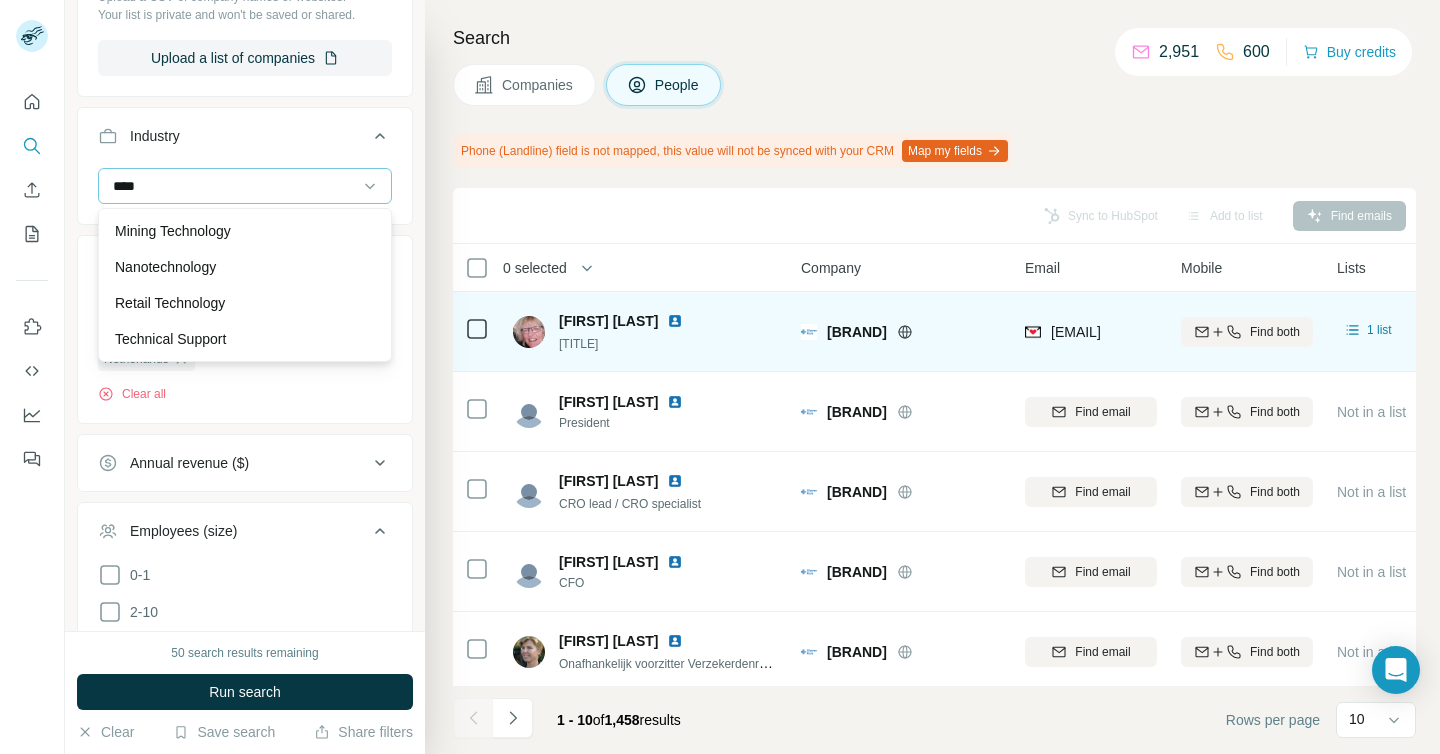 click on "****" at bounding box center [234, 186] 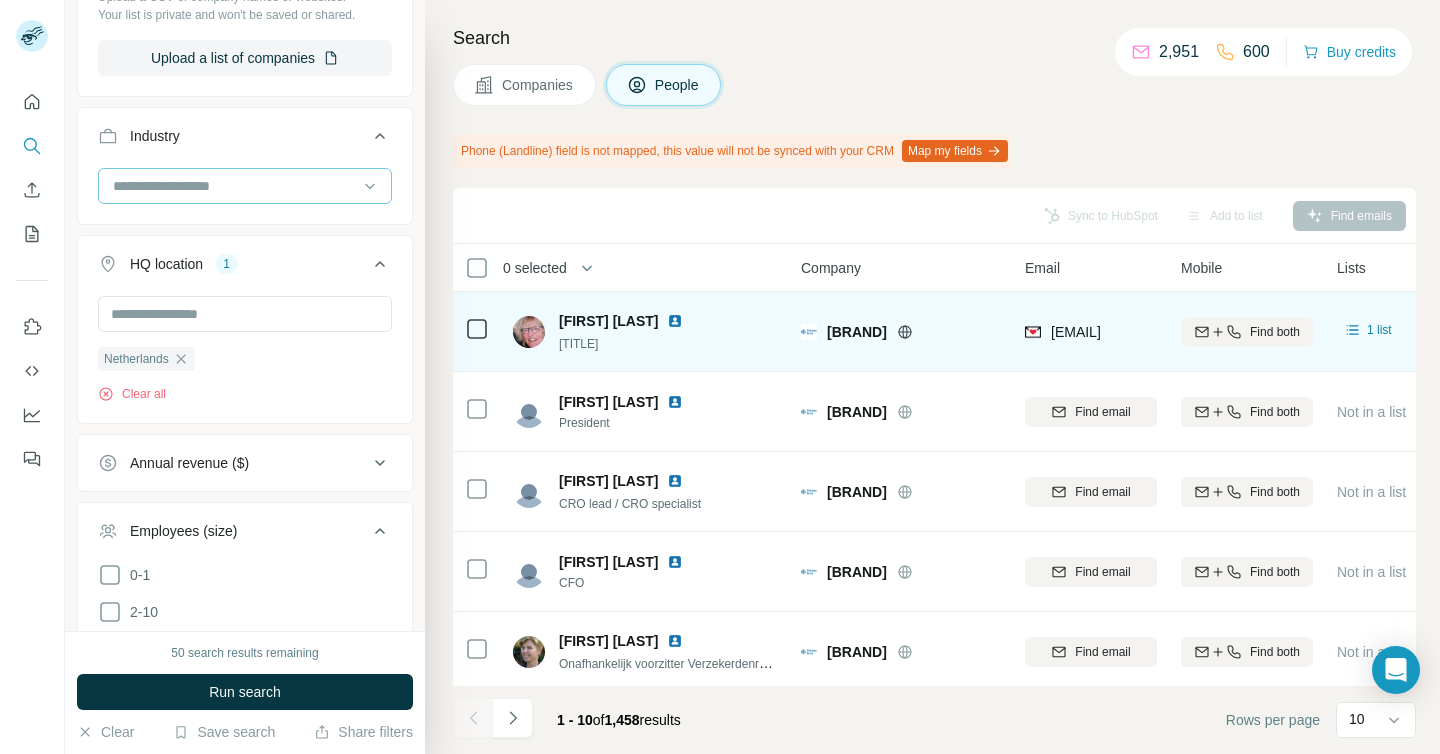 click at bounding box center [234, 186] 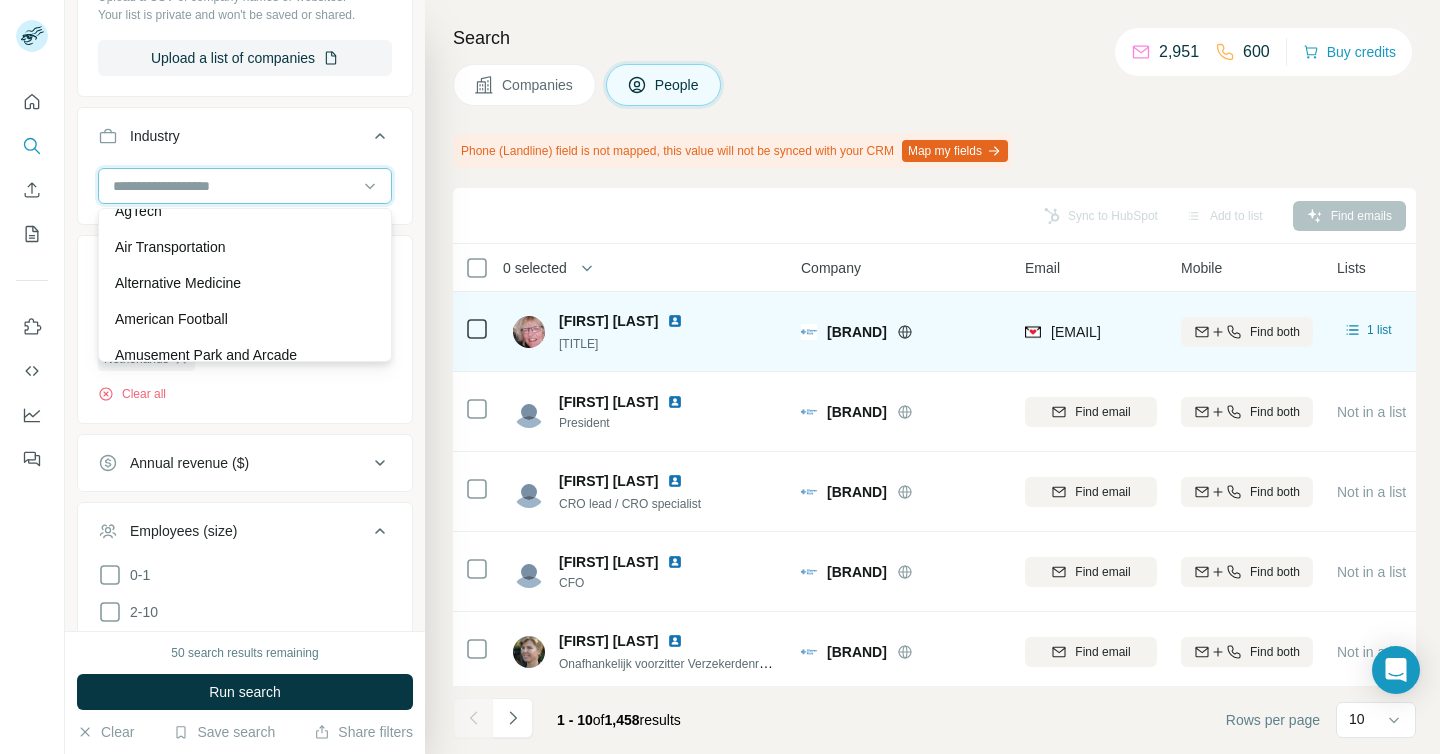 click at bounding box center [234, 186] 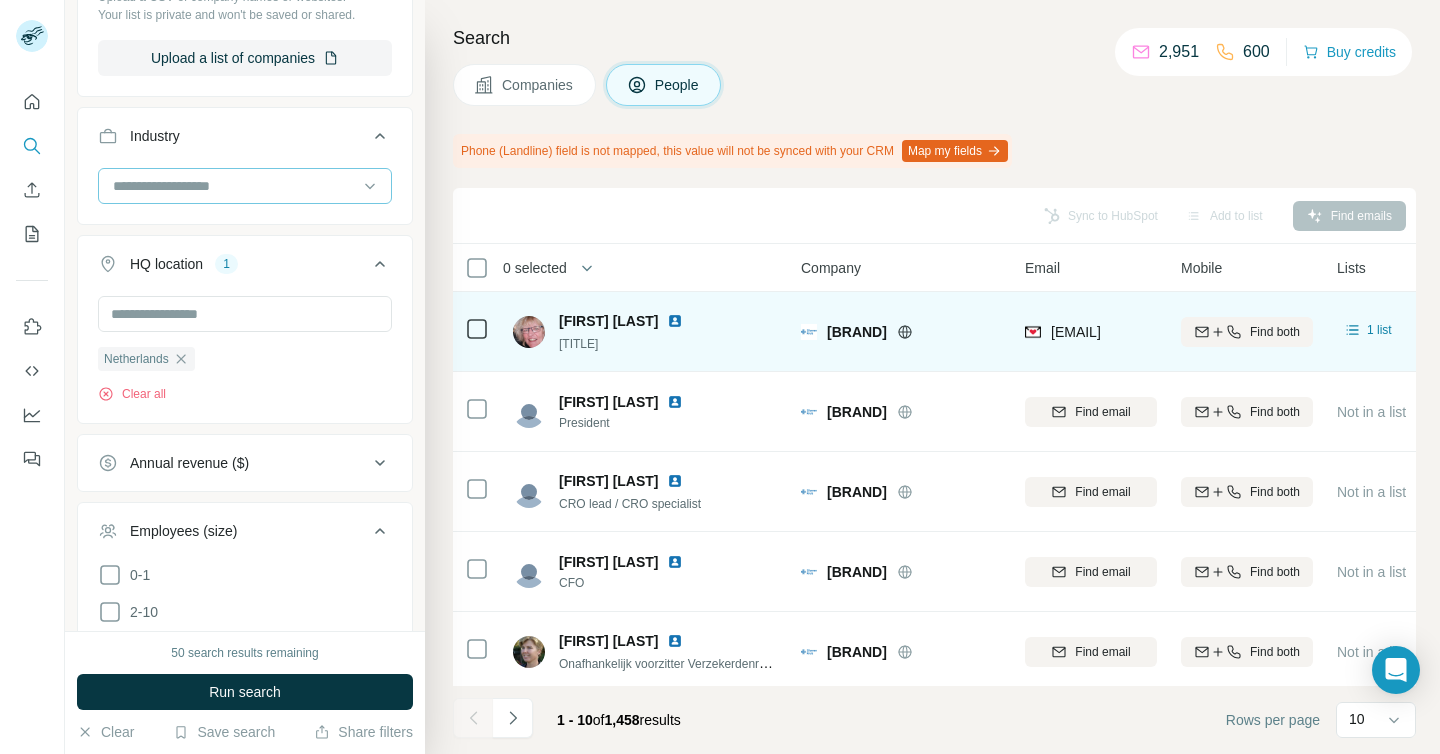 click at bounding box center [234, 186] 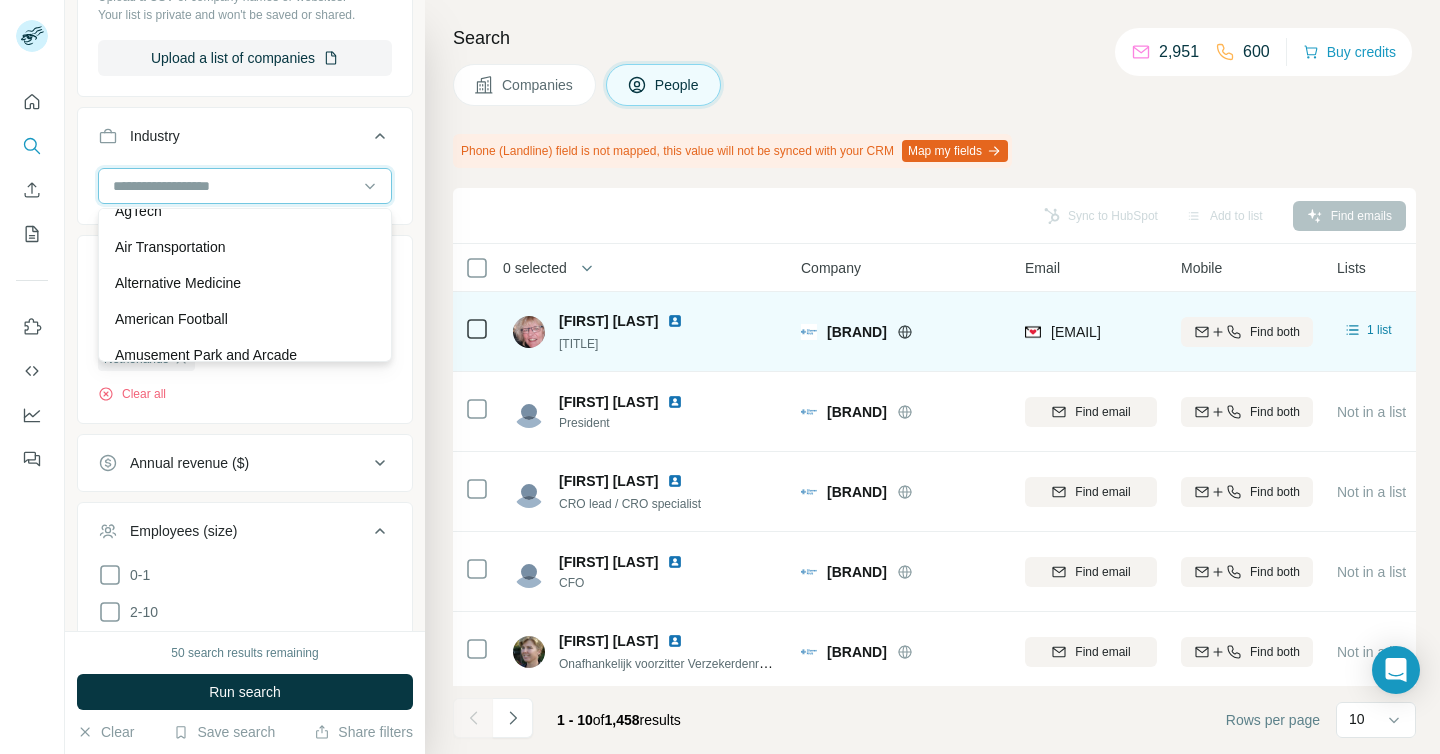 click at bounding box center [234, 186] 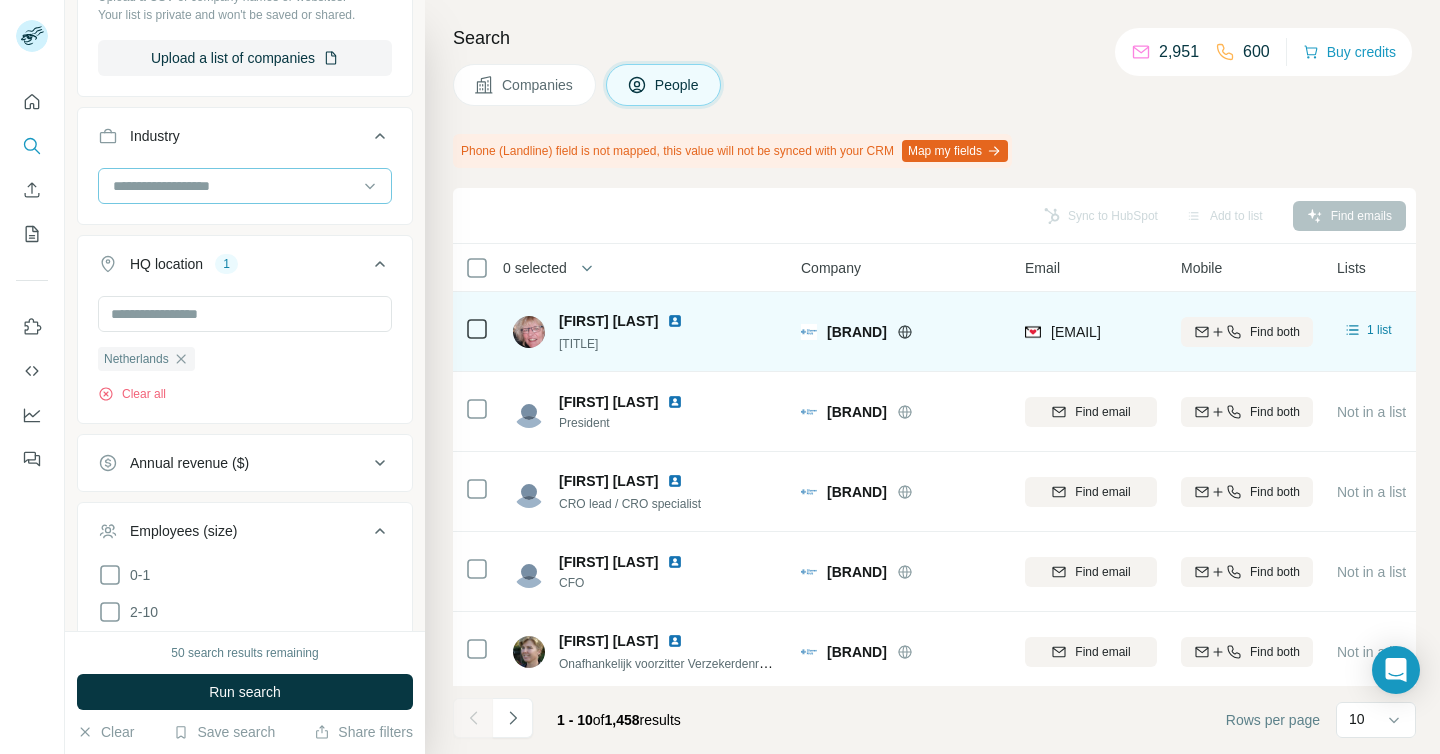 click at bounding box center (234, 186) 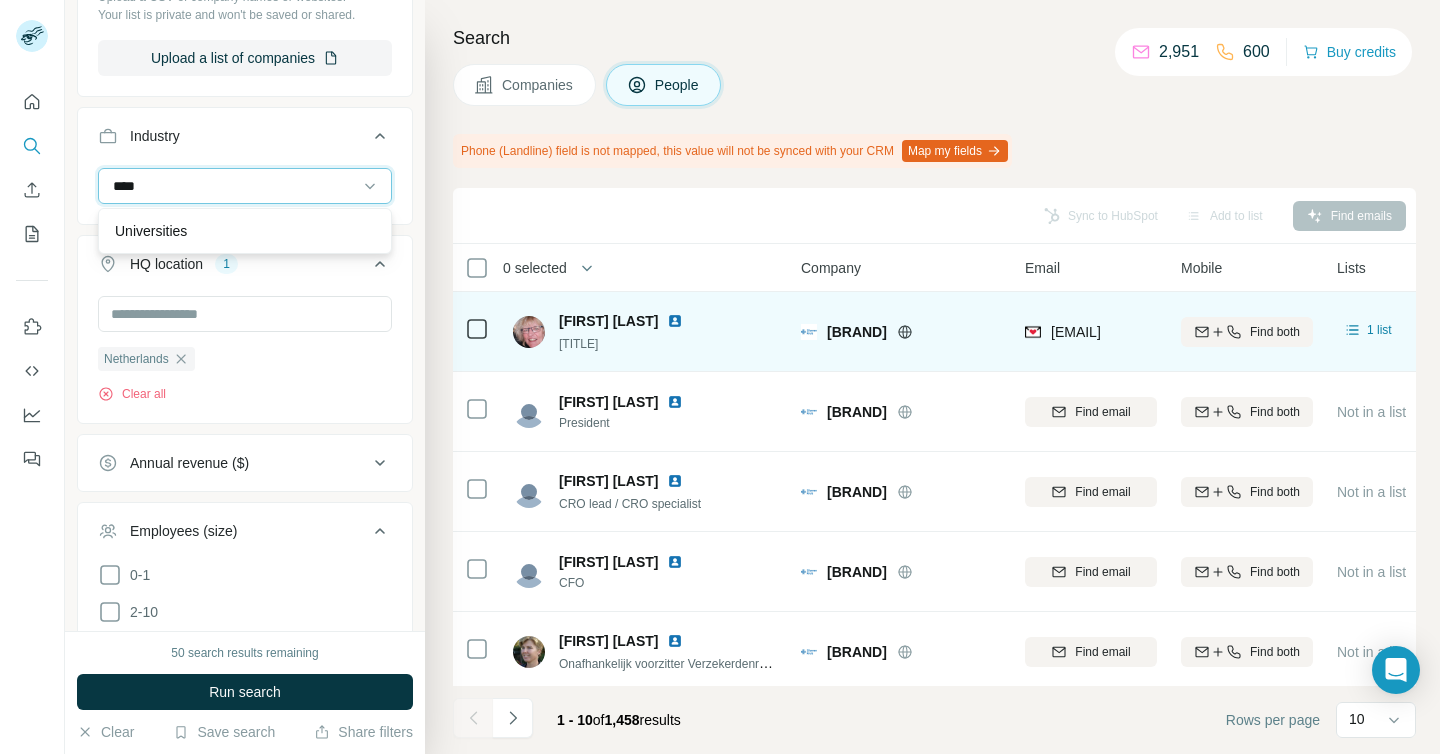 scroll, scrollTop: 0, scrollLeft: 0, axis: both 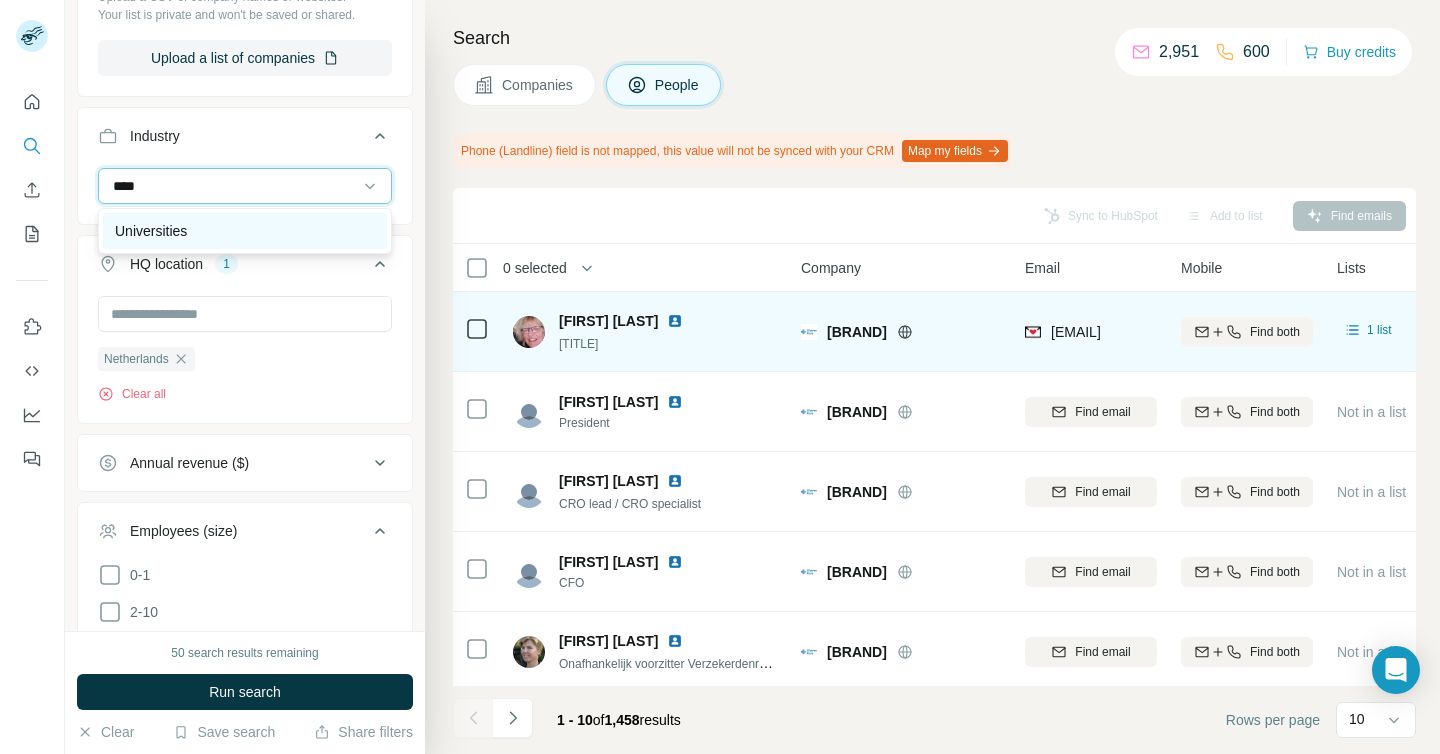 type on "****" 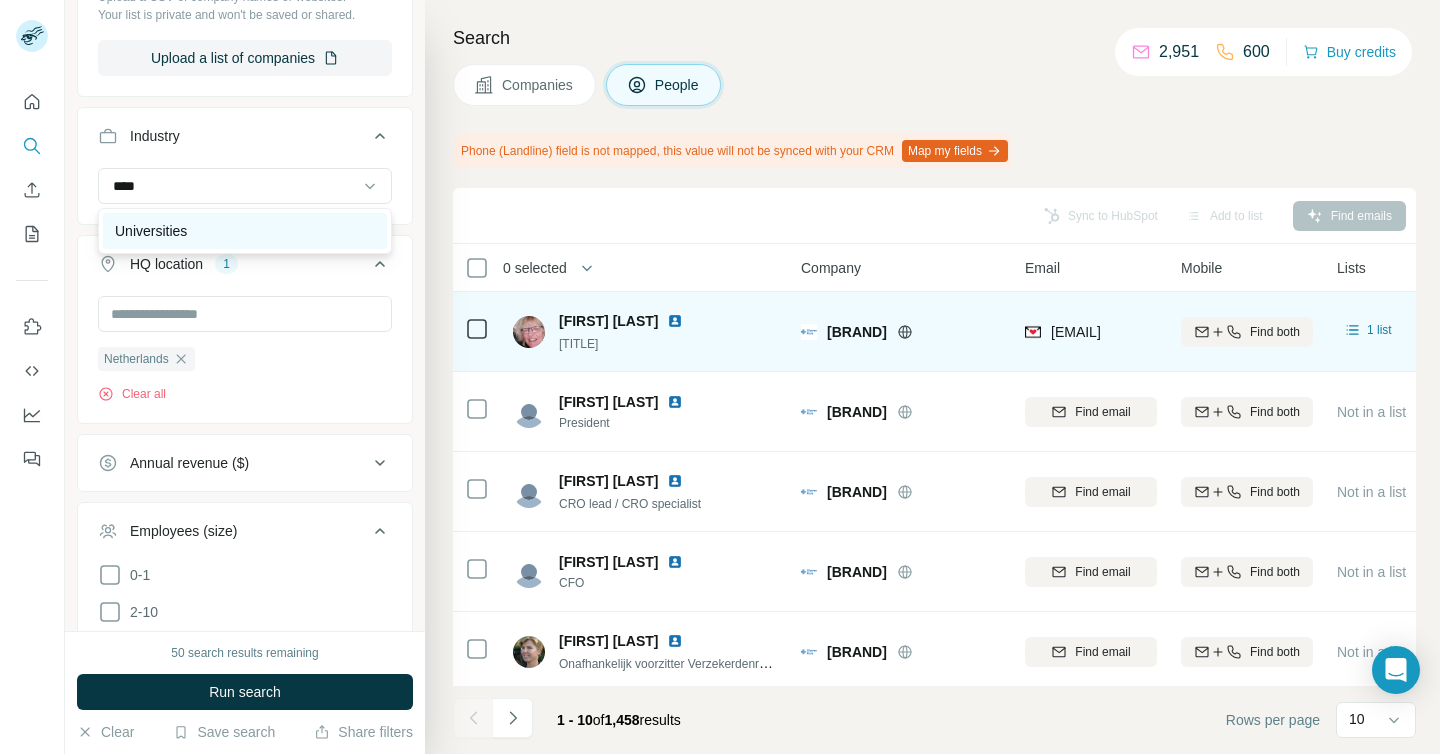 click on "Universities" at bounding box center [151, 231] 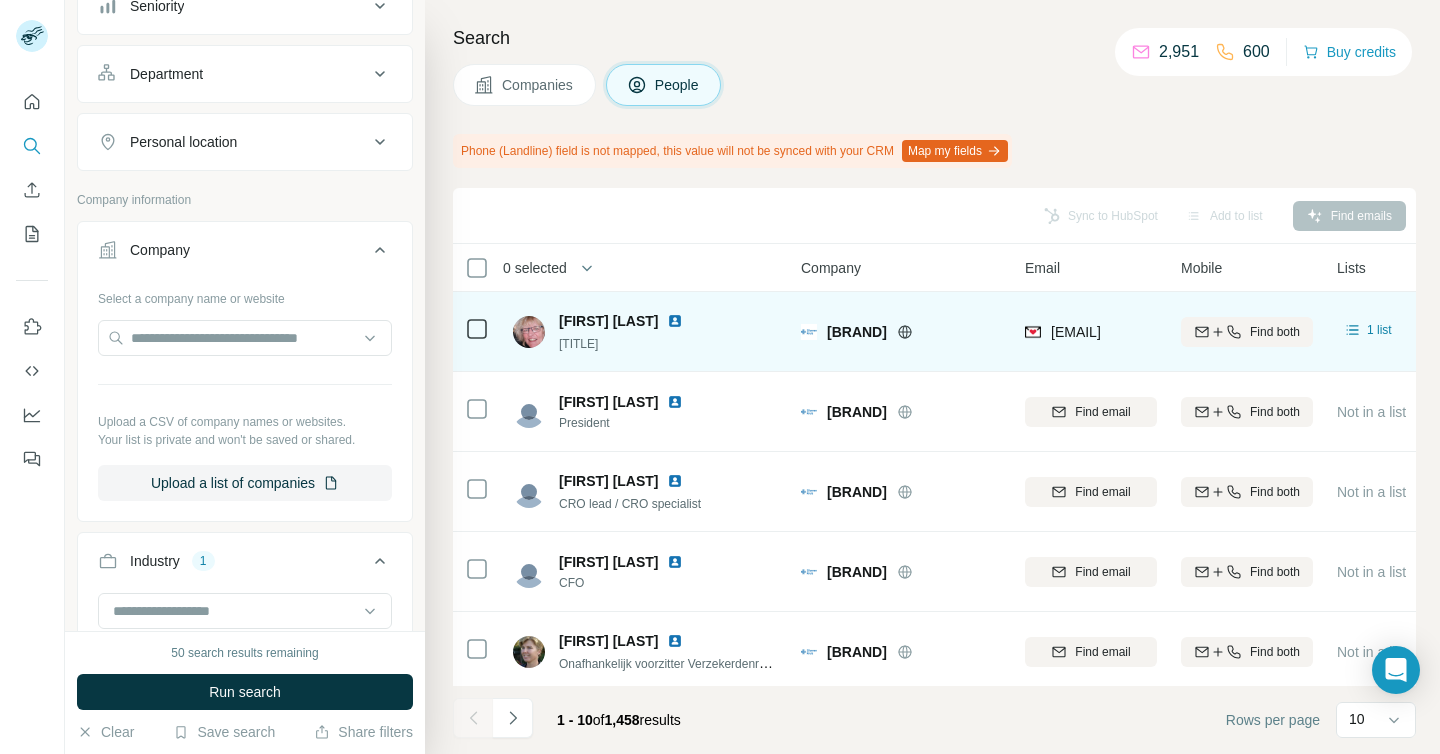 scroll, scrollTop: 14, scrollLeft: 0, axis: vertical 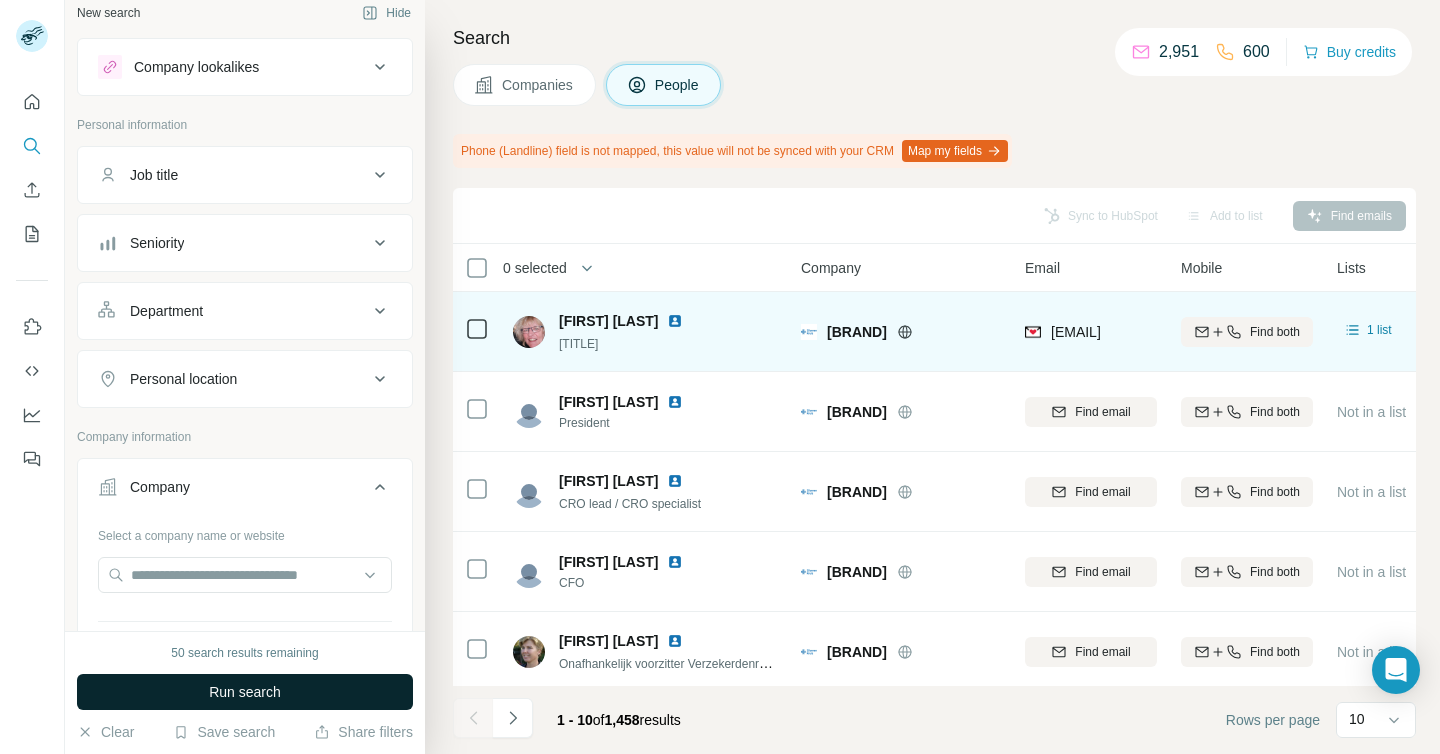 click on "Run search" at bounding box center [245, 692] 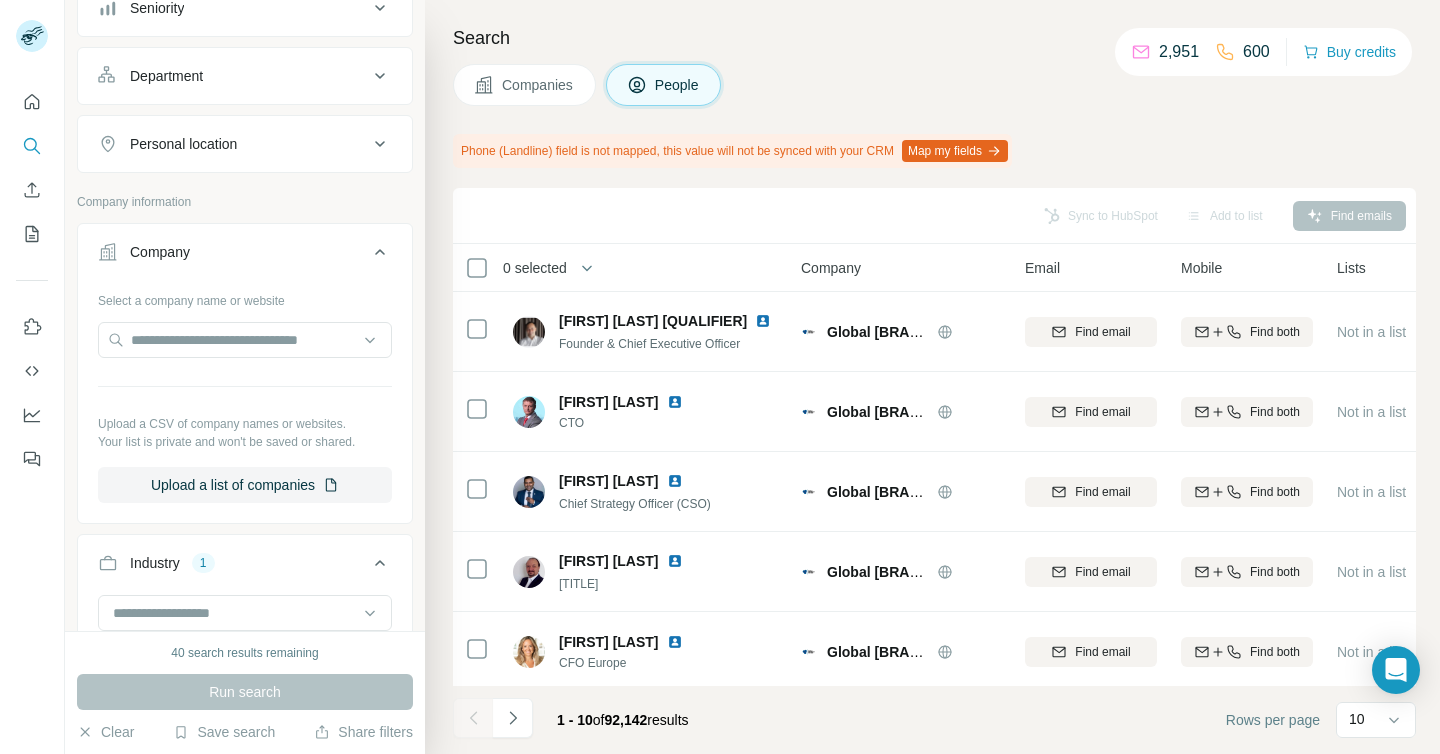 scroll, scrollTop: 247, scrollLeft: 0, axis: vertical 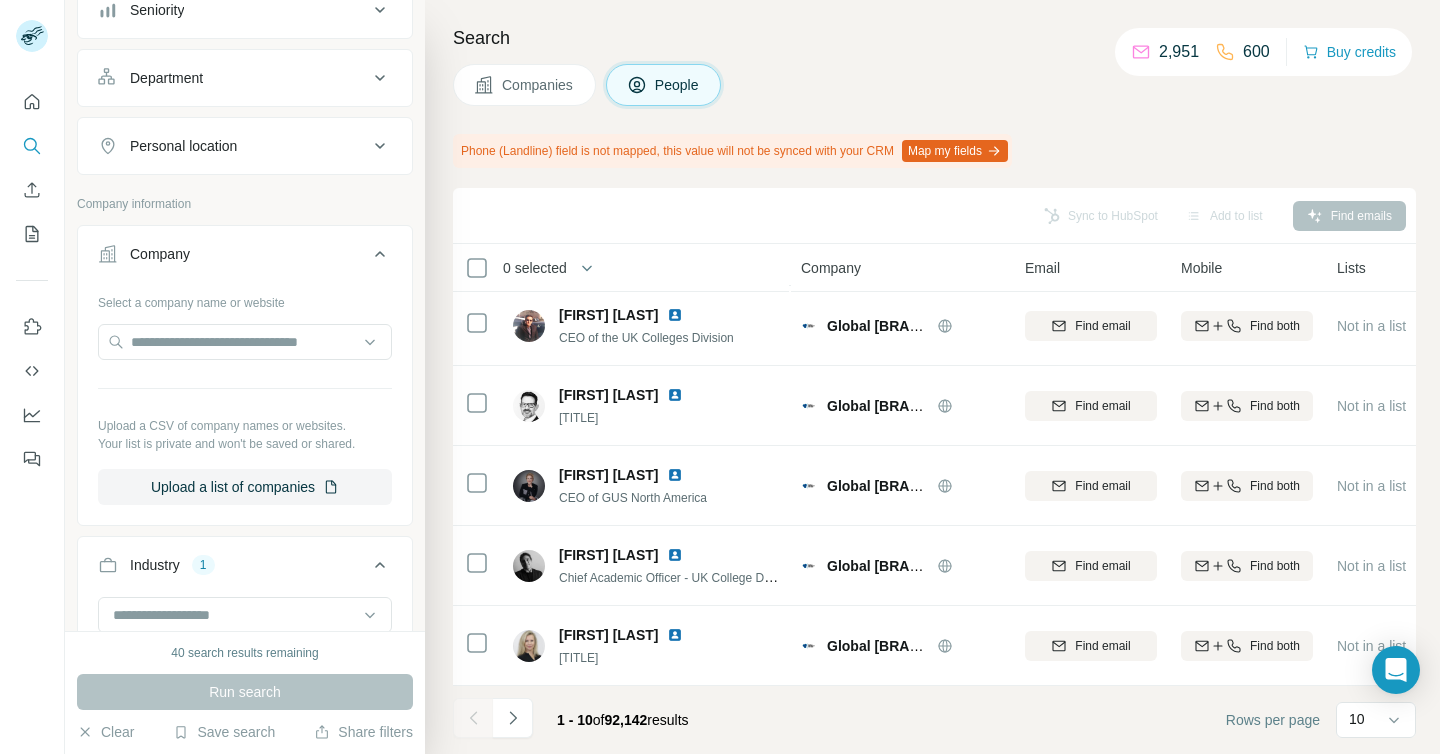 click on "Companies" at bounding box center (538, 85) 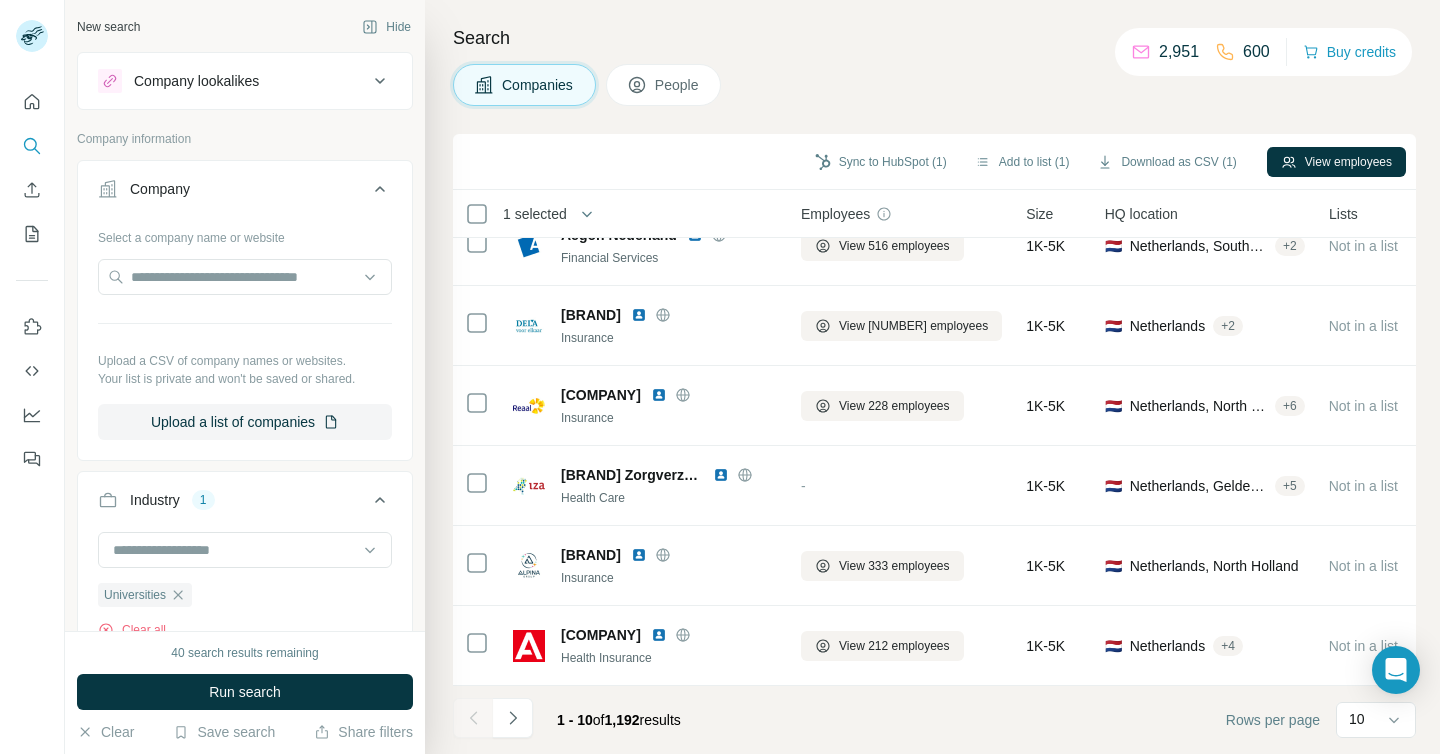 click on "Companies" at bounding box center (538, 85) 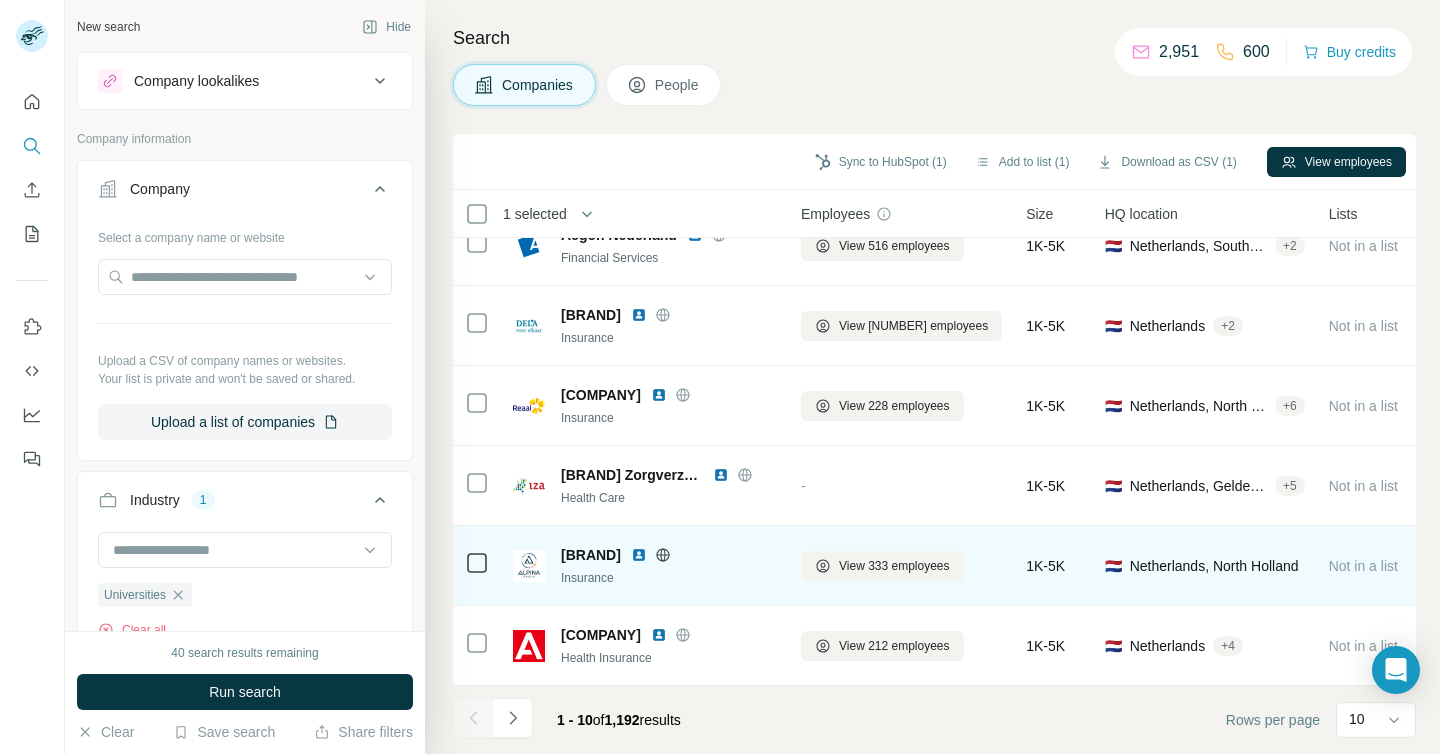 scroll, scrollTop: 0, scrollLeft: 0, axis: both 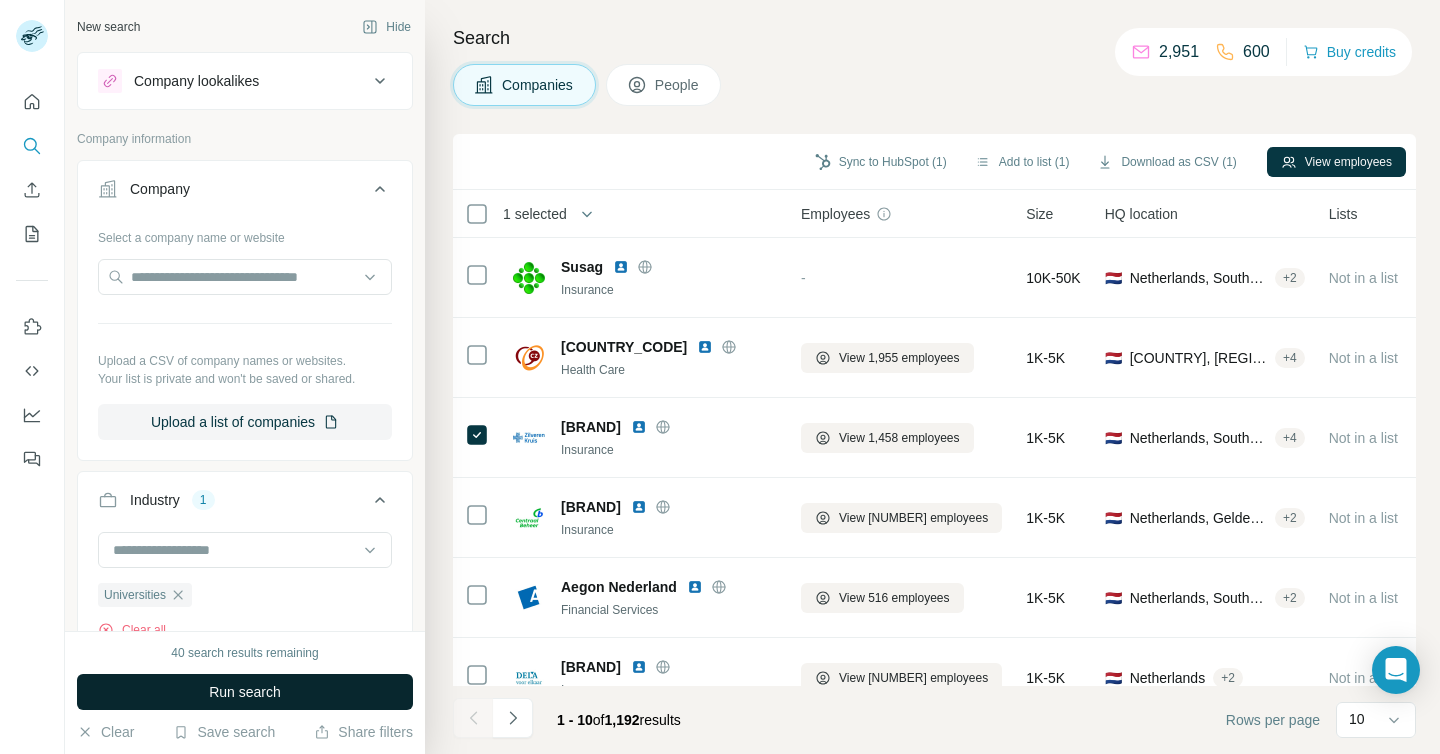 click on "Run search" at bounding box center (245, 692) 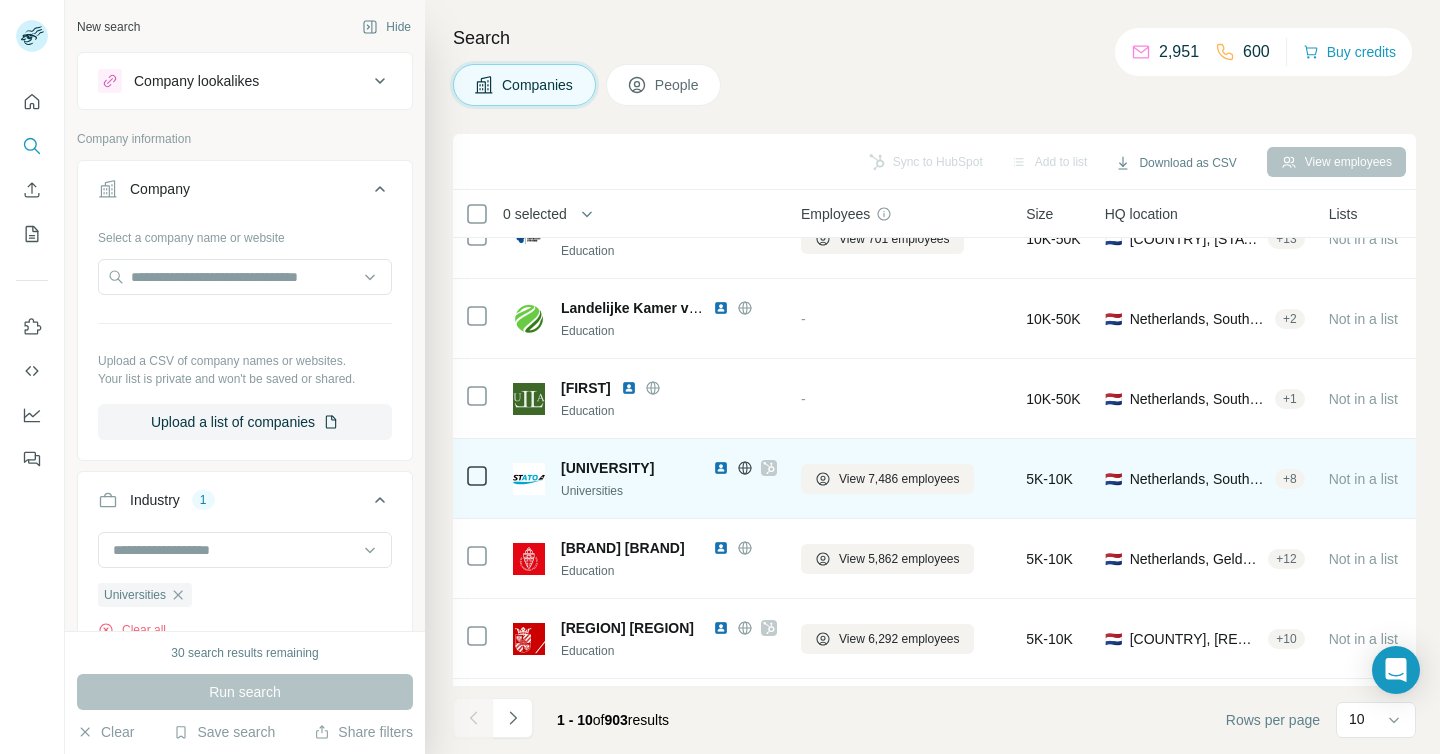scroll, scrollTop: 0, scrollLeft: 0, axis: both 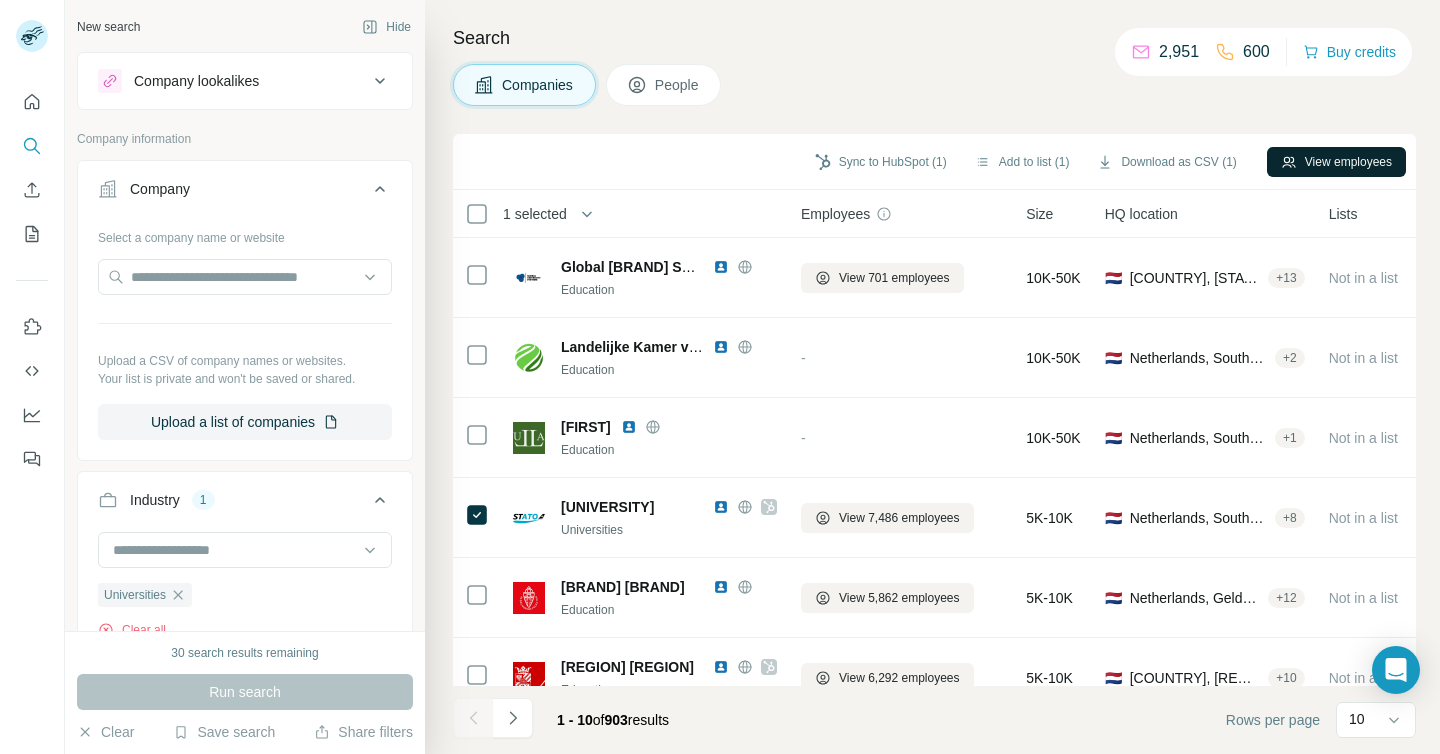 click on "View employees" at bounding box center [1336, 162] 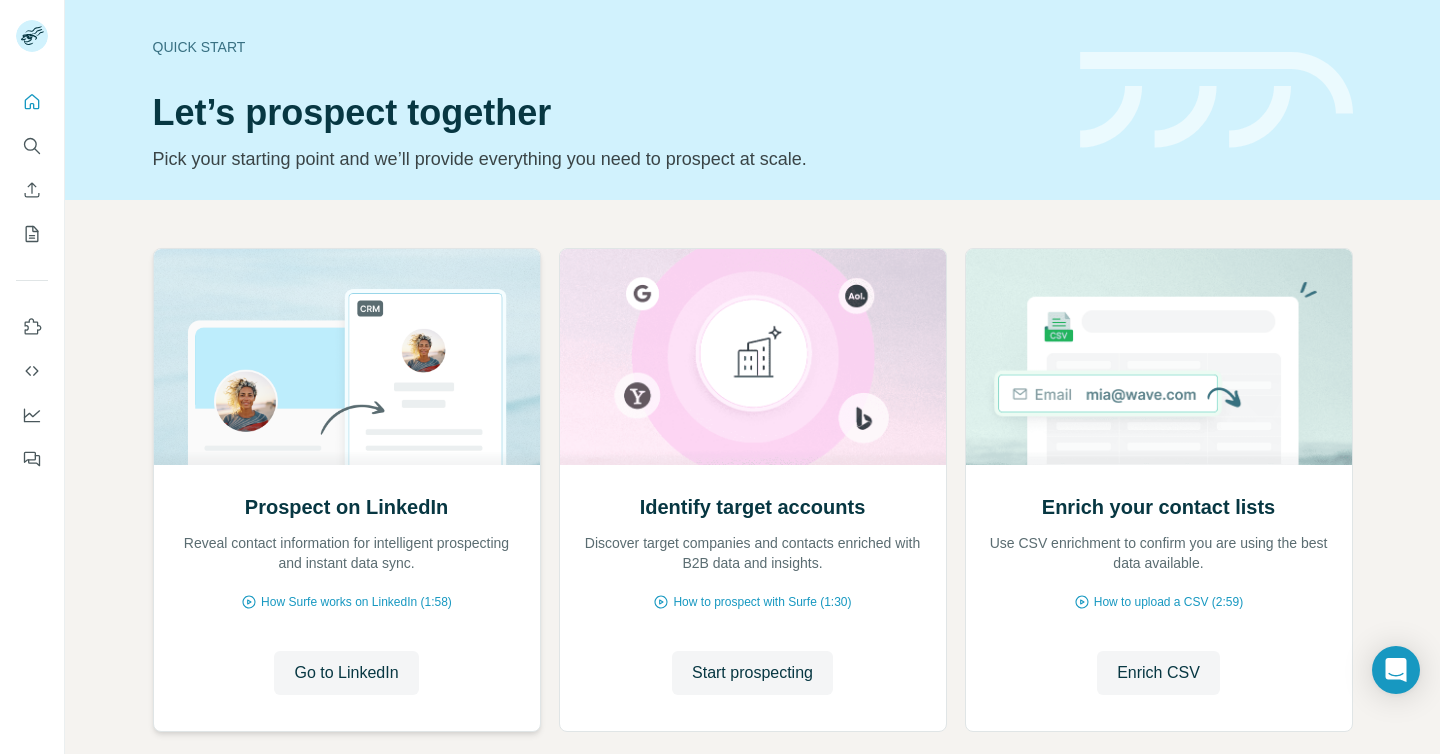 scroll, scrollTop: 106, scrollLeft: 0, axis: vertical 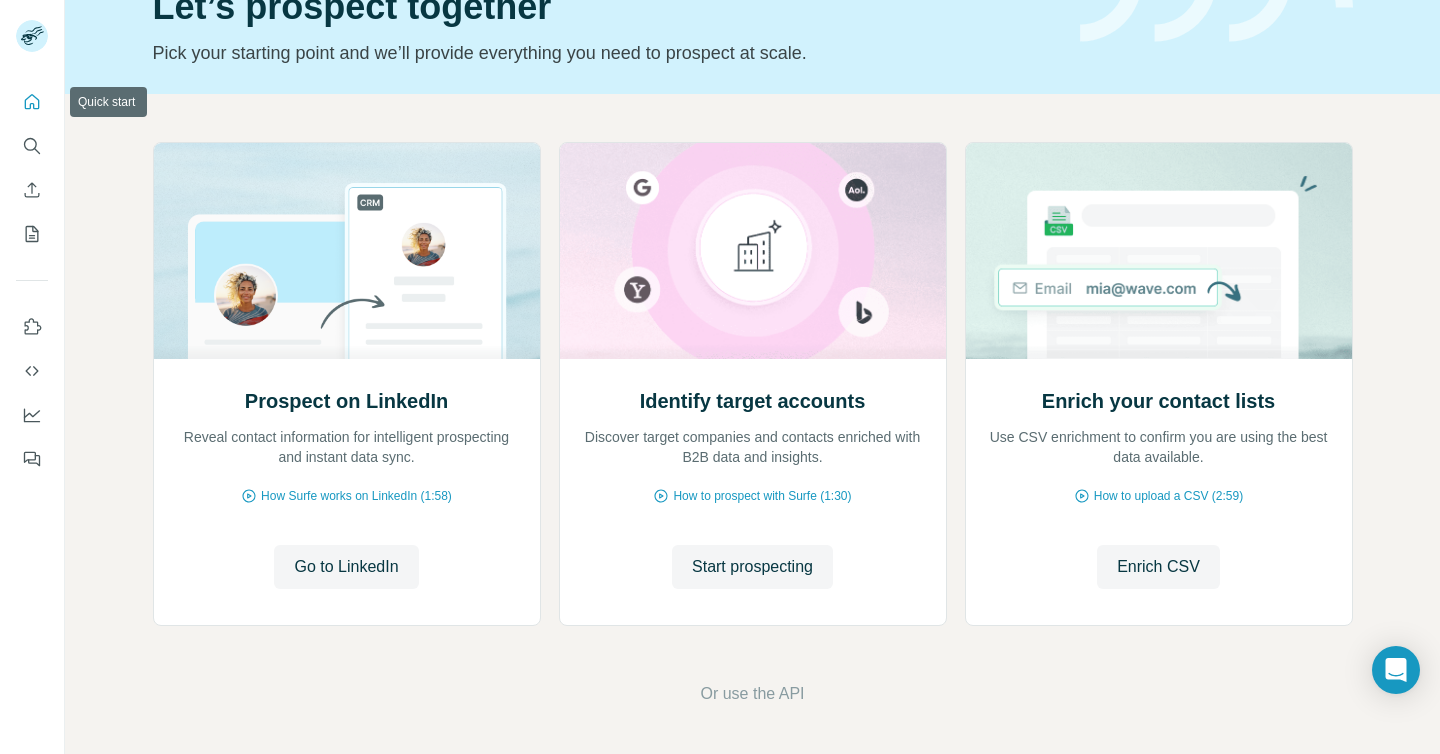 click 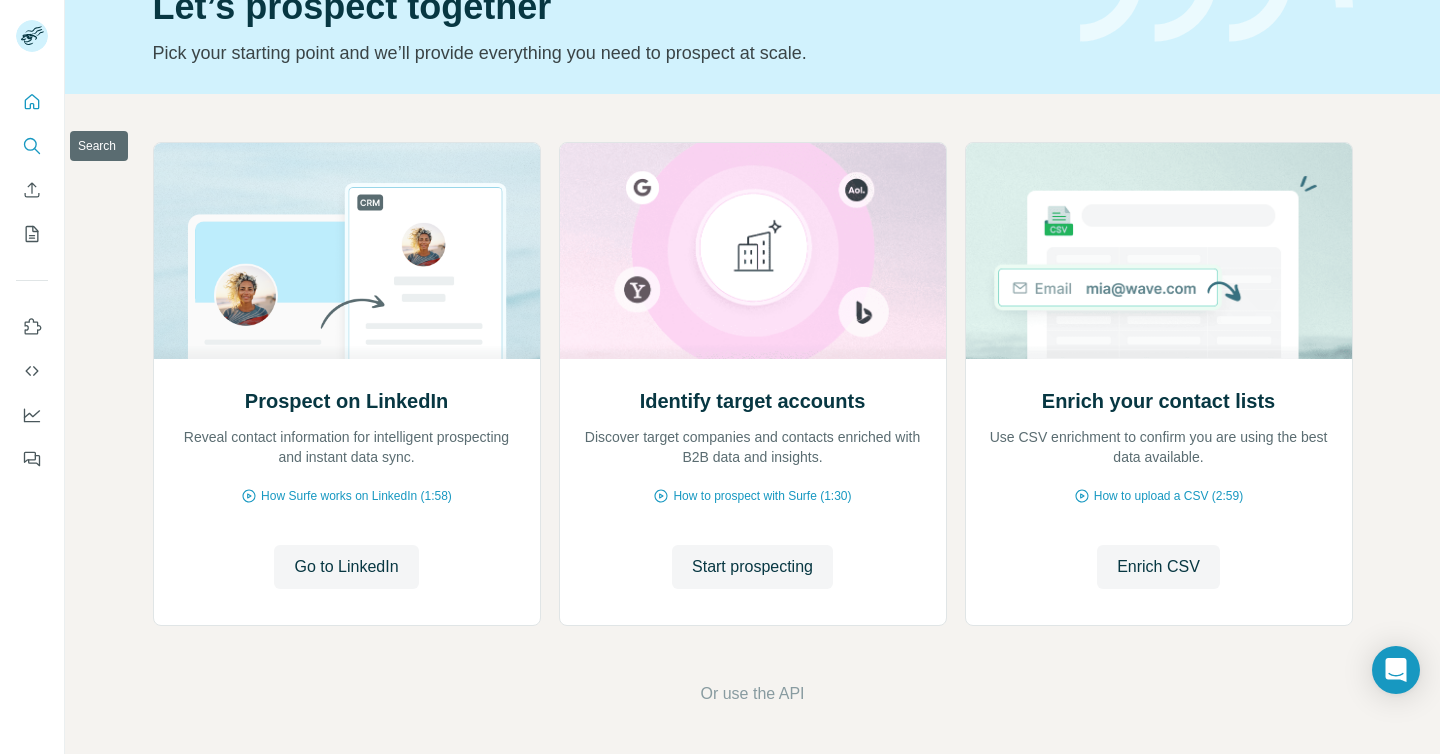 click 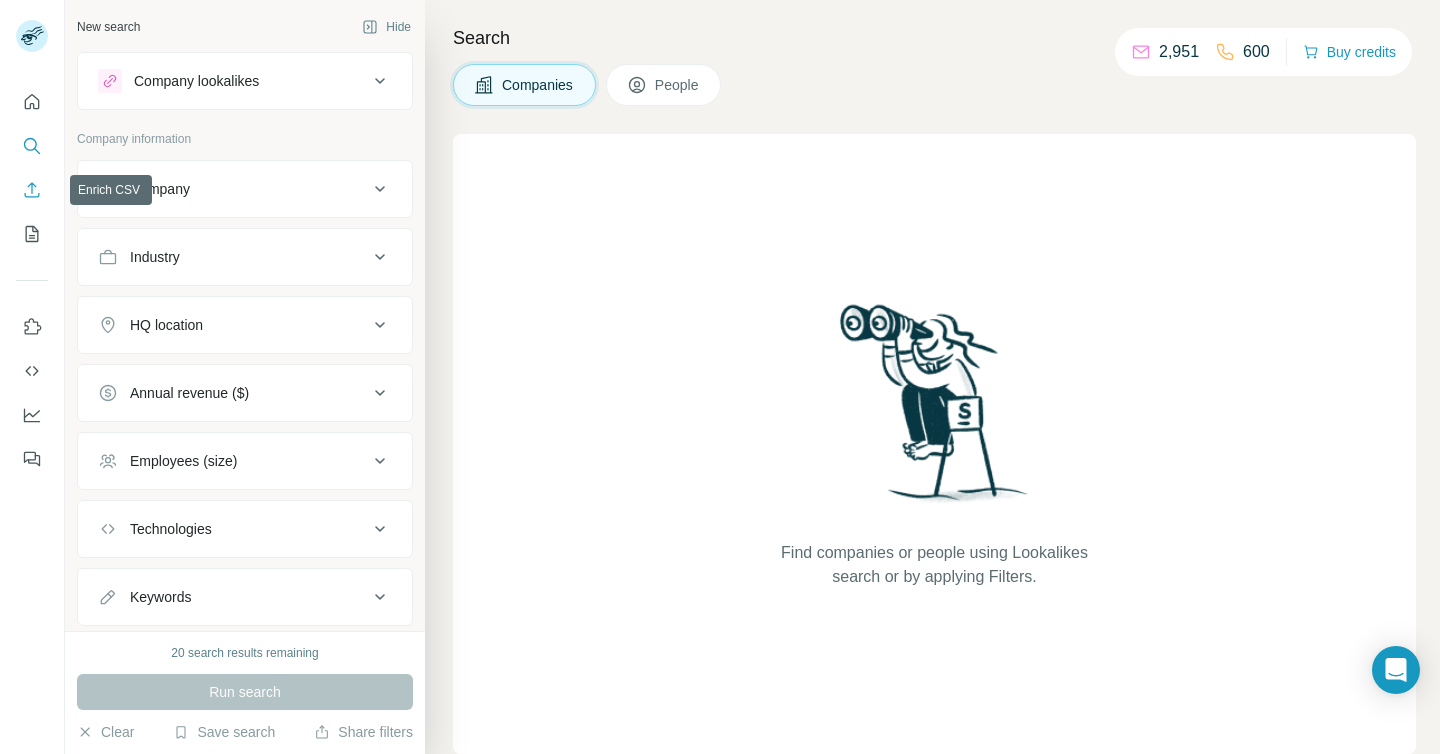 click 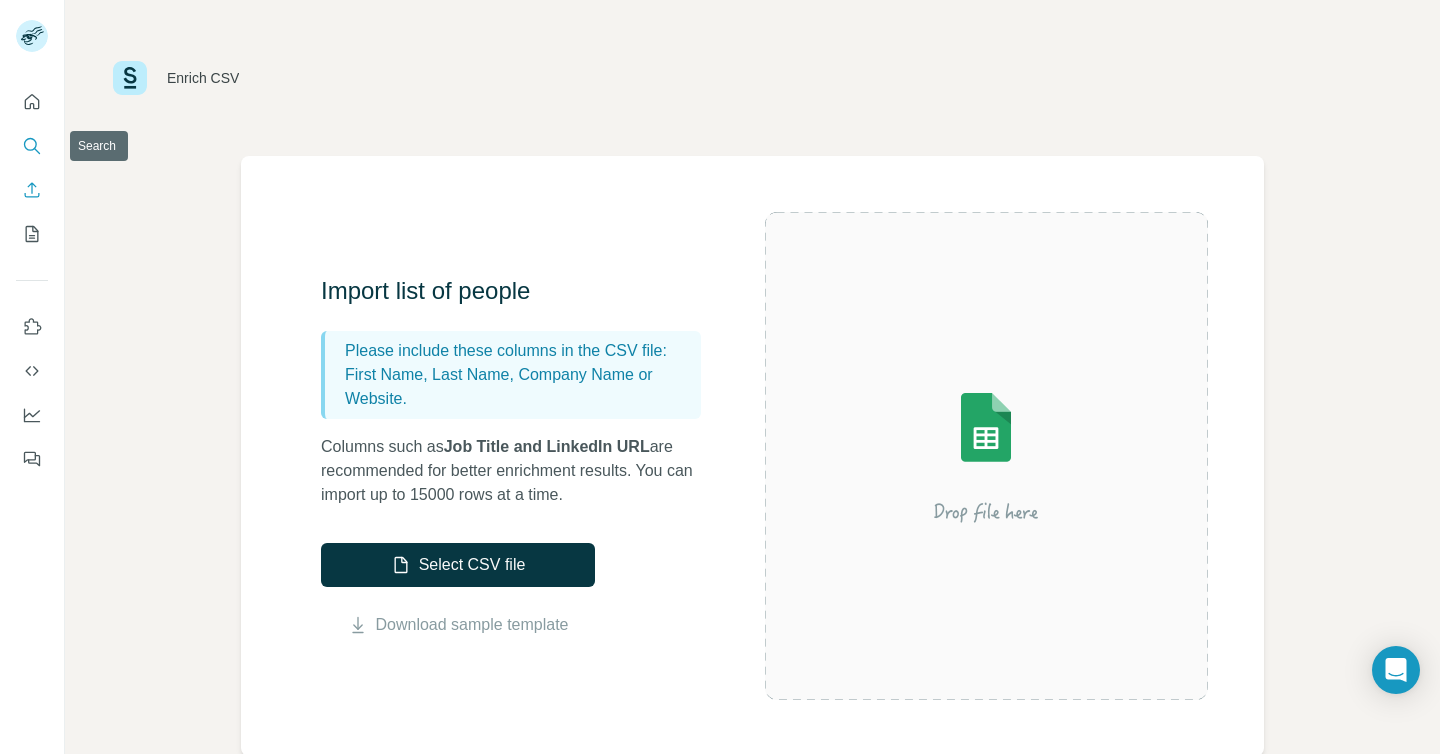 click at bounding box center (32, 146) 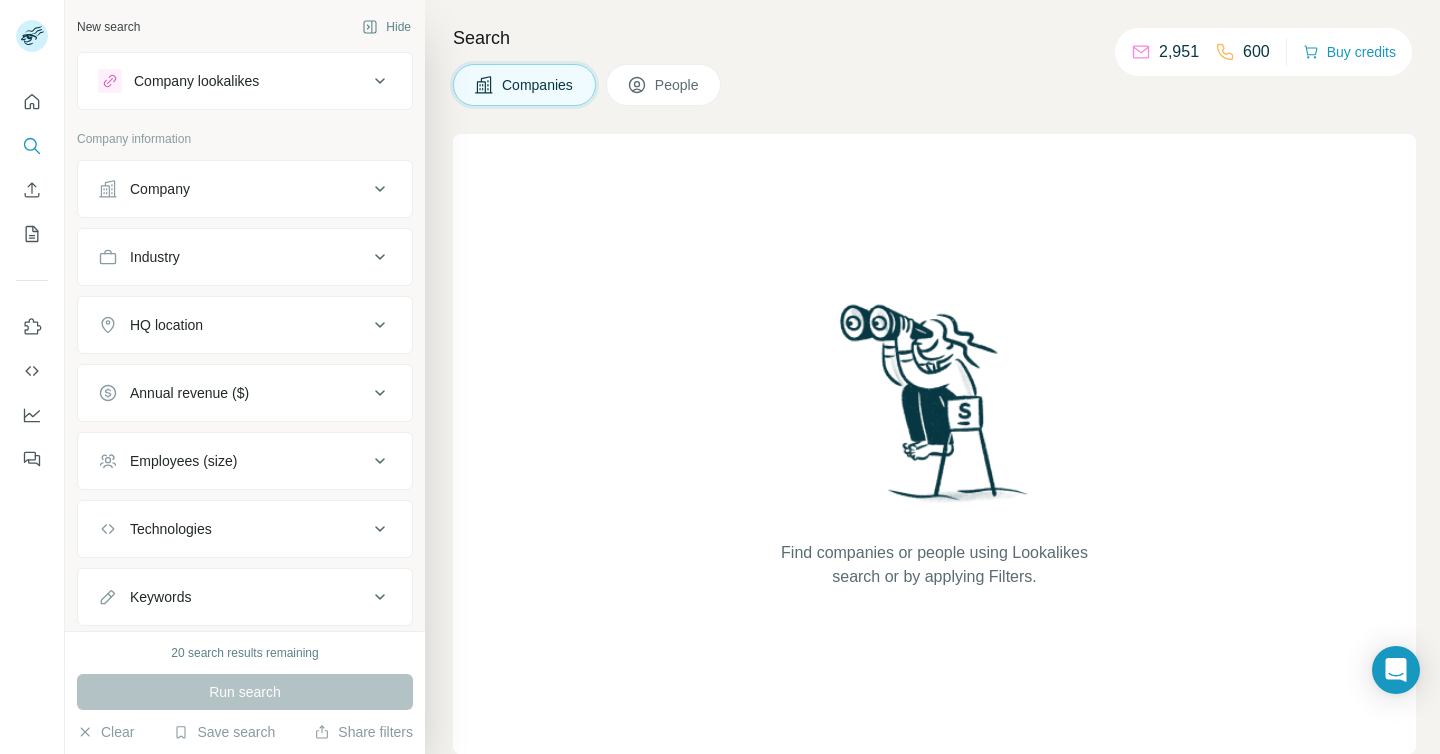 click on "Company" at bounding box center (160, 189) 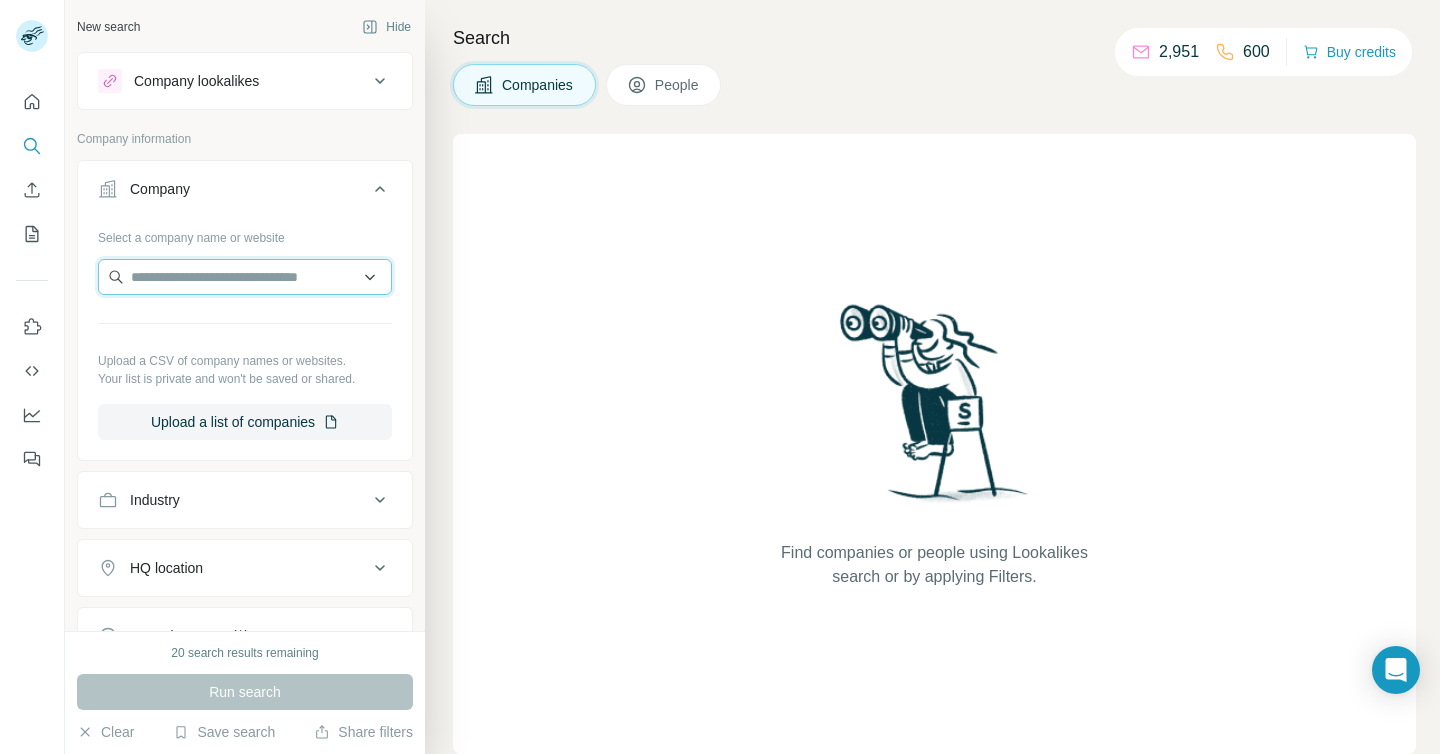click at bounding box center (245, 277) 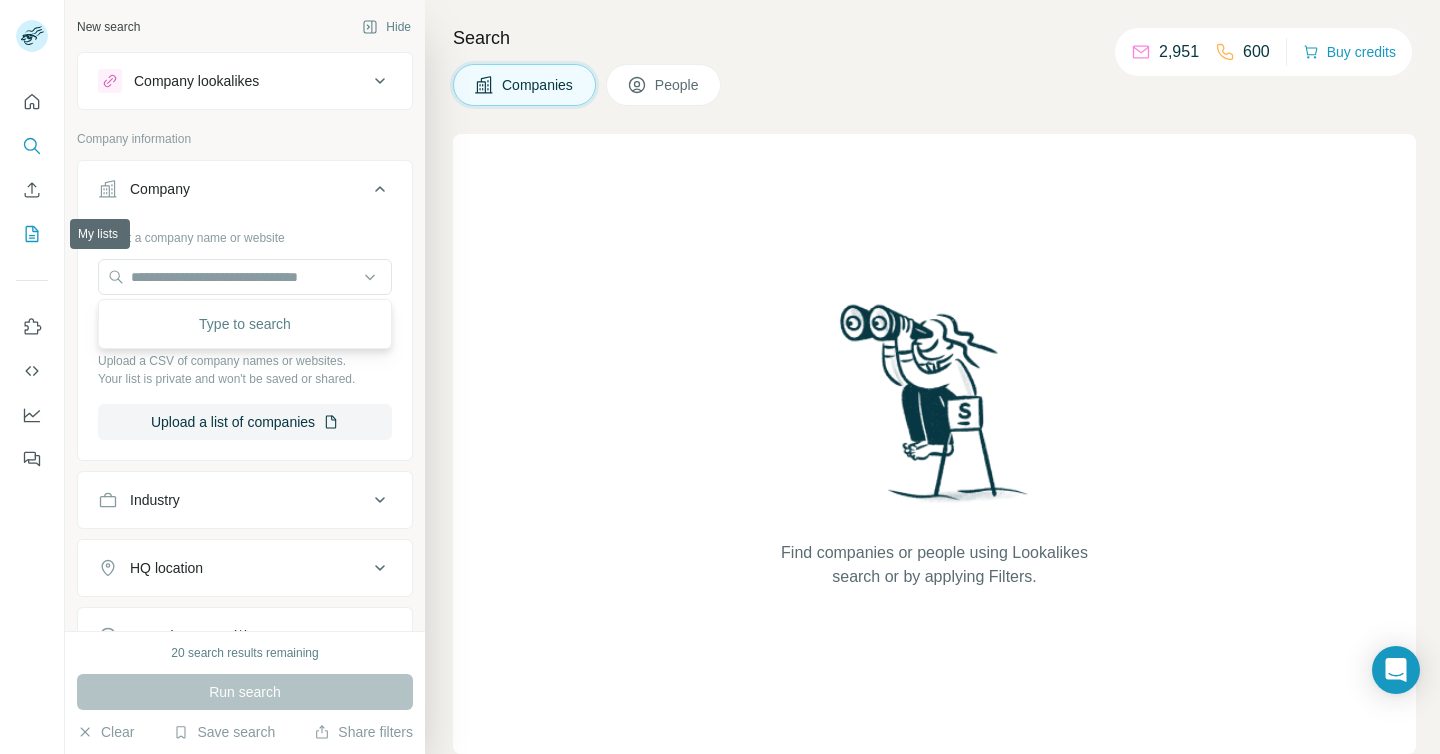 click 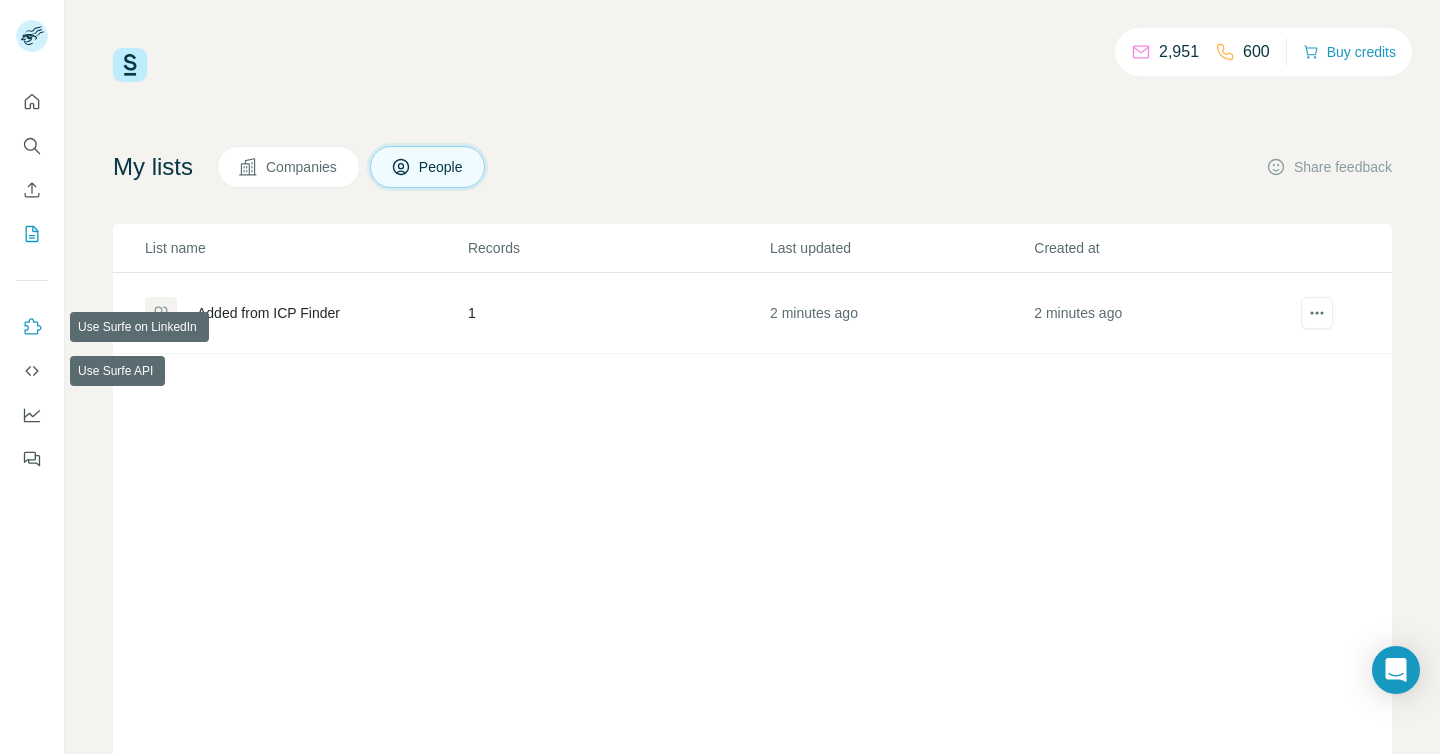 click 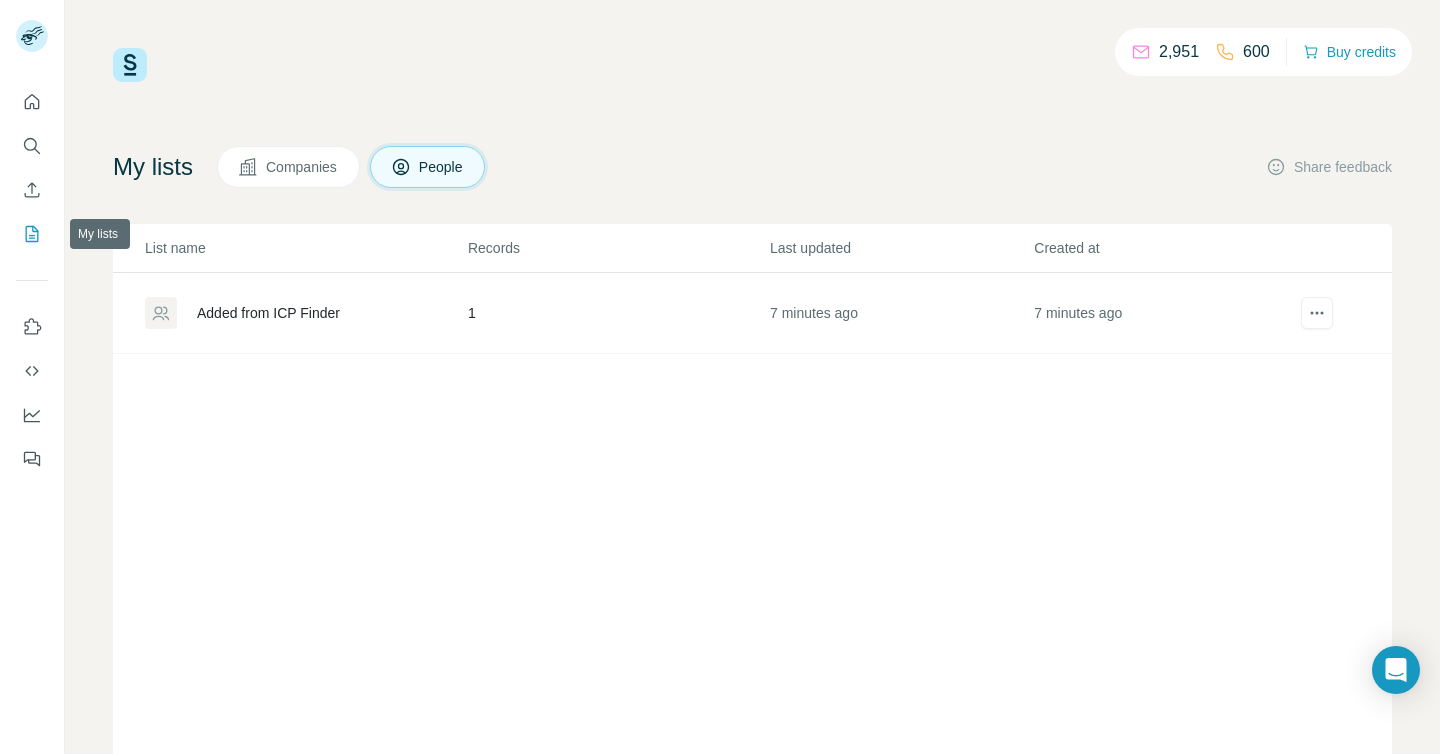click 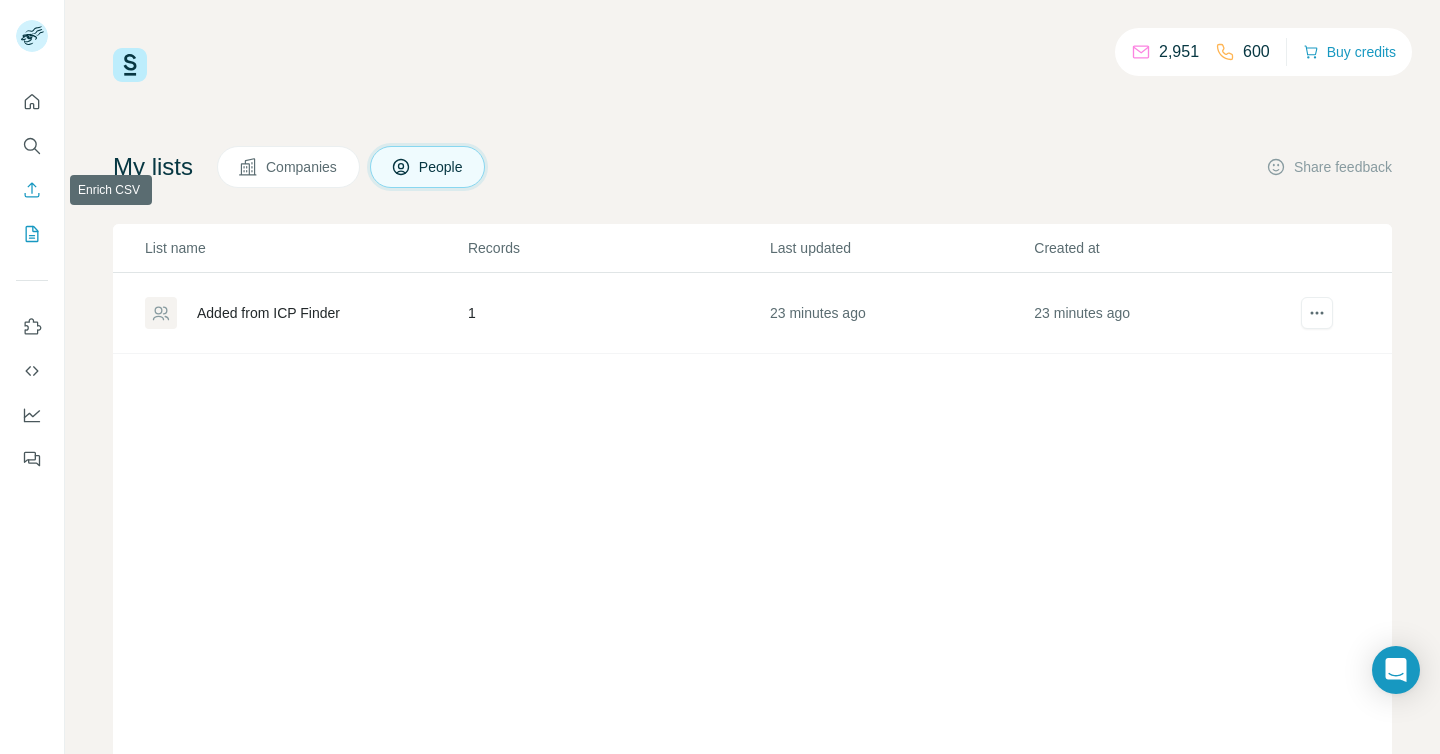 drag, startPoint x: 43, startPoint y: 184, endPoint x: 42, endPoint y: 154, distance: 30.016663 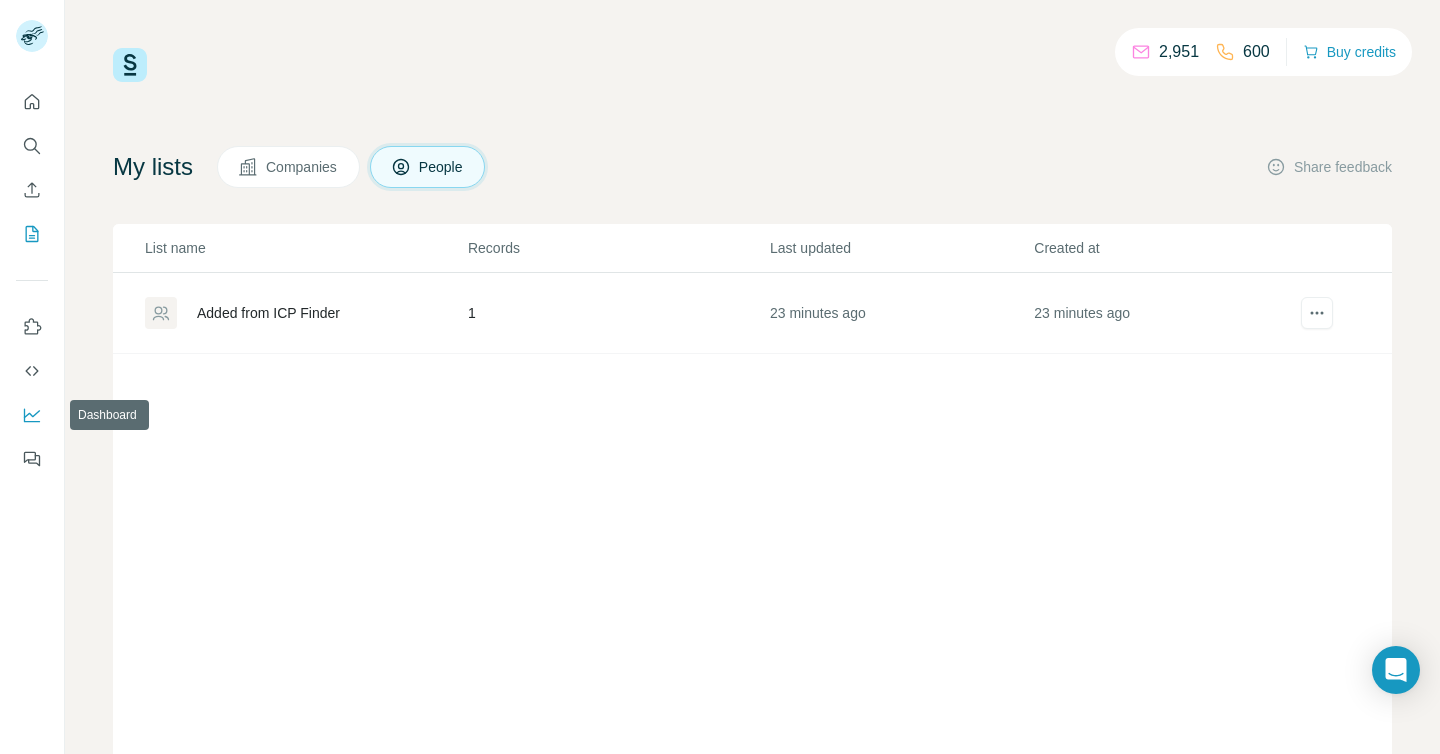 click 